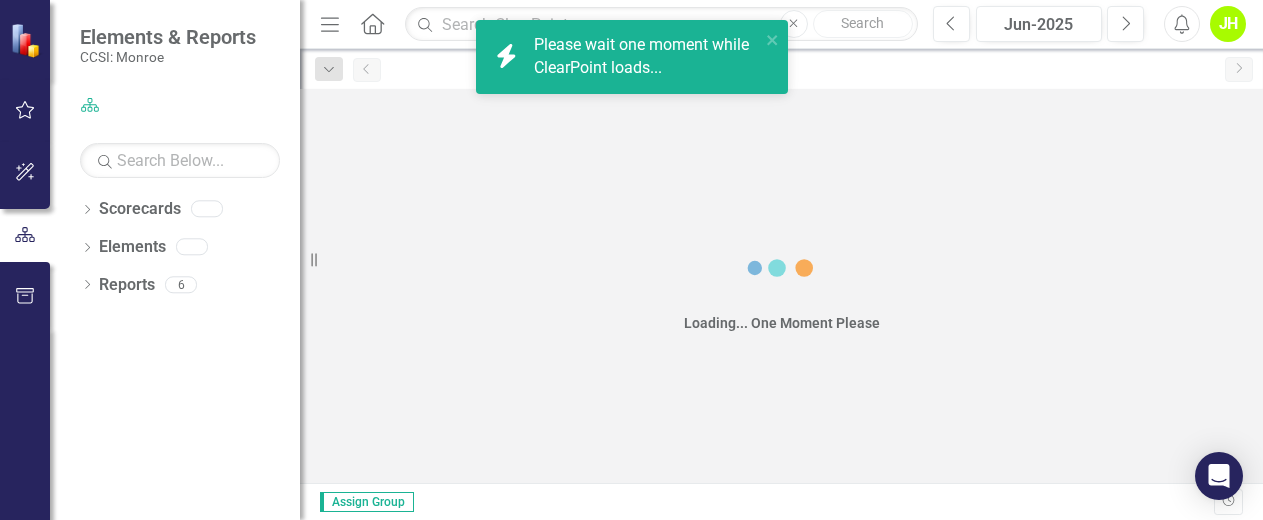 scroll, scrollTop: 0, scrollLeft: 0, axis: both 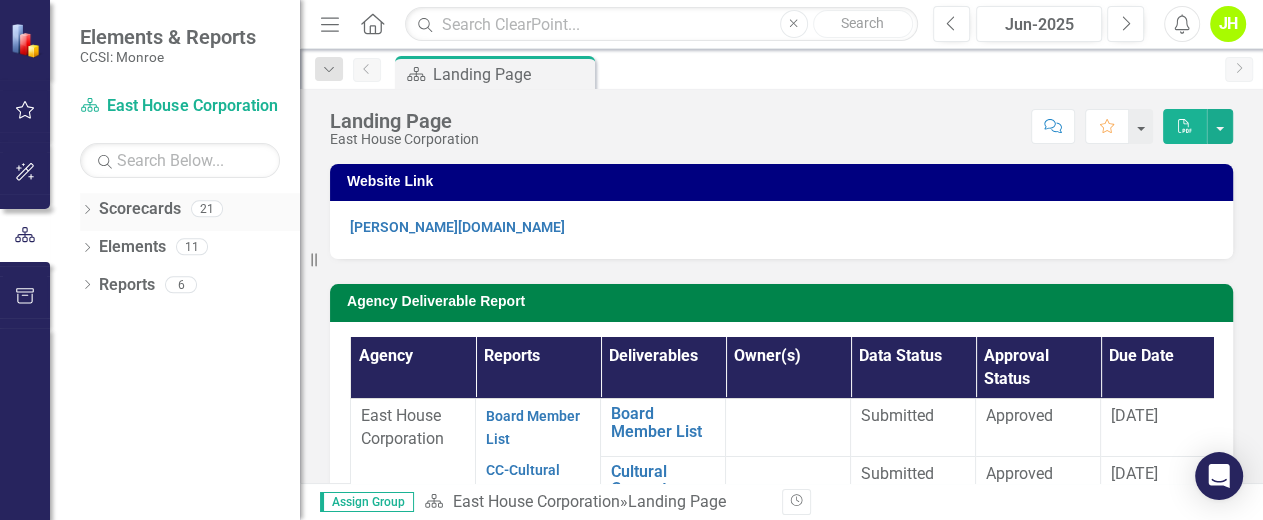 click on "Dropdown" at bounding box center [87, 211] 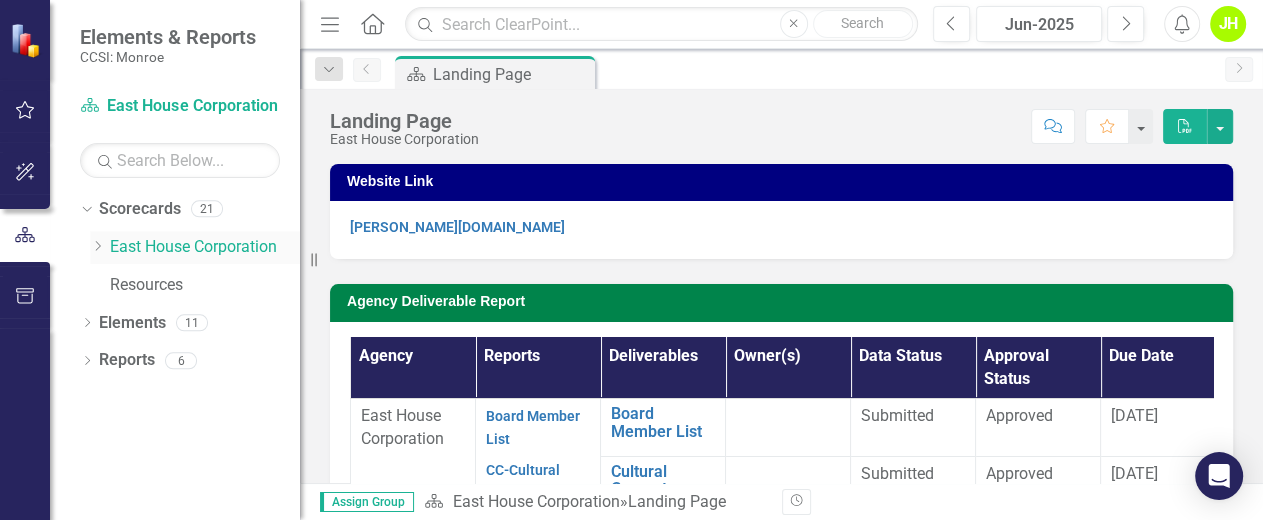 click on "Dropdown East House Corporation" at bounding box center [195, 247] 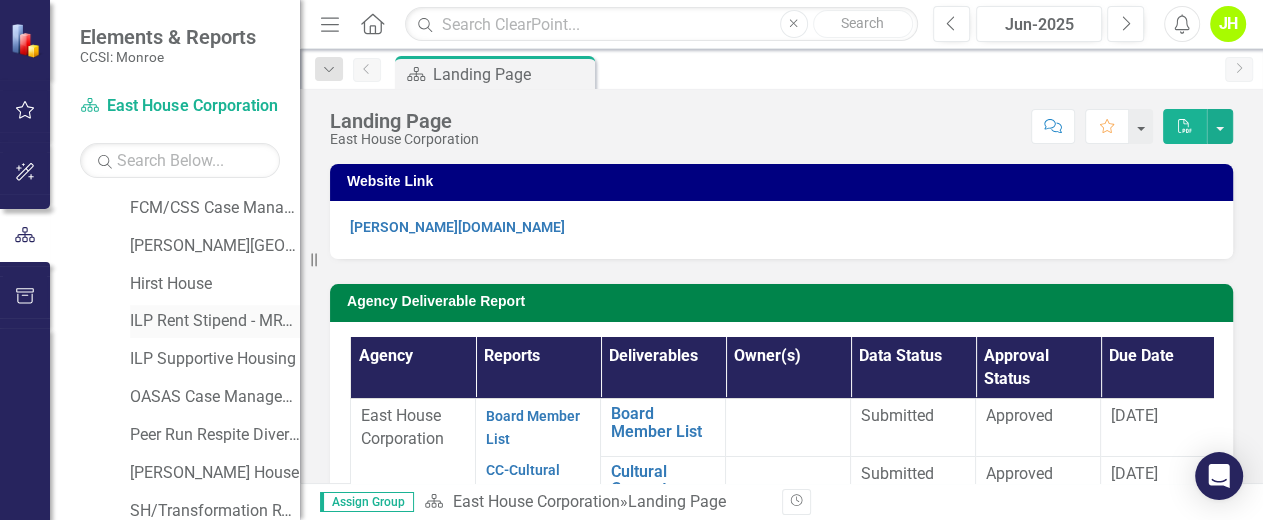 scroll, scrollTop: 133, scrollLeft: 0, axis: vertical 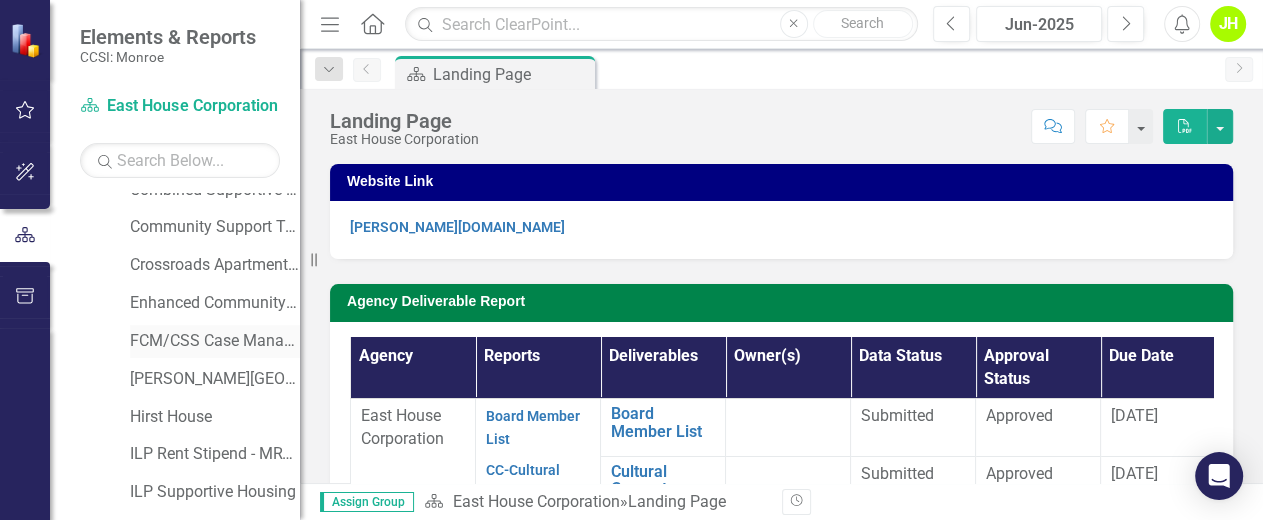 click on "FCM/CSS Case Management" at bounding box center (215, 341) 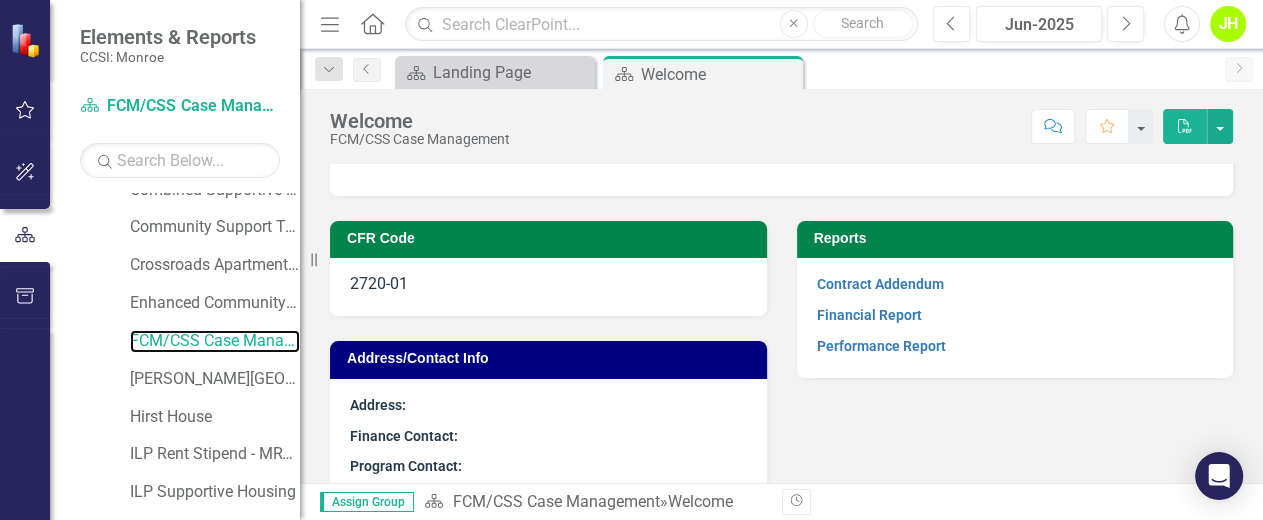 scroll, scrollTop: 0, scrollLeft: 0, axis: both 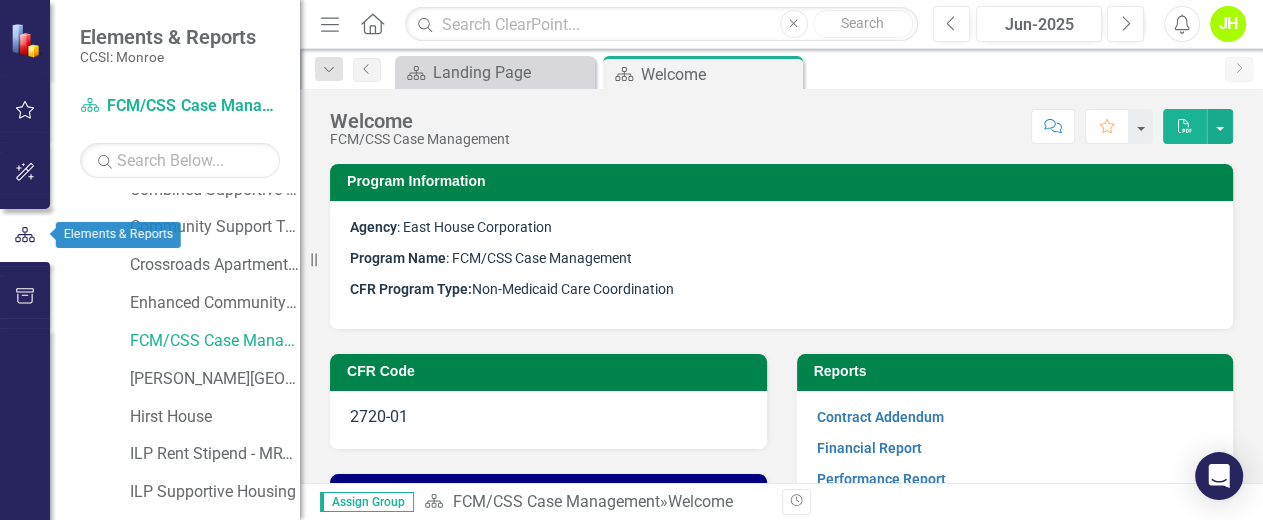 click at bounding box center [25, 235] 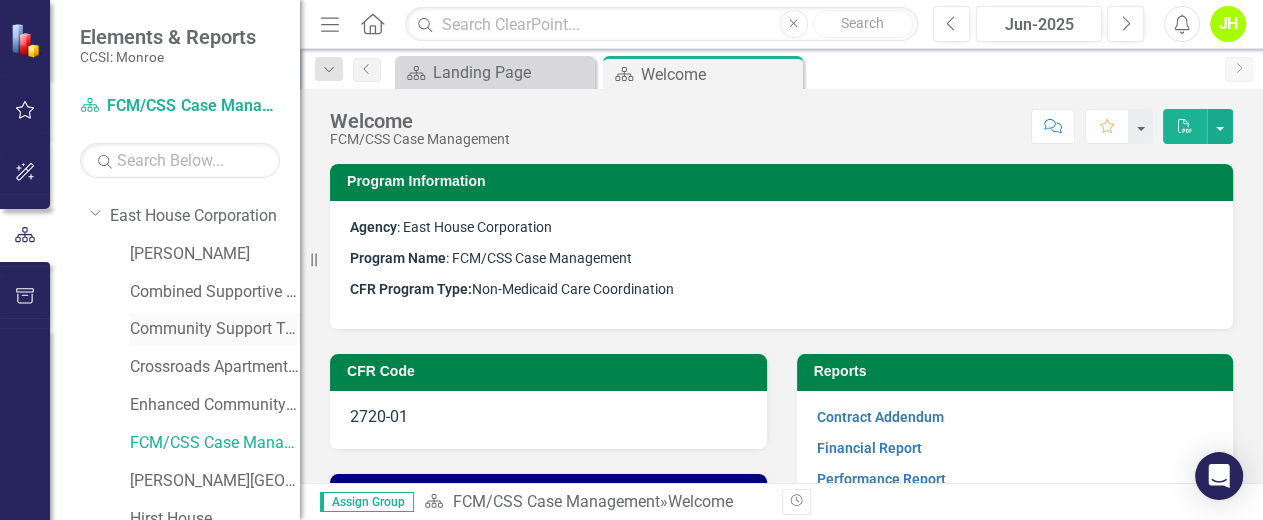 scroll, scrollTop: 0, scrollLeft: 0, axis: both 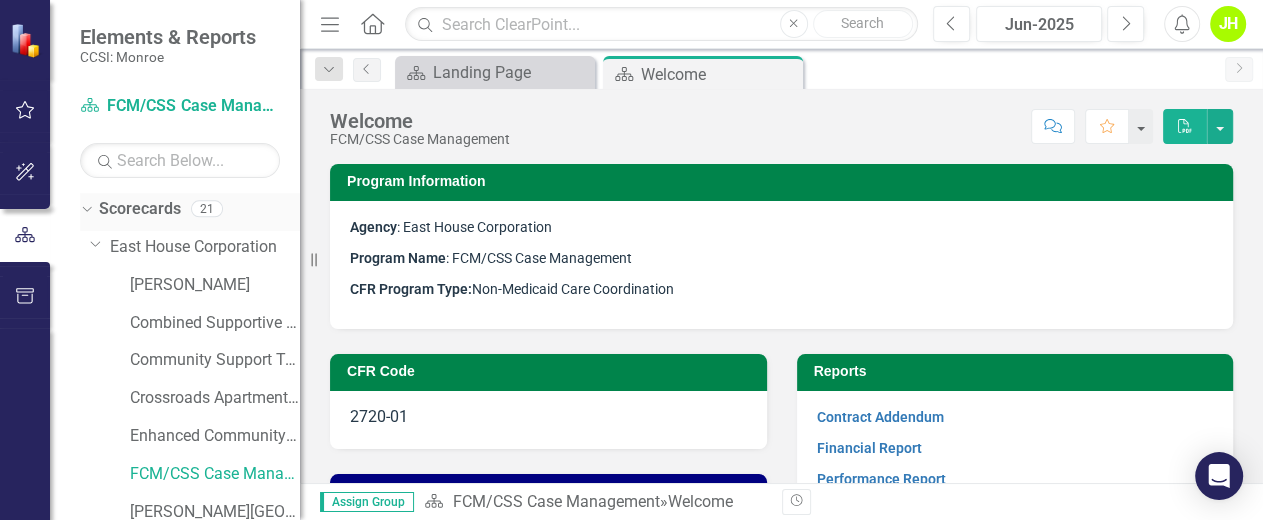 click on "Scorecards" at bounding box center (140, 209) 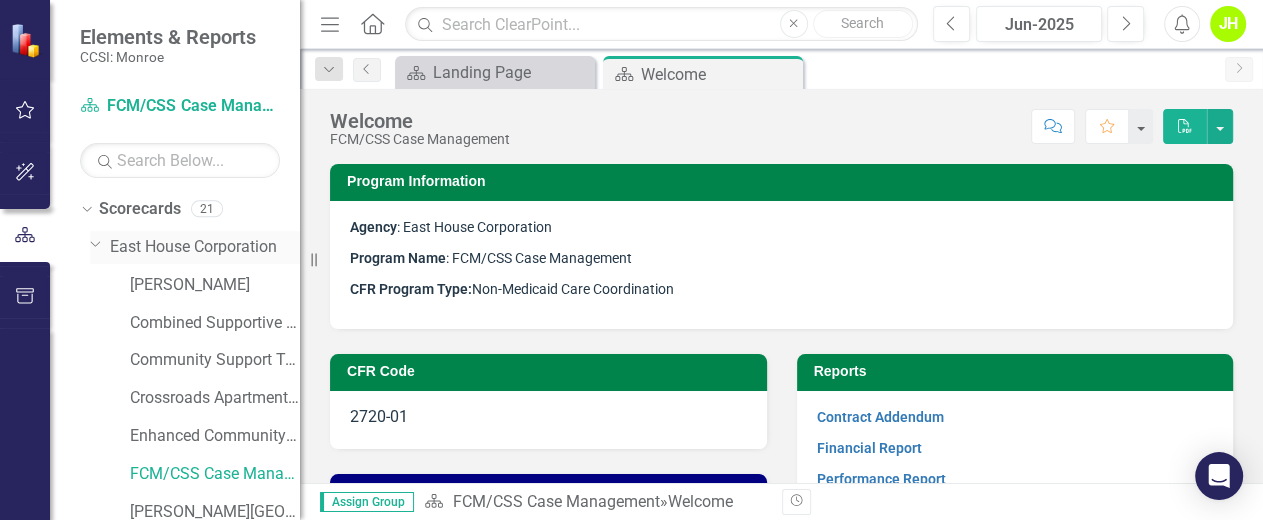 click on "East House Corporation" at bounding box center [205, 247] 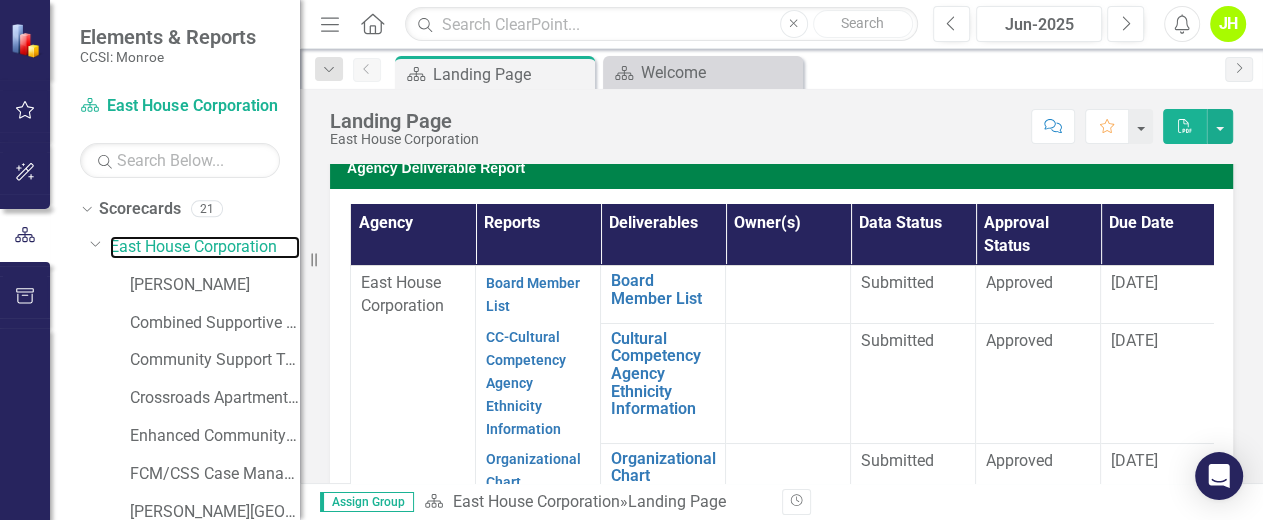 scroll, scrollTop: 0, scrollLeft: 0, axis: both 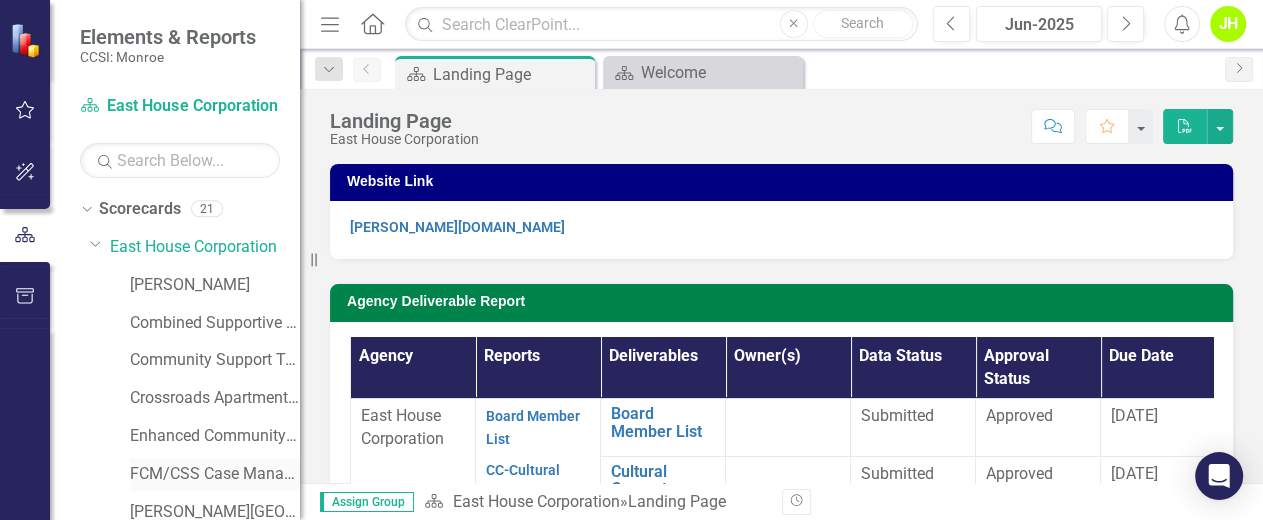 click on "FCM/CSS Case Management" at bounding box center [215, 474] 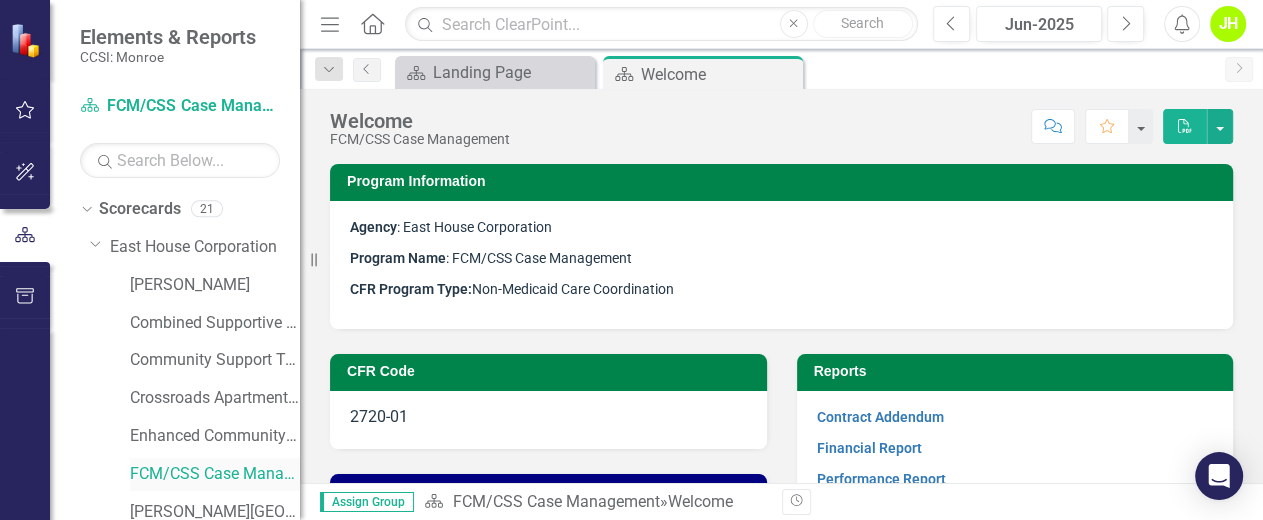 click on "FCM/CSS Case Management" at bounding box center (215, 474) 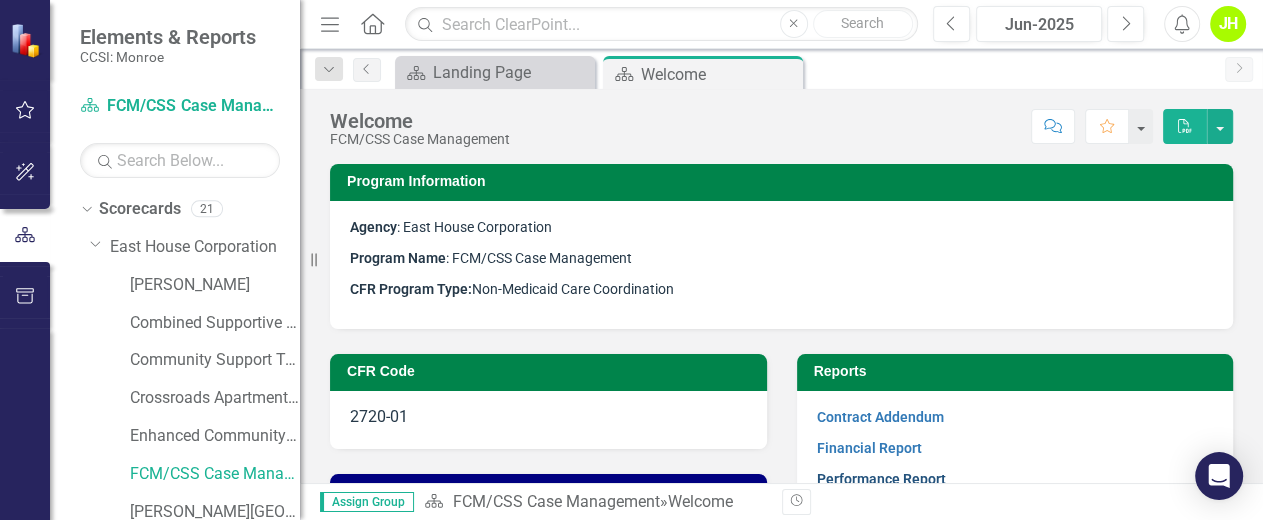 click on "Performance Report" at bounding box center (881, 479) 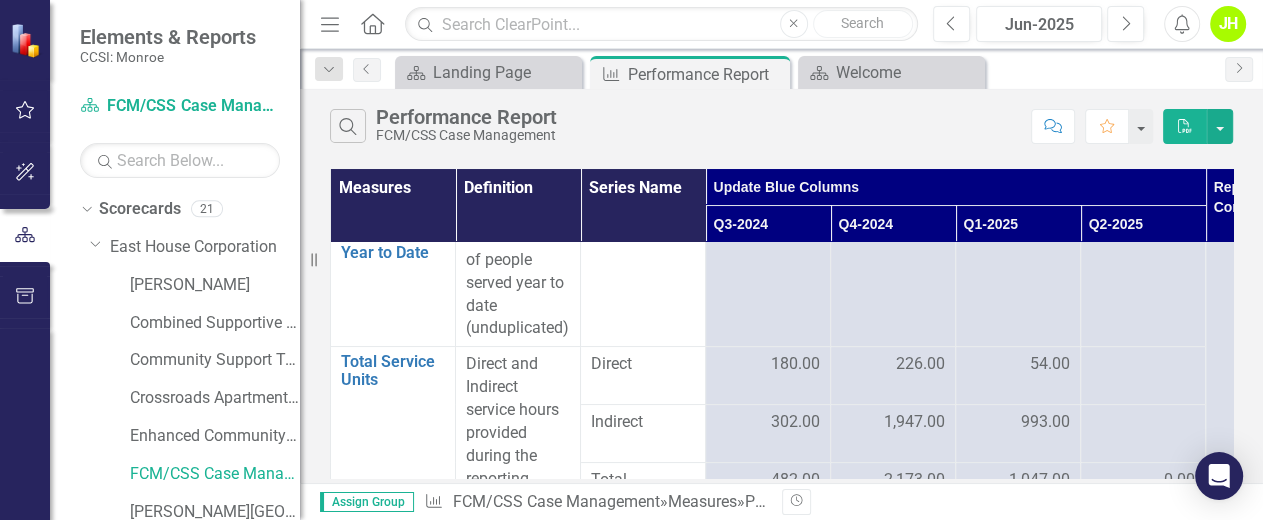 scroll, scrollTop: 0, scrollLeft: 0, axis: both 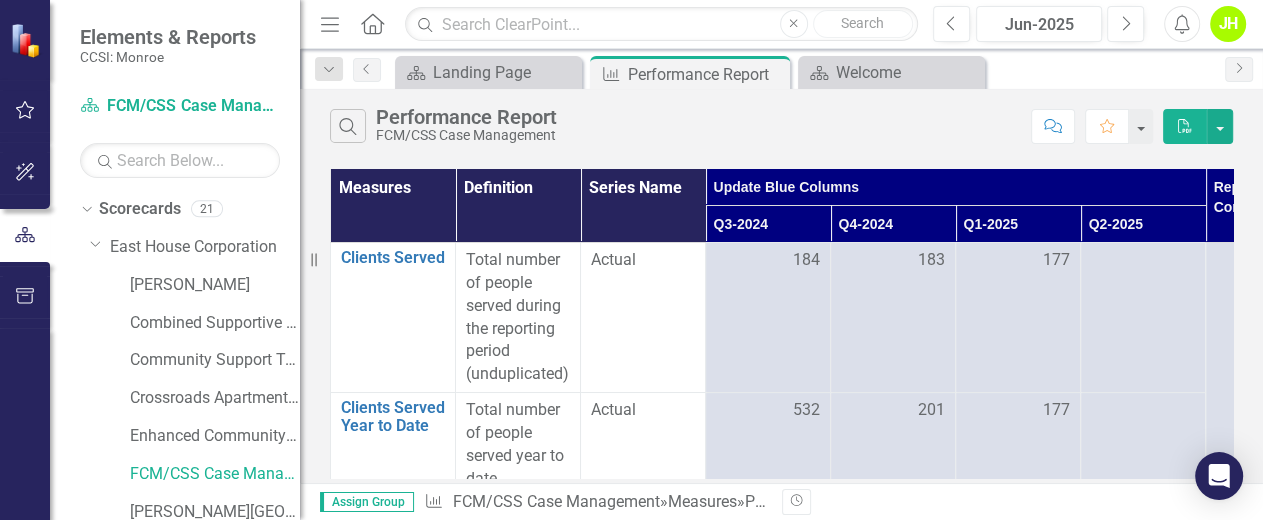 click on "Update Blue Columns" at bounding box center (956, 187) 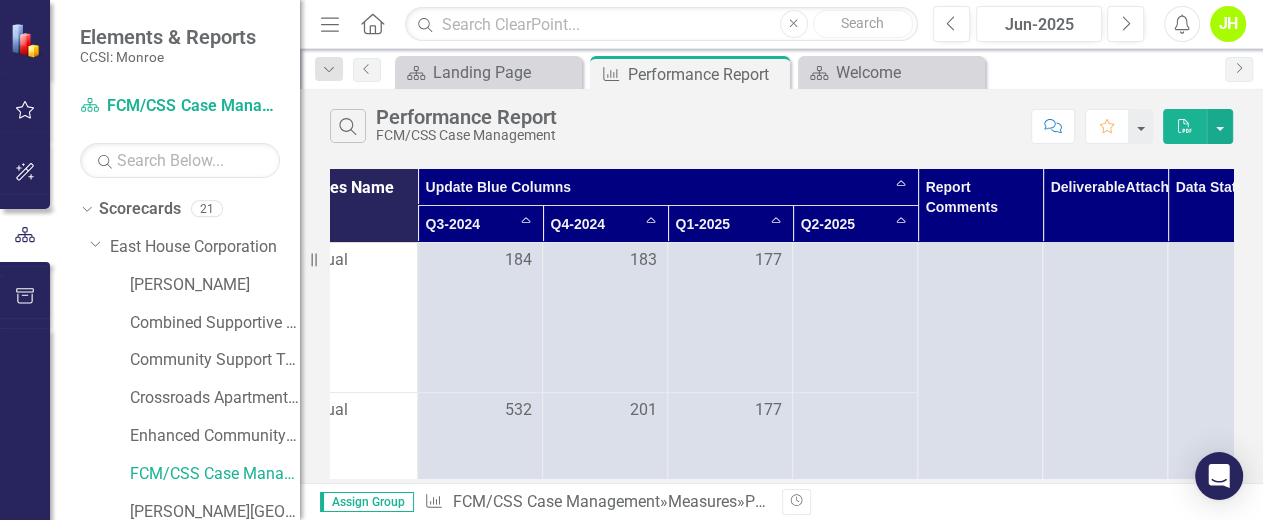 scroll, scrollTop: 0, scrollLeft: 0, axis: both 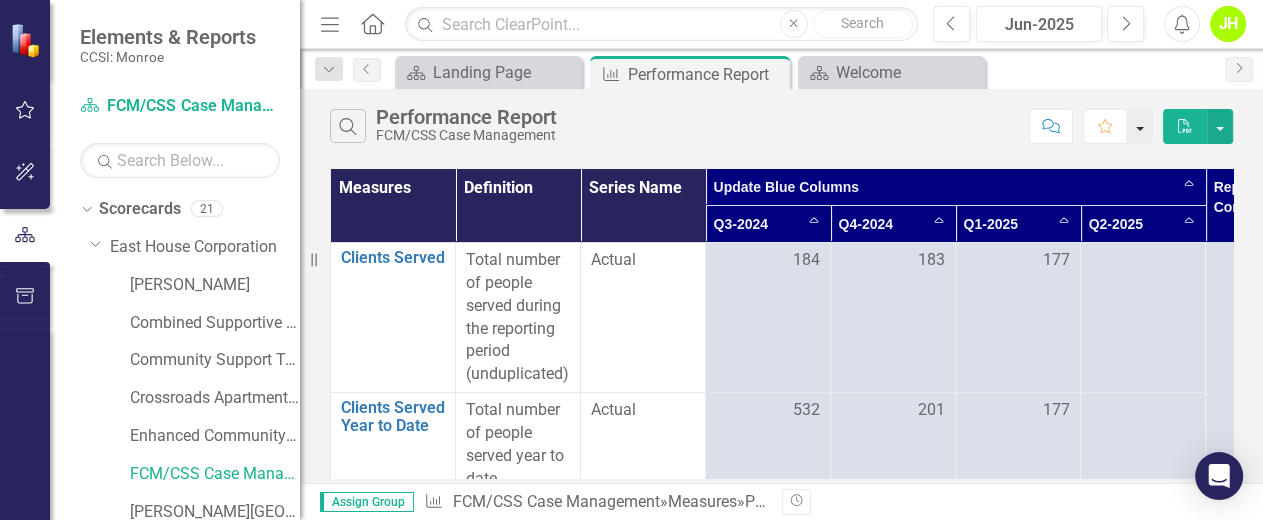 click at bounding box center (1140, 126) 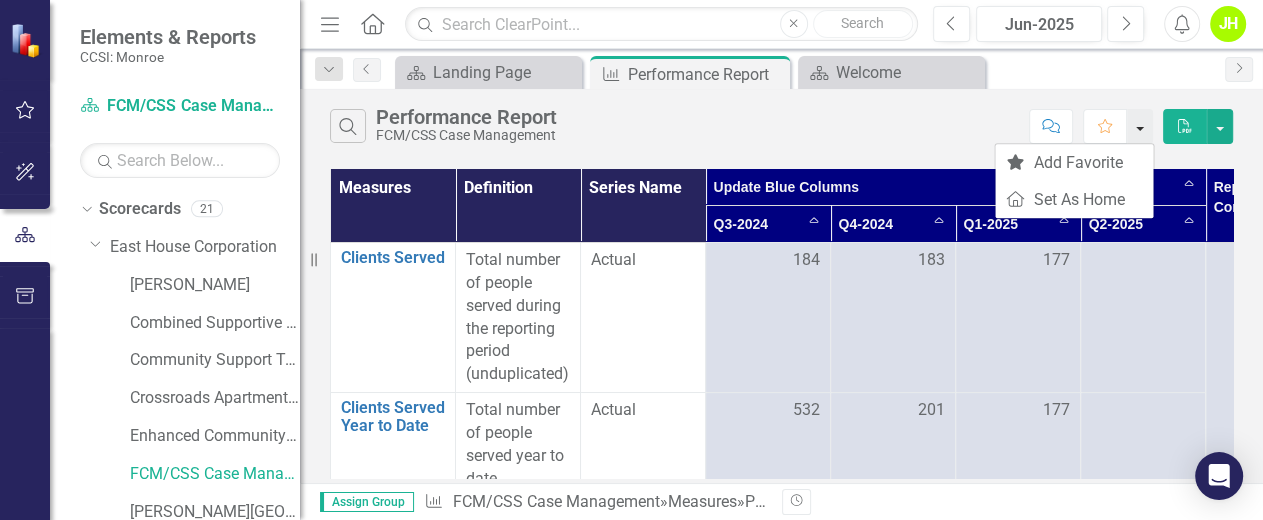 click at bounding box center [1140, 126] 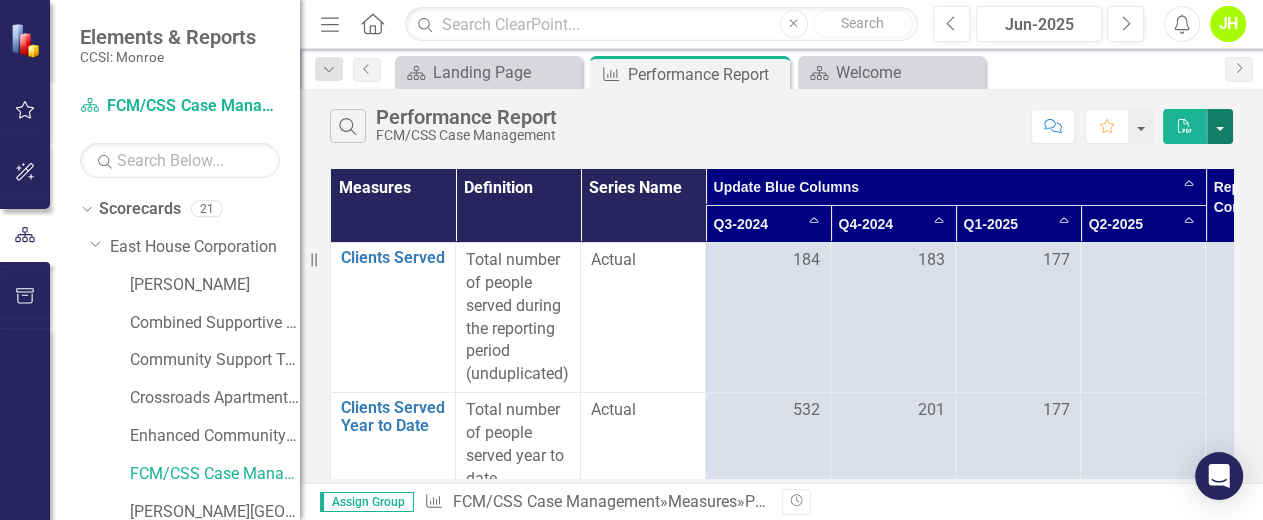 click at bounding box center (1220, 126) 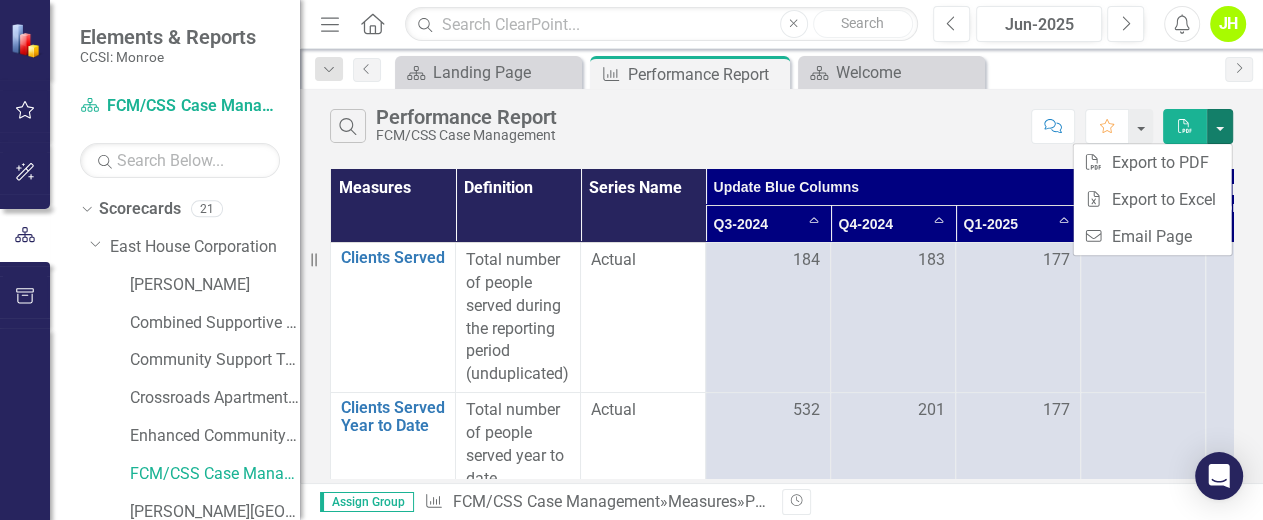 click on "Search Performance Report FCM/CSS Case Management" at bounding box center (675, 126) 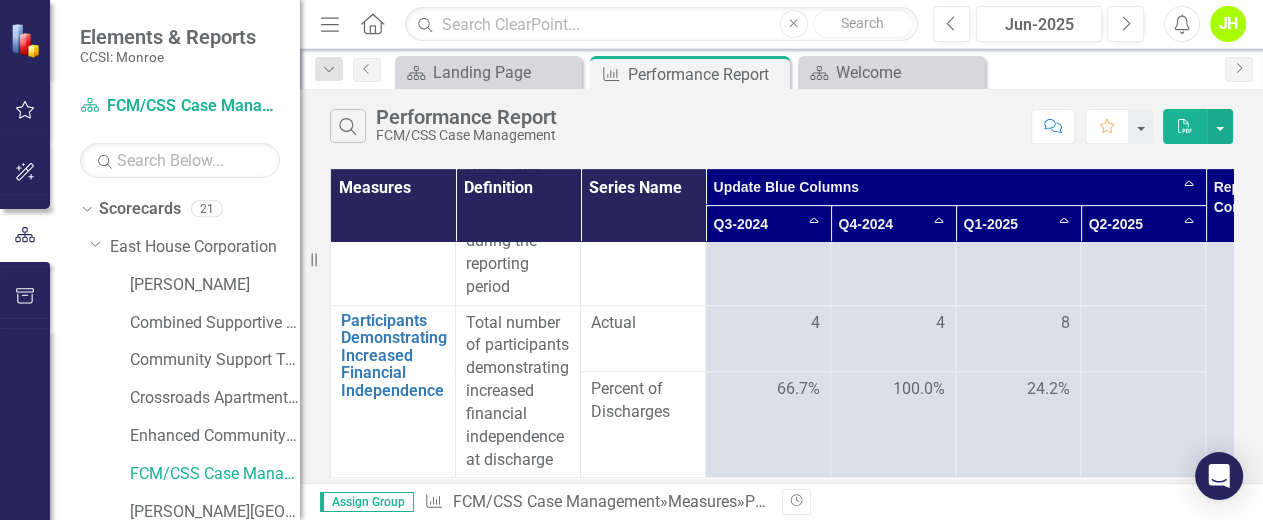 scroll, scrollTop: 0, scrollLeft: 0, axis: both 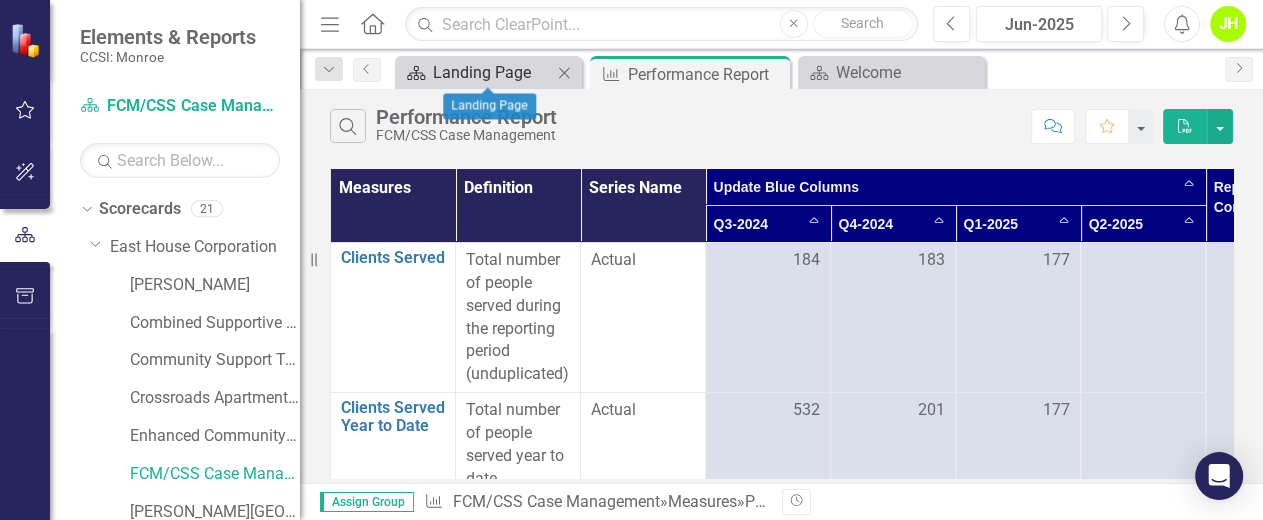 click on "Landing Page" at bounding box center (492, 72) 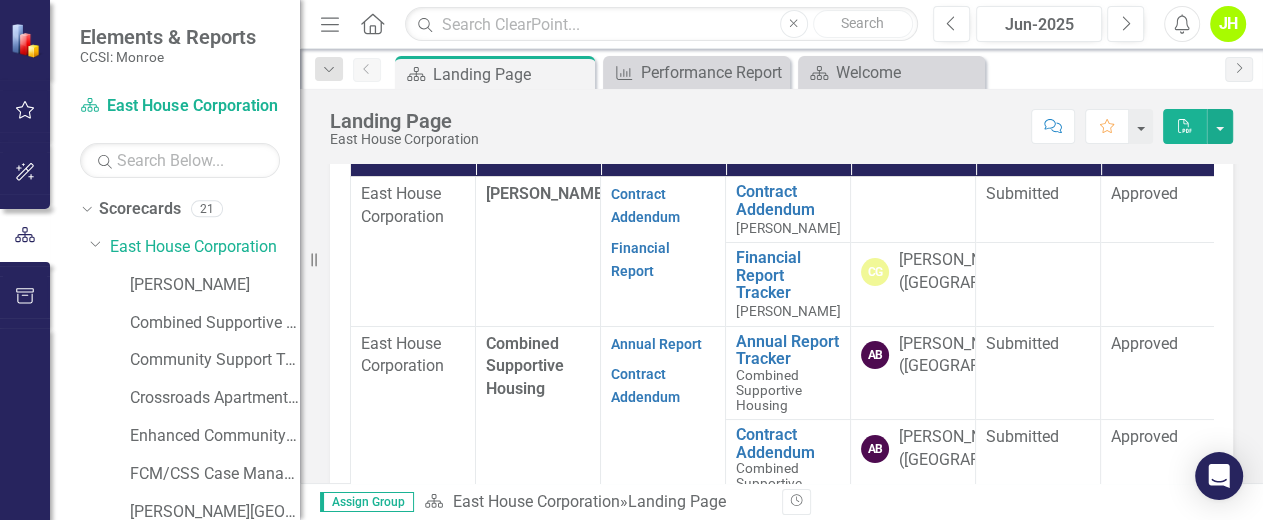 scroll, scrollTop: 533, scrollLeft: 0, axis: vertical 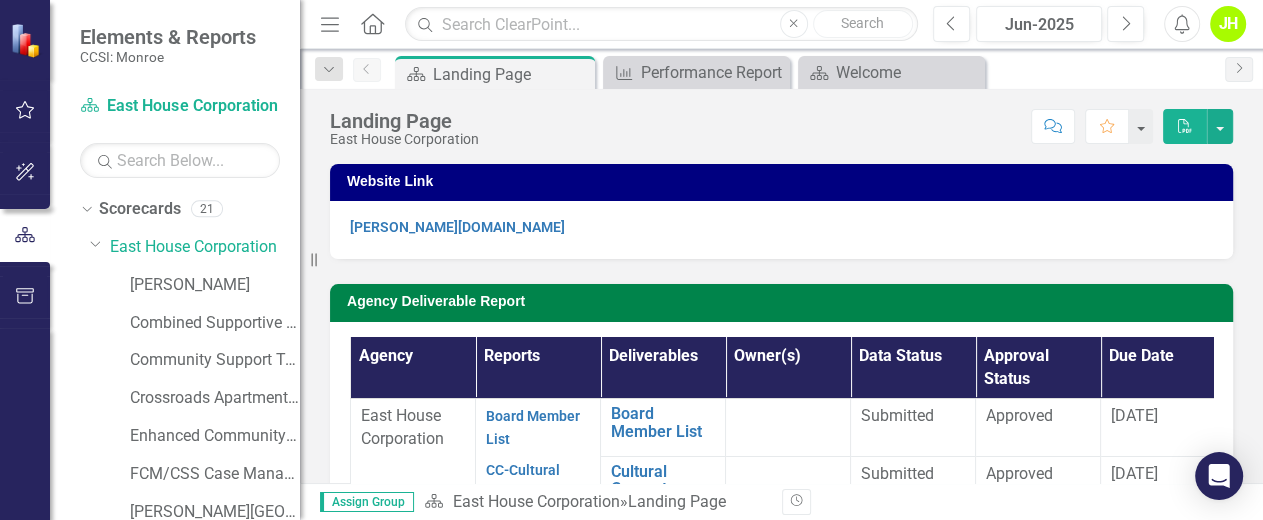 click on "Data Status" at bounding box center [913, 368] 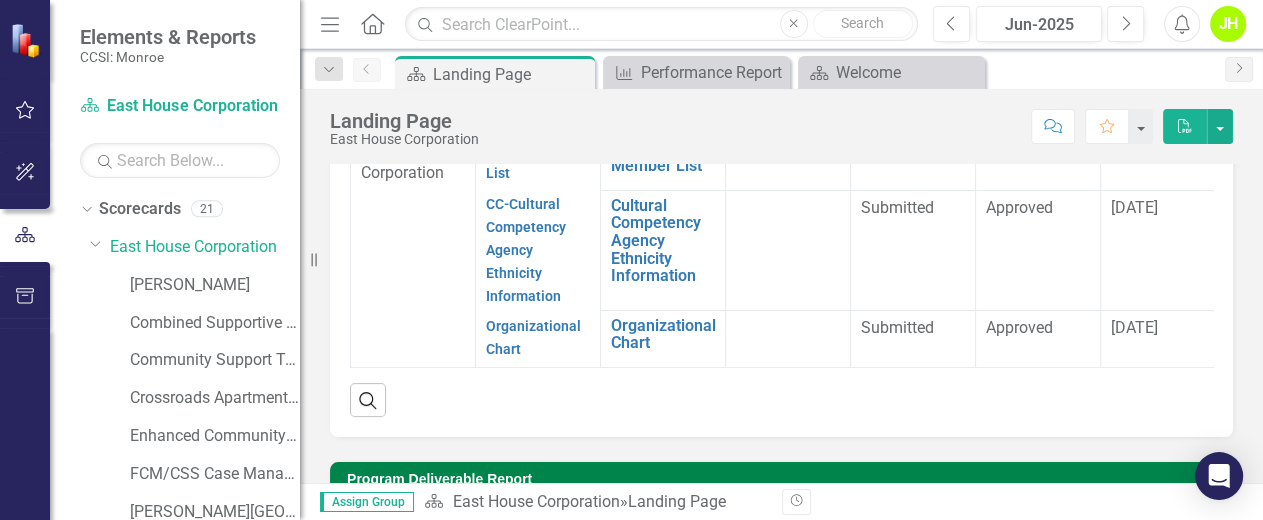 scroll, scrollTop: 0, scrollLeft: 0, axis: both 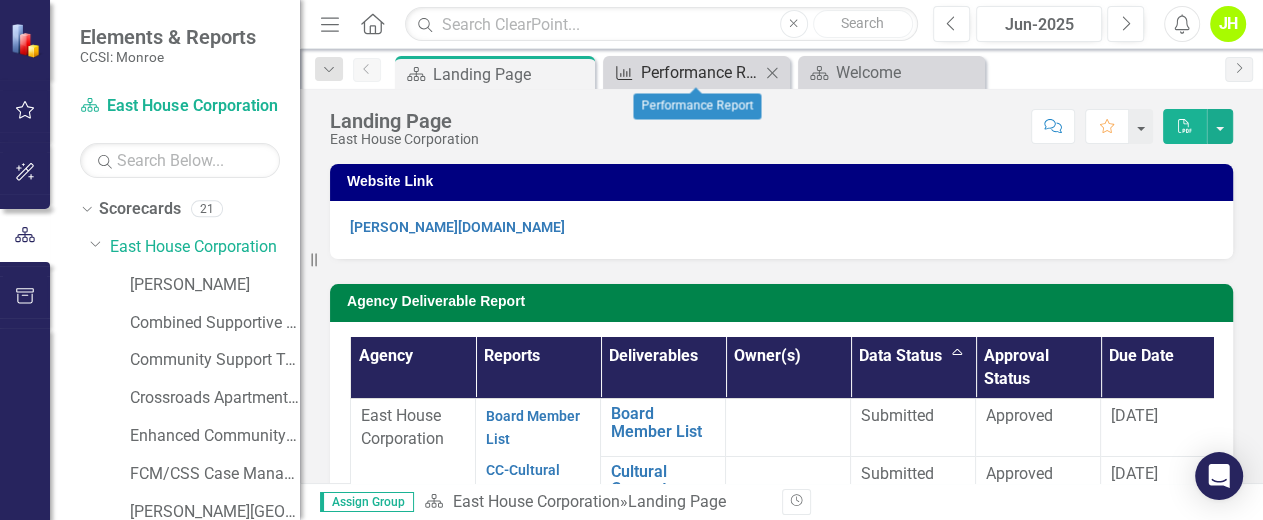 click on "Performance Report" at bounding box center [700, 72] 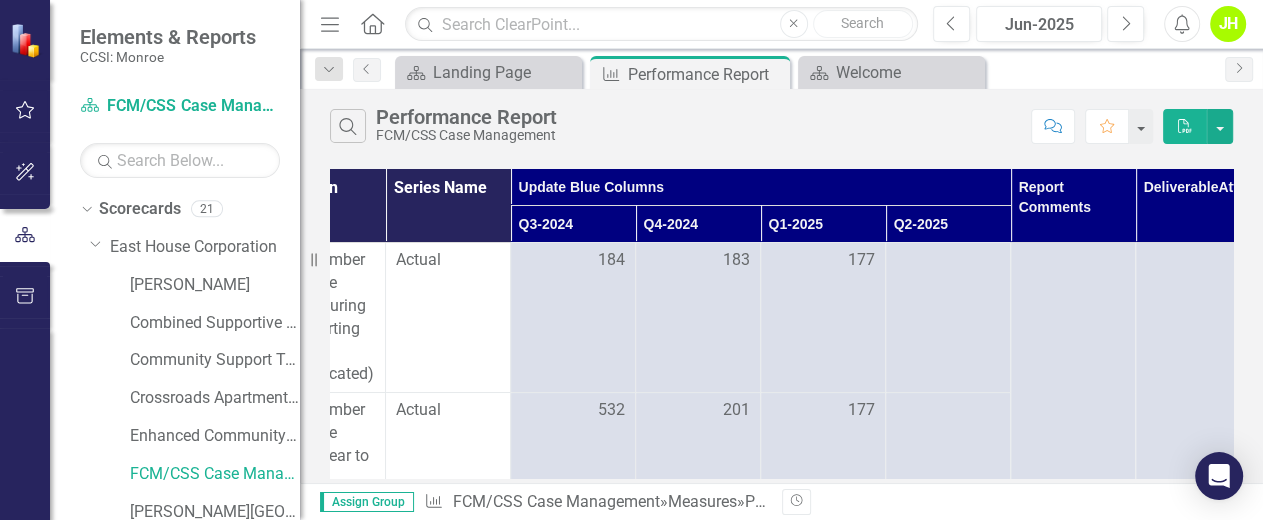 scroll, scrollTop: 0, scrollLeft: 0, axis: both 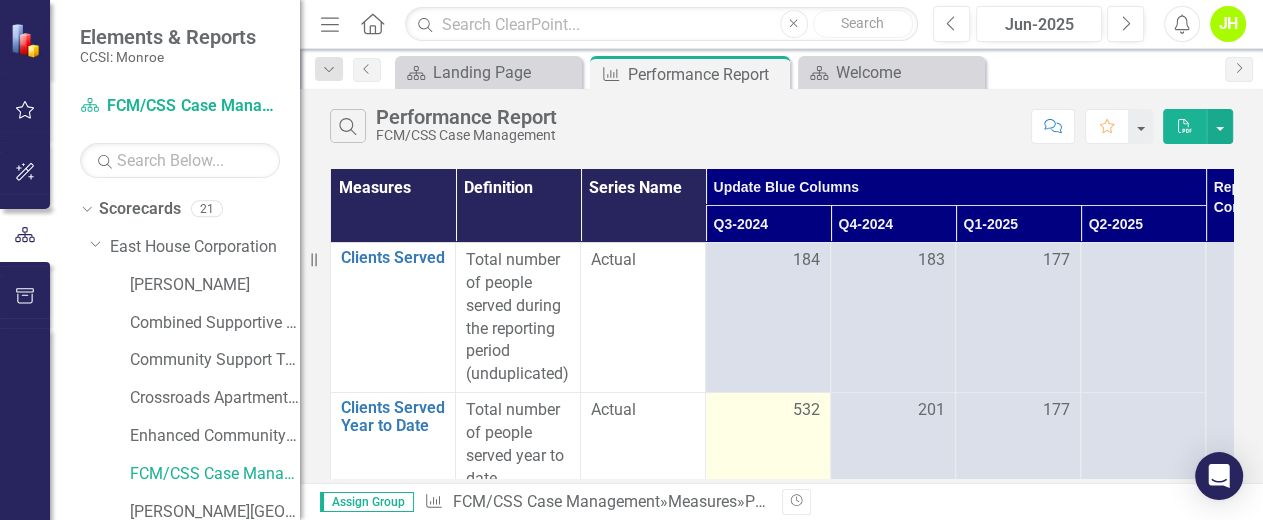 click on "532" at bounding box center [768, 456] 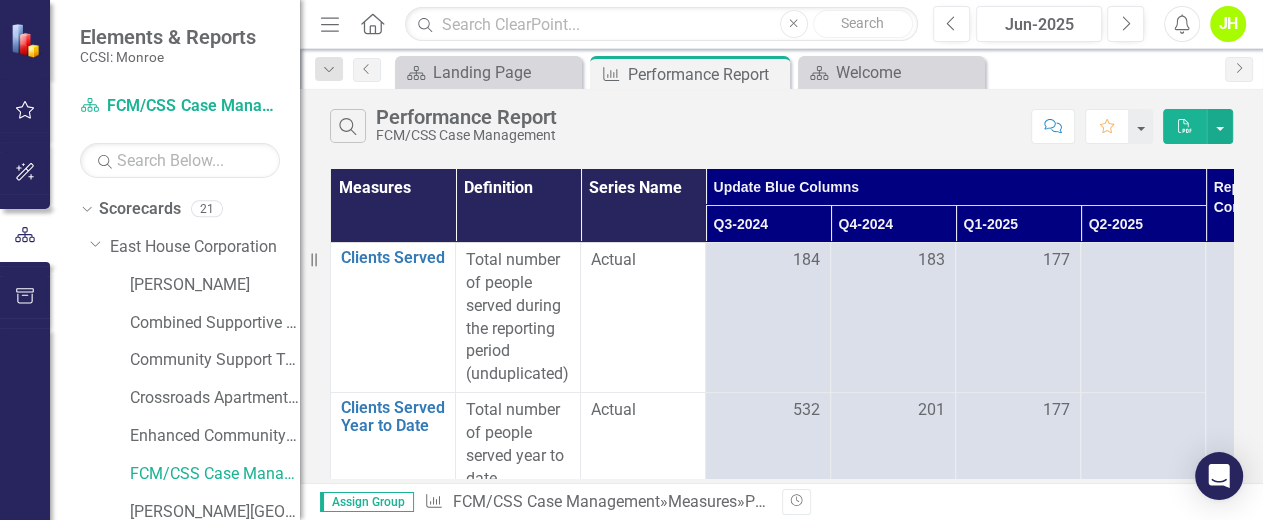 click on "Q3-2024" at bounding box center (768, 224) 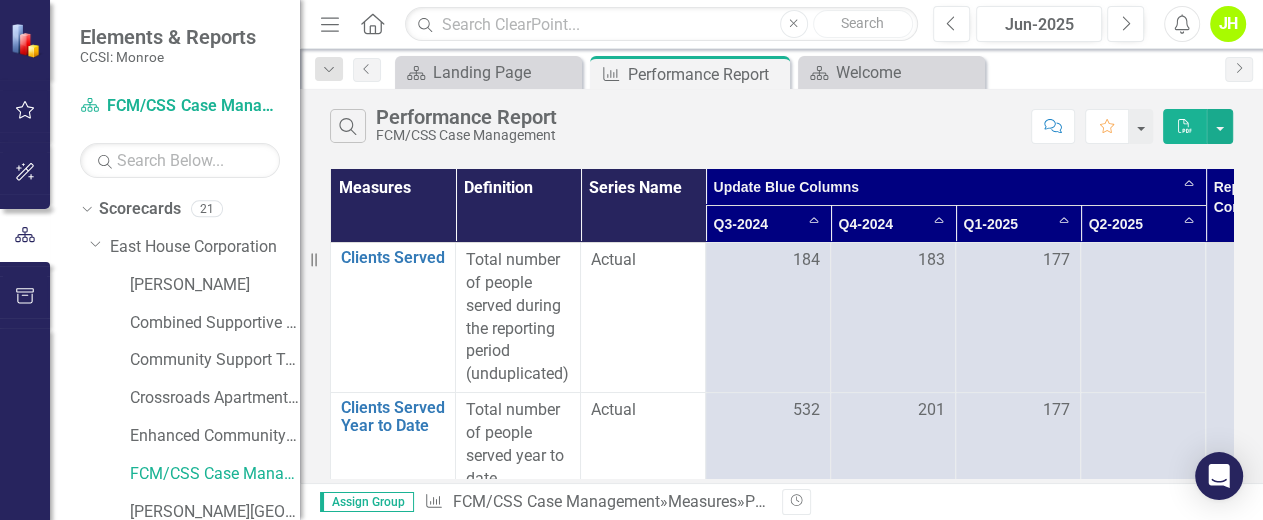 click on "Q3-2024 Sort Ascending" at bounding box center (768, 224) 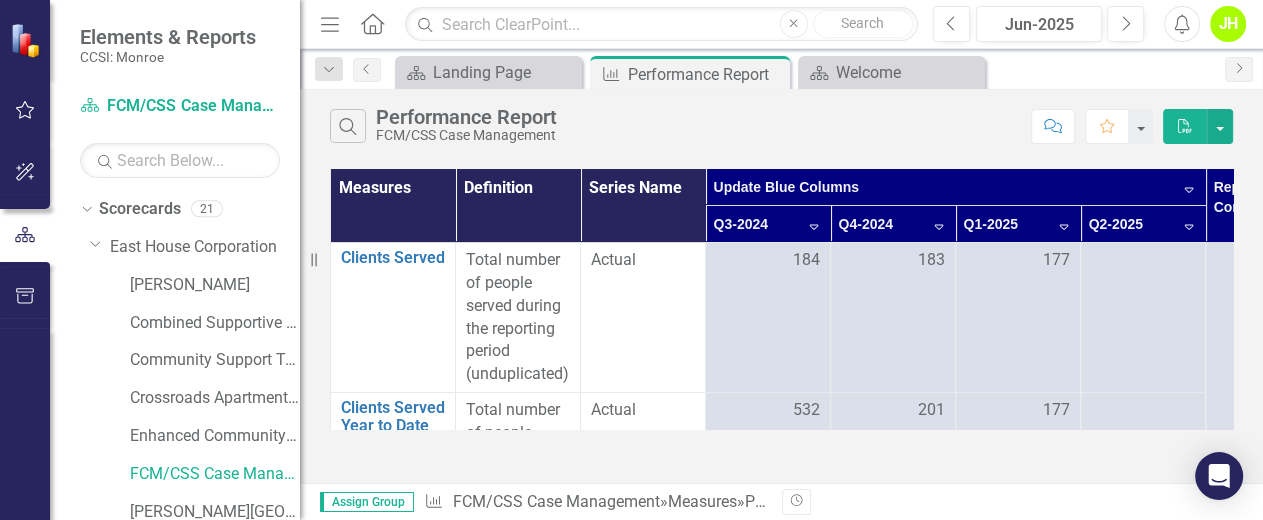 click on "Q3-2024 Sort Descending" at bounding box center [768, 224] 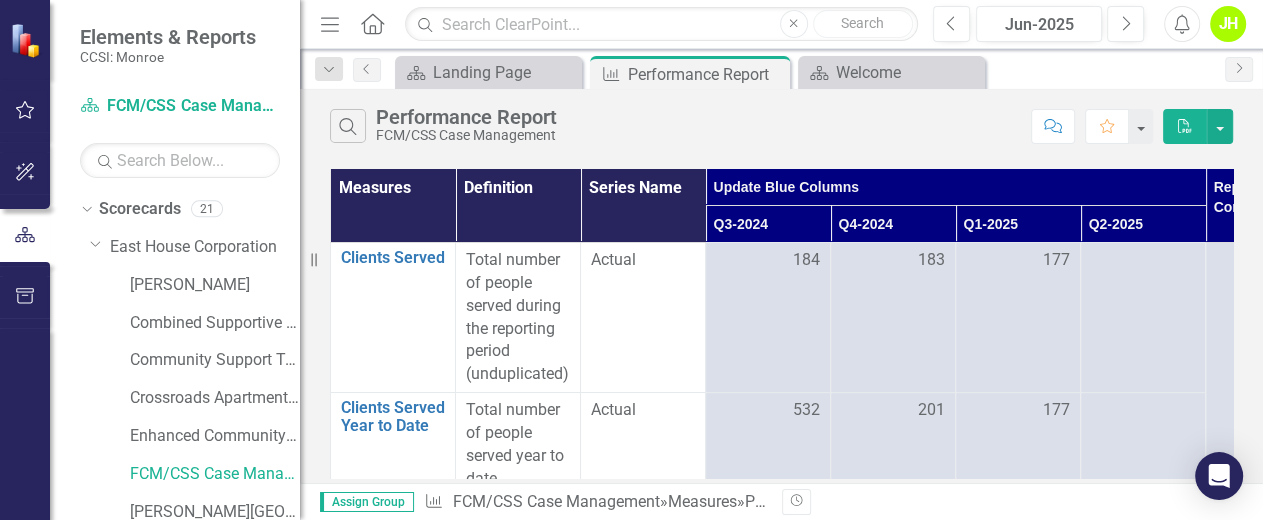 click on "Q3-2024" at bounding box center (768, 224) 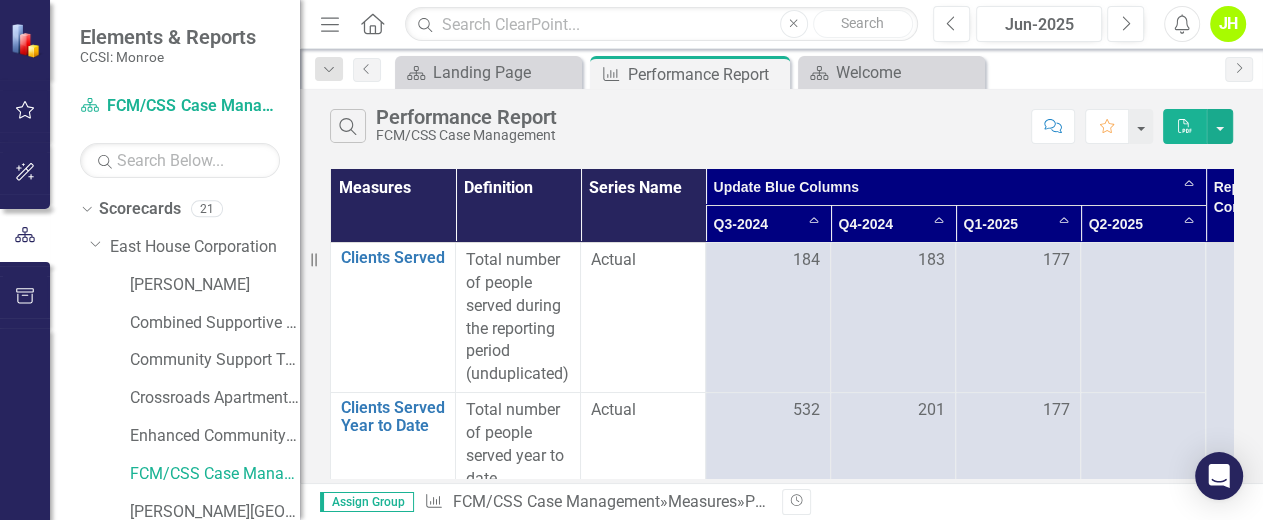 click on "Update Blue Columns Sort Ascending" at bounding box center (956, 187) 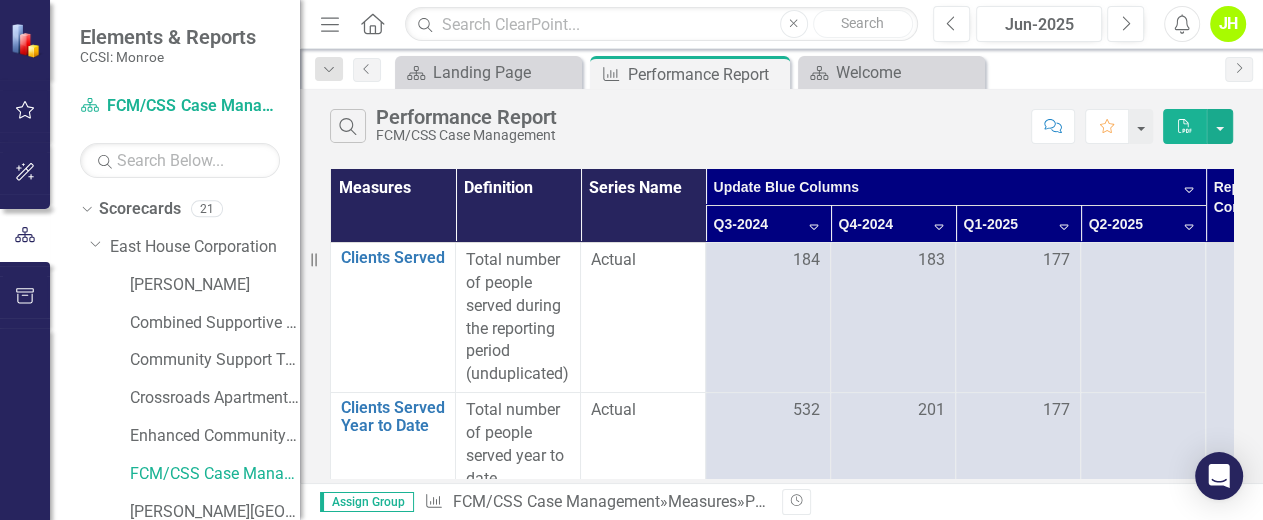 click on "Update Blue Columns Sort Descending" at bounding box center [956, 187] 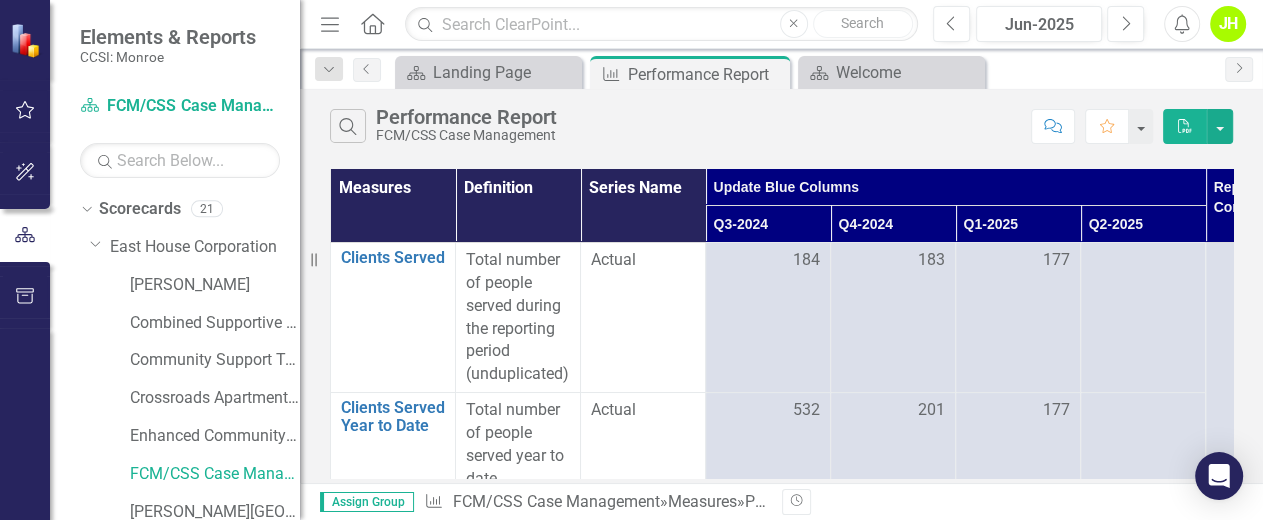 click on "Update Blue Columns" at bounding box center (956, 187) 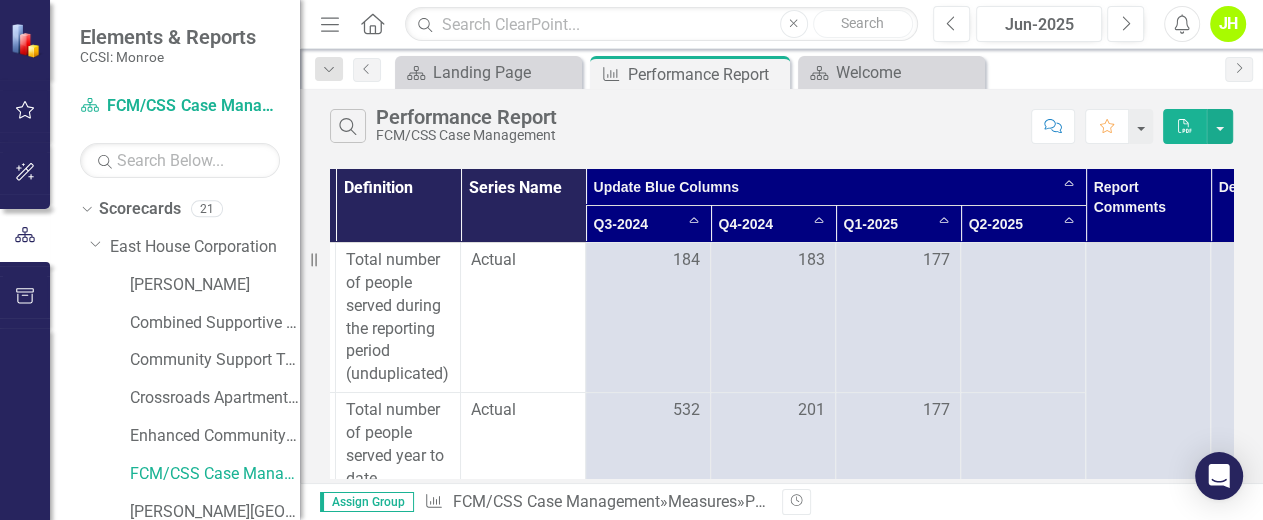 scroll, scrollTop: 0, scrollLeft: 0, axis: both 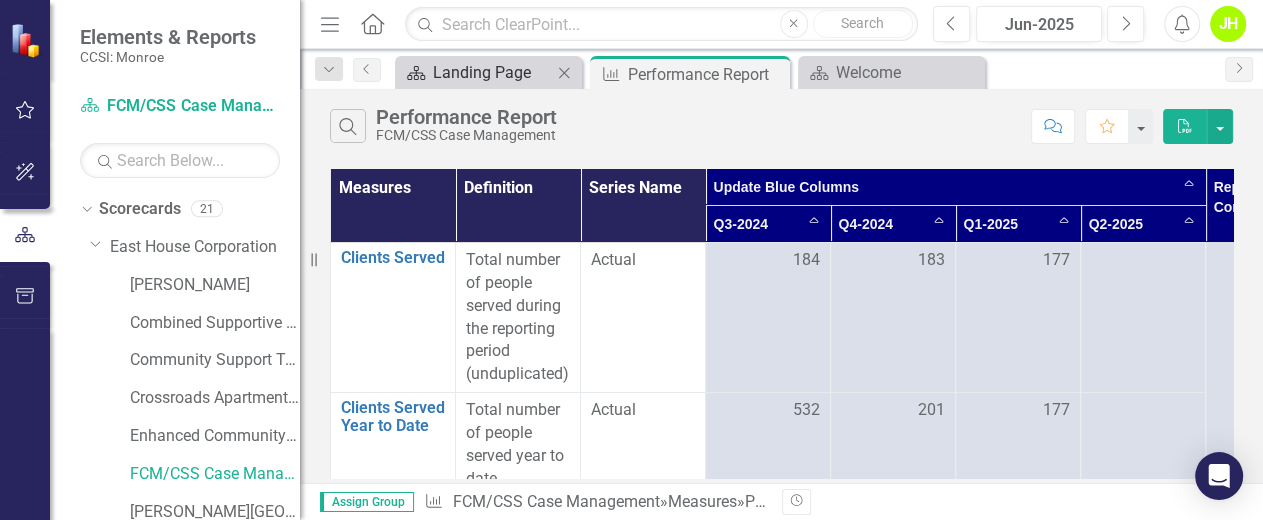 click on "Landing Page" at bounding box center (492, 72) 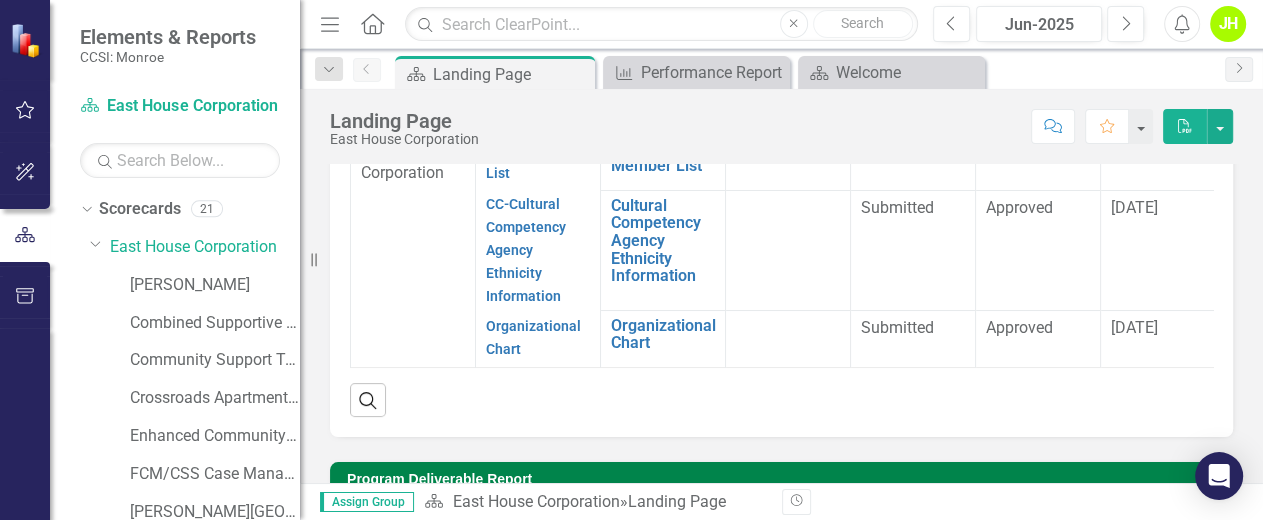 scroll, scrollTop: 400, scrollLeft: 0, axis: vertical 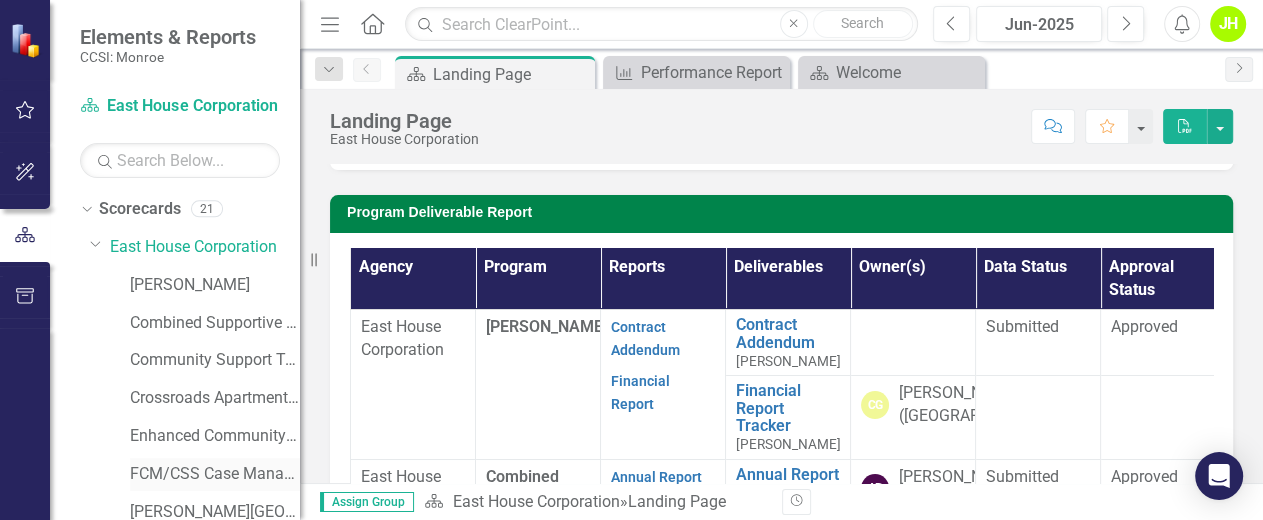 click on "FCM/CSS Case Management" at bounding box center [215, 474] 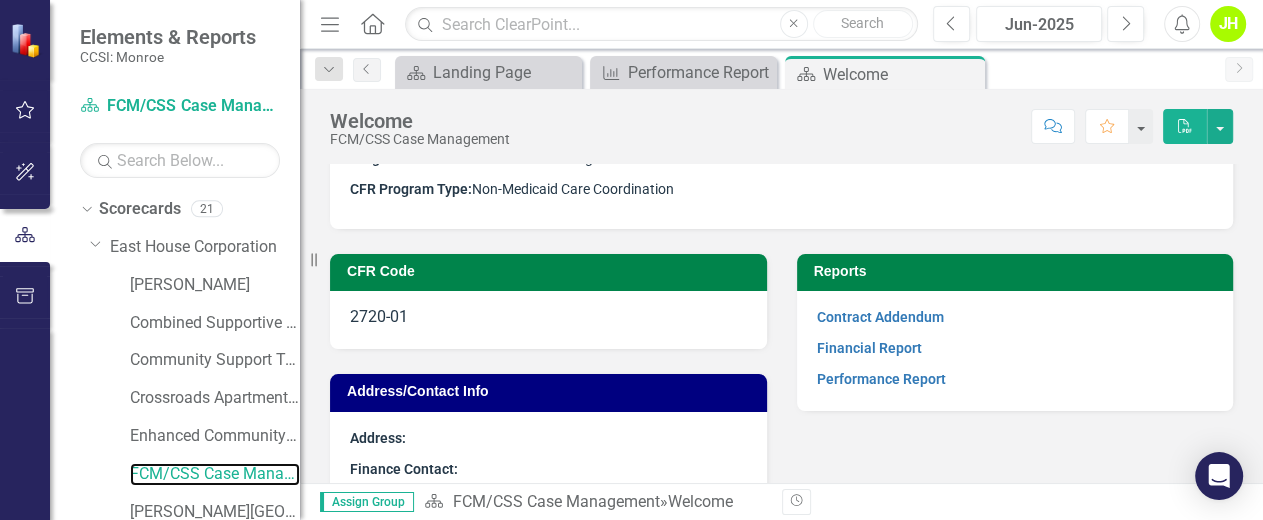 scroll, scrollTop: 166, scrollLeft: 0, axis: vertical 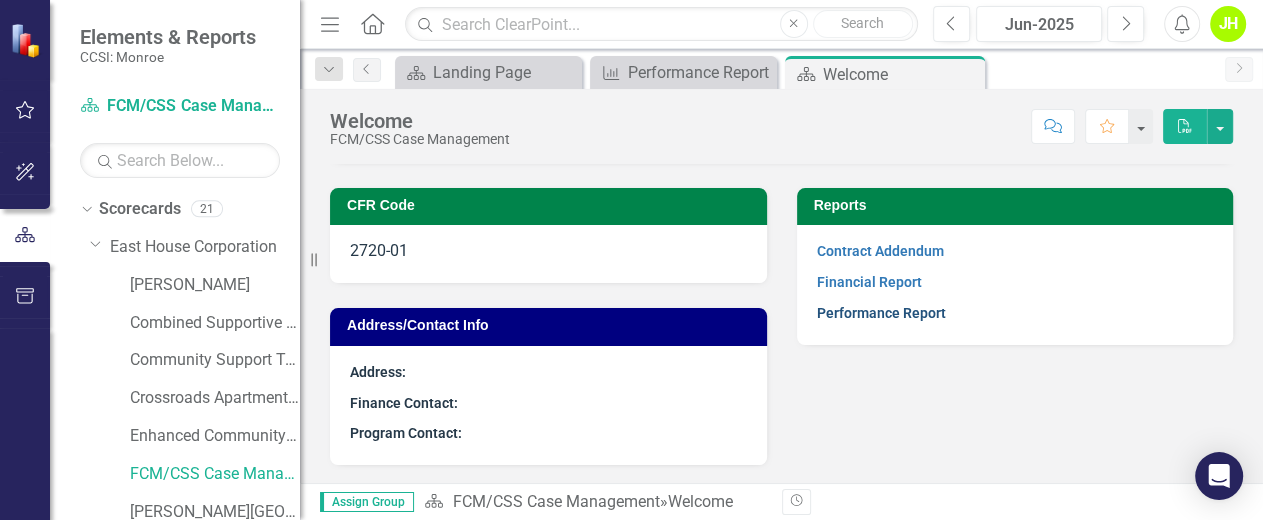 click on "Performance Report" at bounding box center (881, 313) 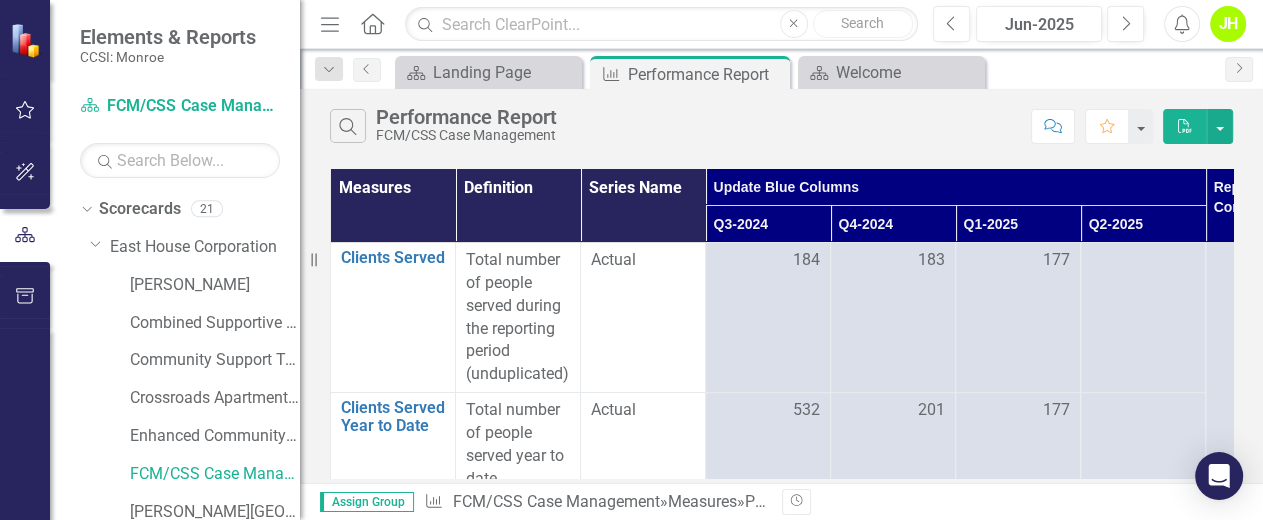 click on "FCM/CSS Case Management" at bounding box center [466, 135] 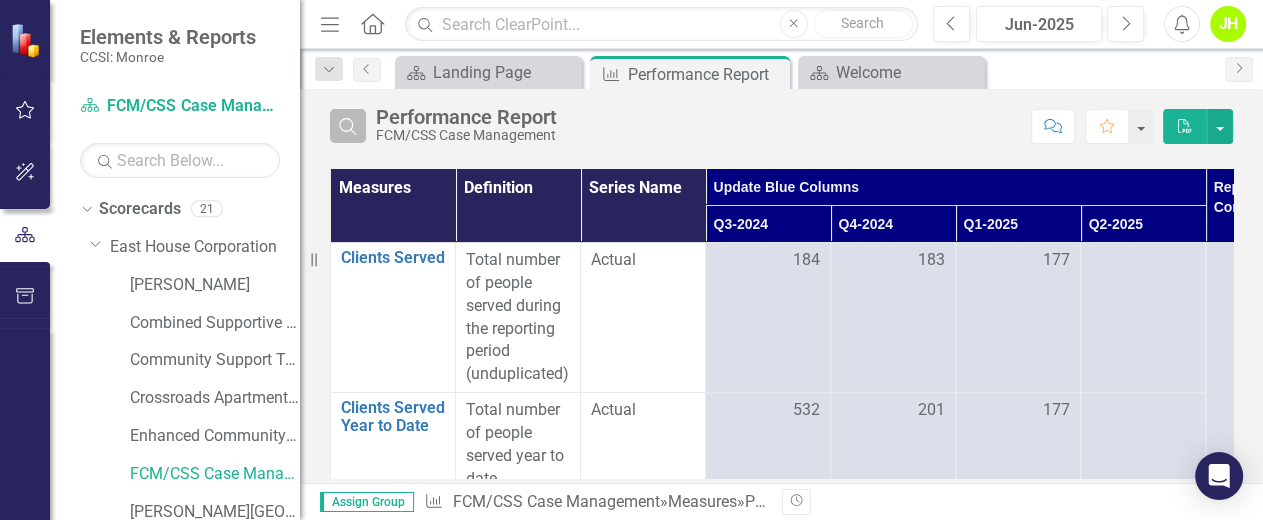 click on "Search" at bounding box center (348, 126) 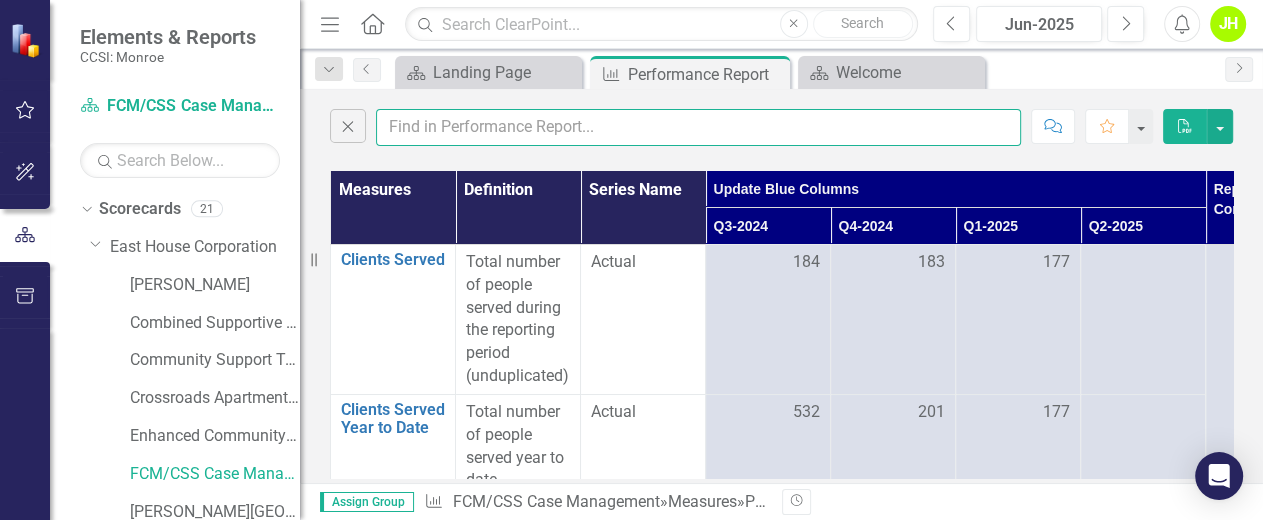 click at bounding box center (698, 127) 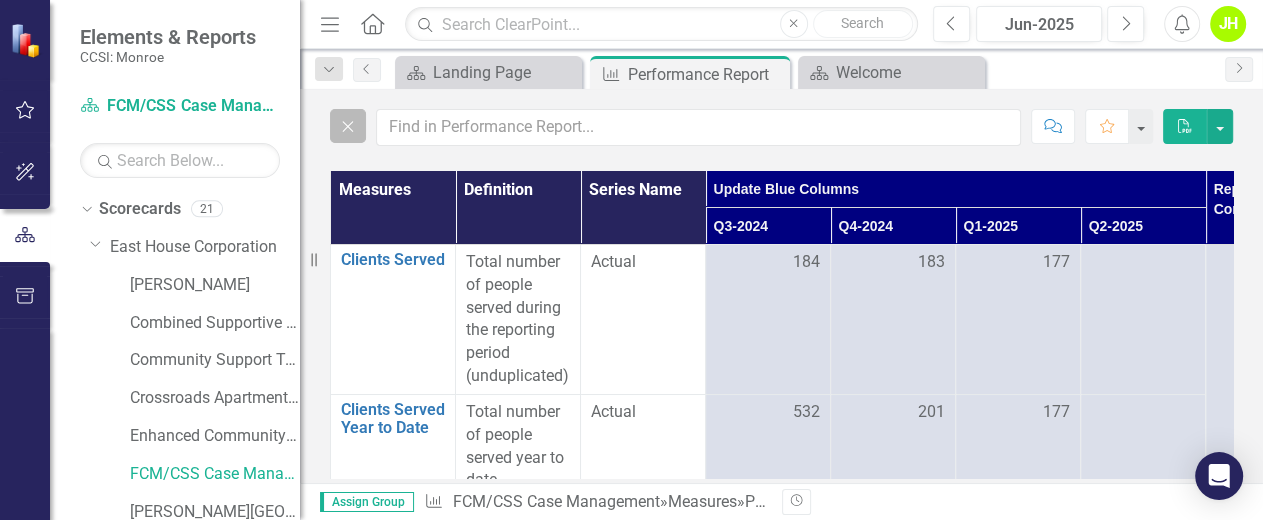 click on "Close" 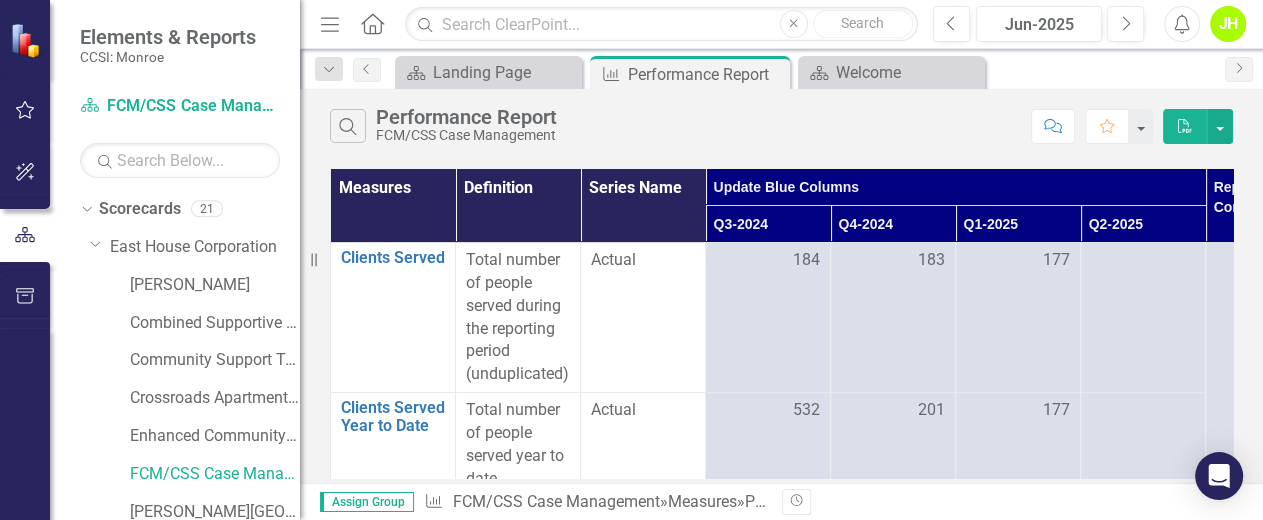 click on "Performance Report" at bounding box center [466, 117] 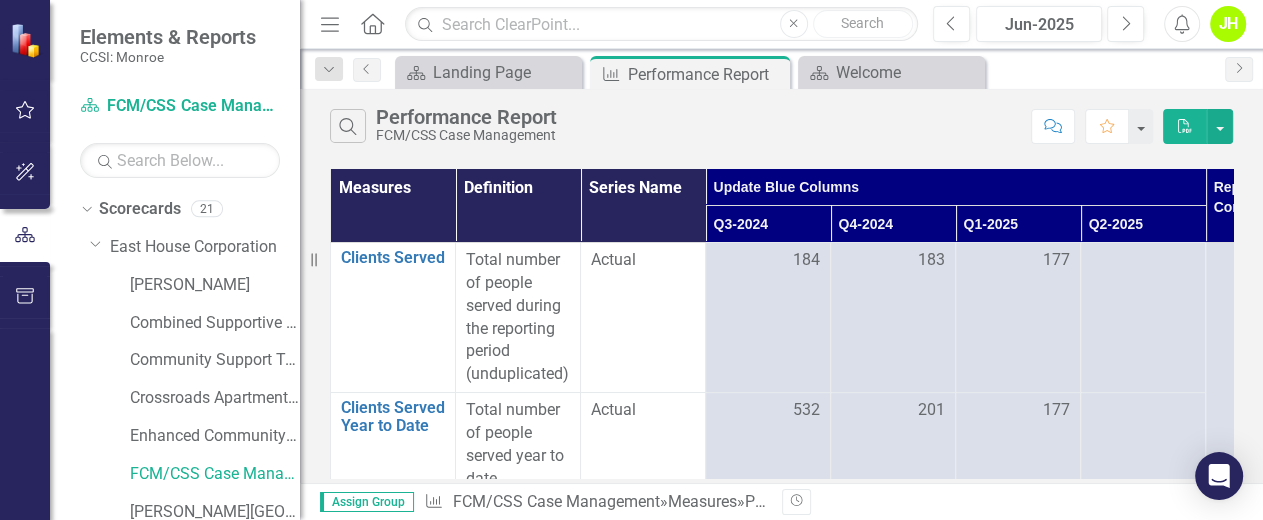 click on "FCM/CSS Case Management" at bounding box center [466, 135] 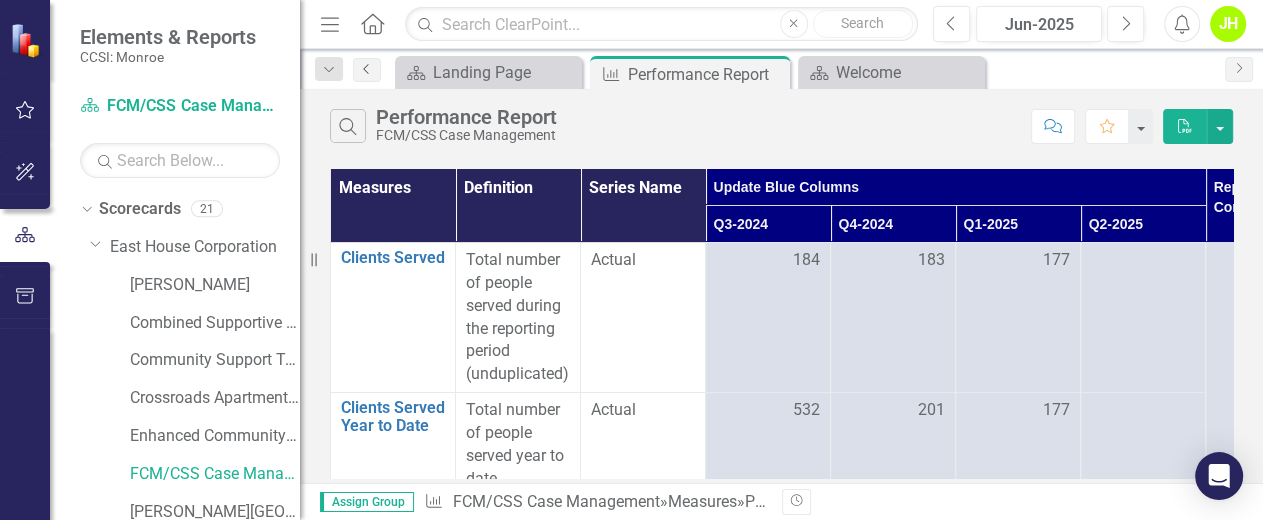 click on "Previous" 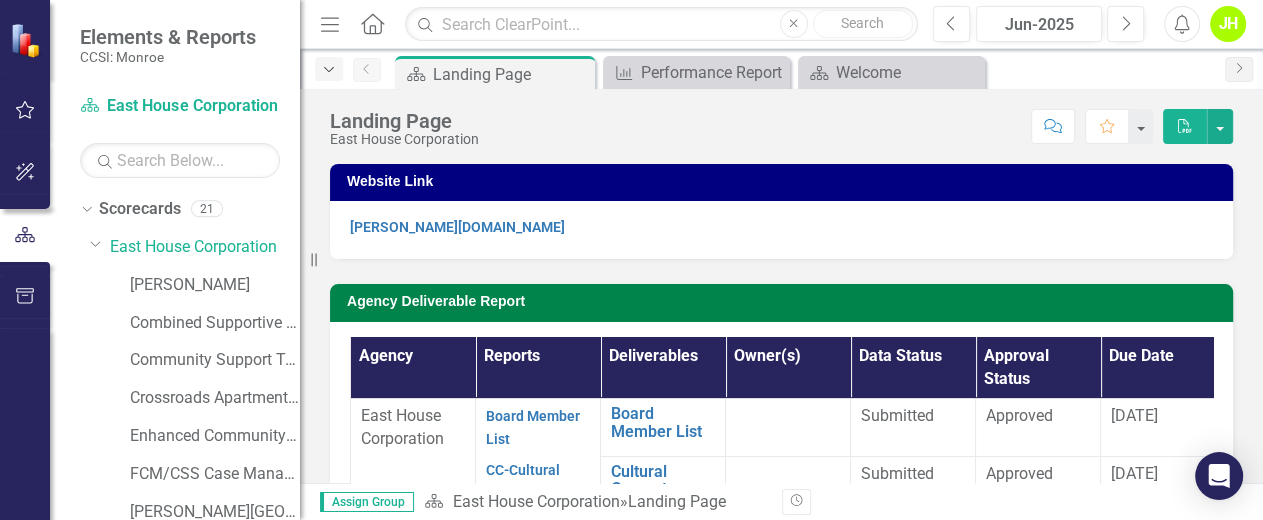 click on "Dropdown" 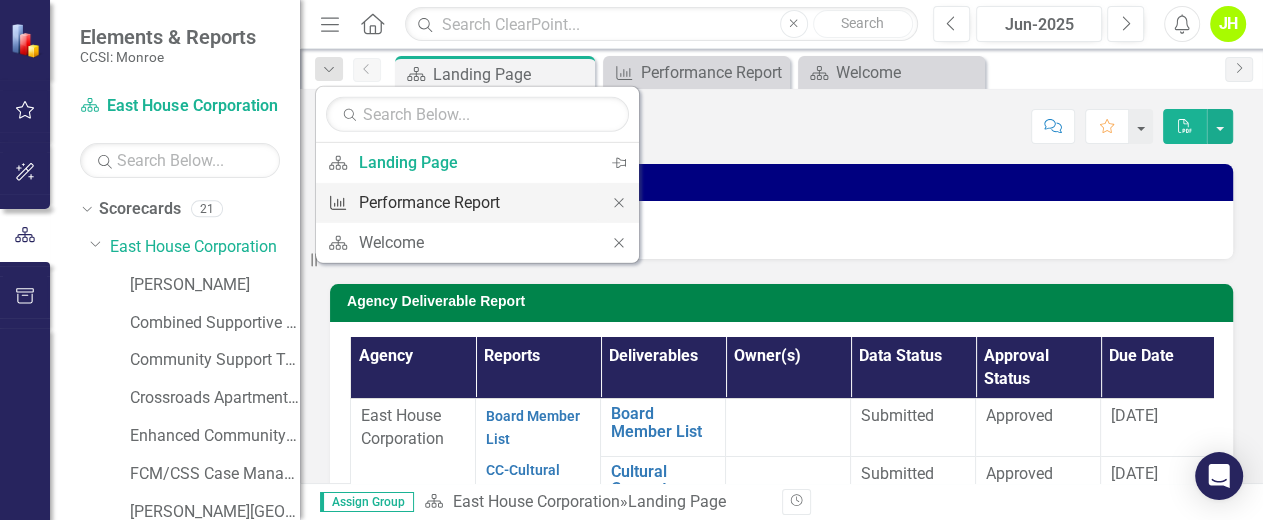 click on "Performance Report" at bounding box center (474, 202) 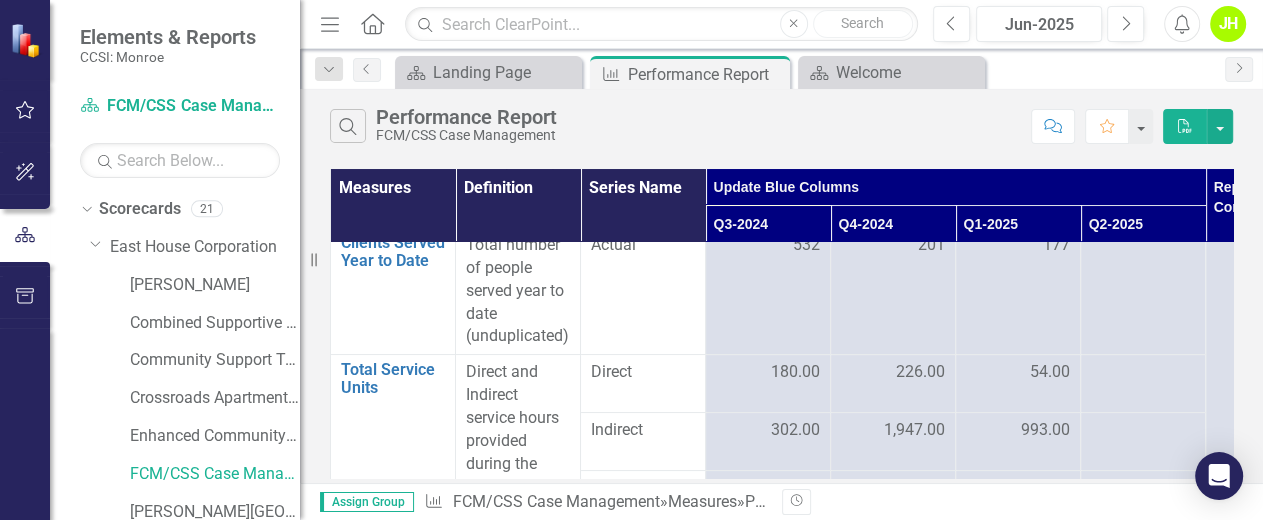 scroll, scrollTop: 0, scrollLeft: 0, axis: both 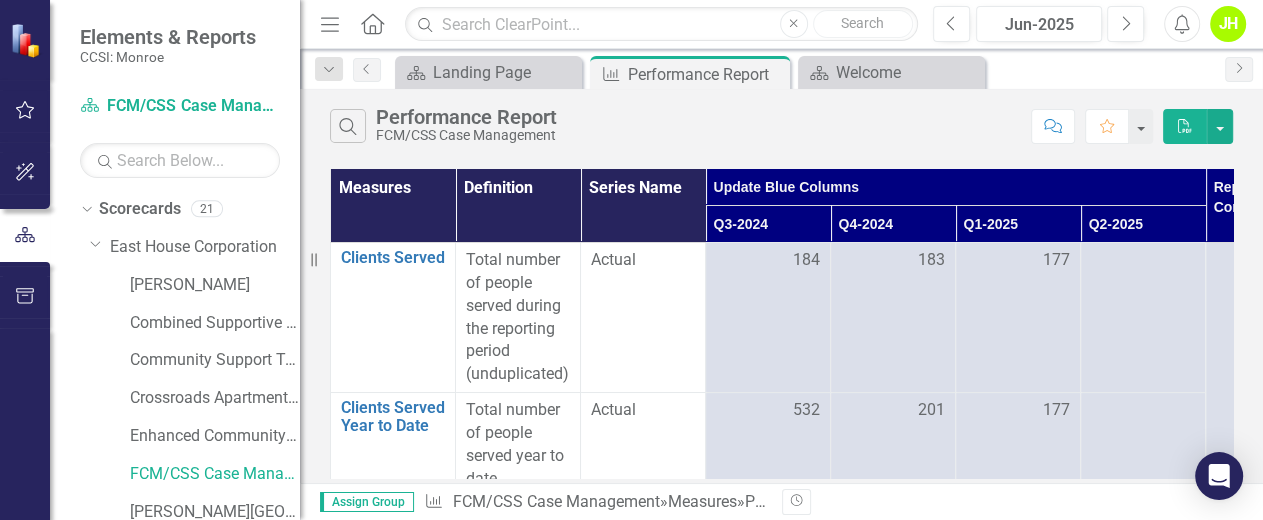 click on "Series Name" at bounding box center (643, 206) 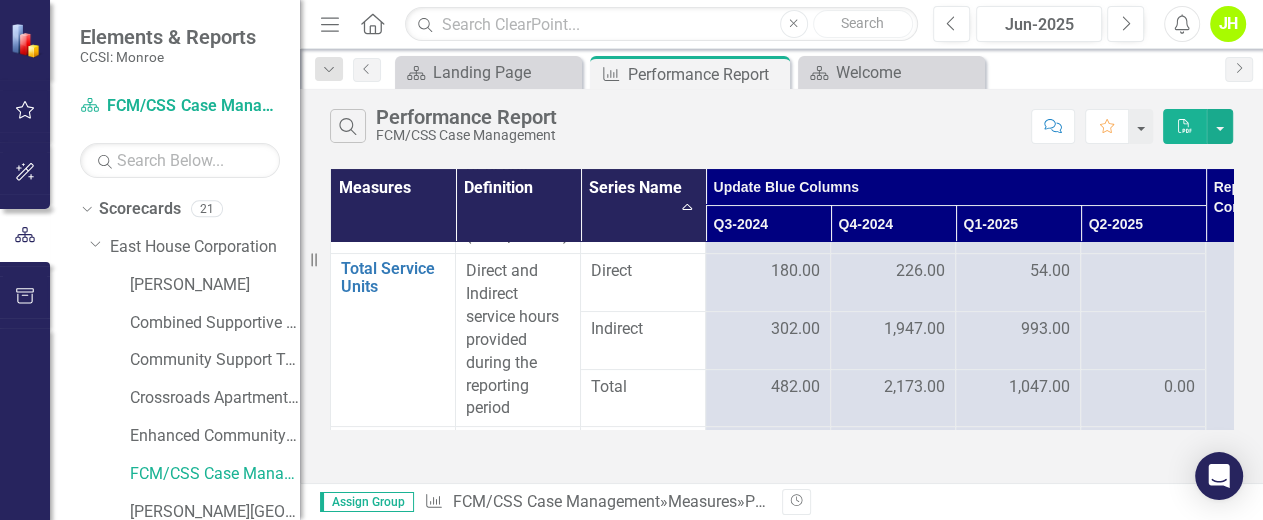 scroll, scrollTop: 0, scrollLeft: 0, axis: both 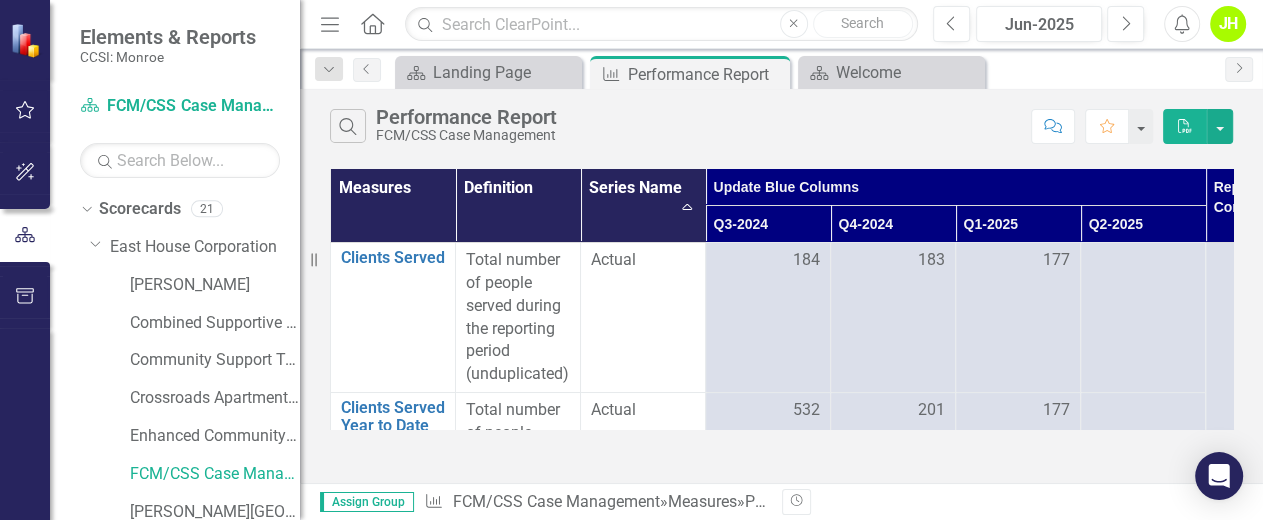 click on "Q3-2024" at bounding box center (768, 224) 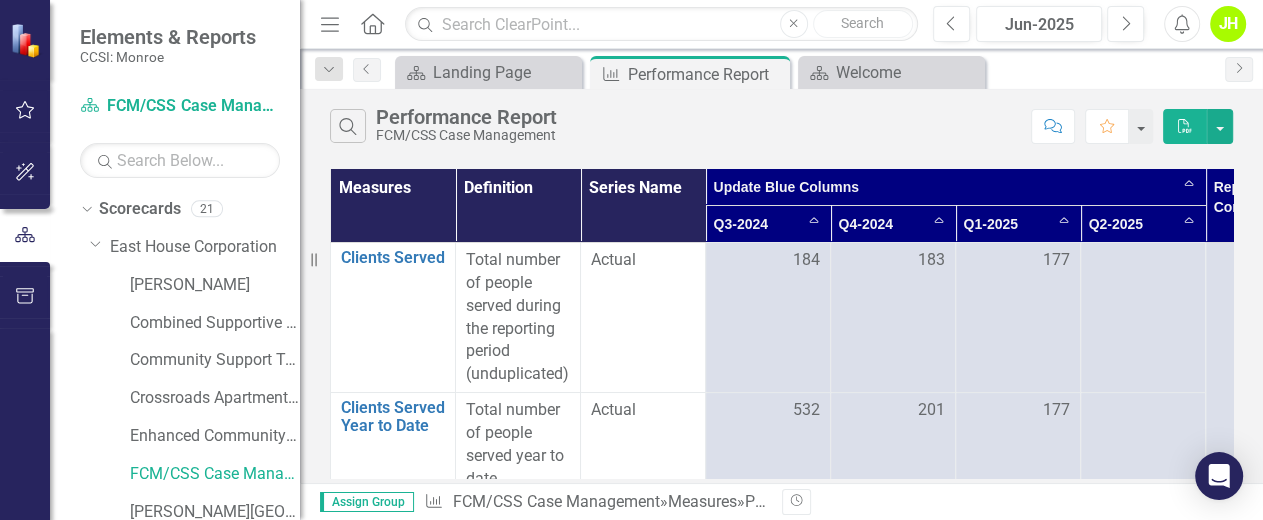 click on "Update Blue Columns Sort Ascending" at bounding box center (956, 187) 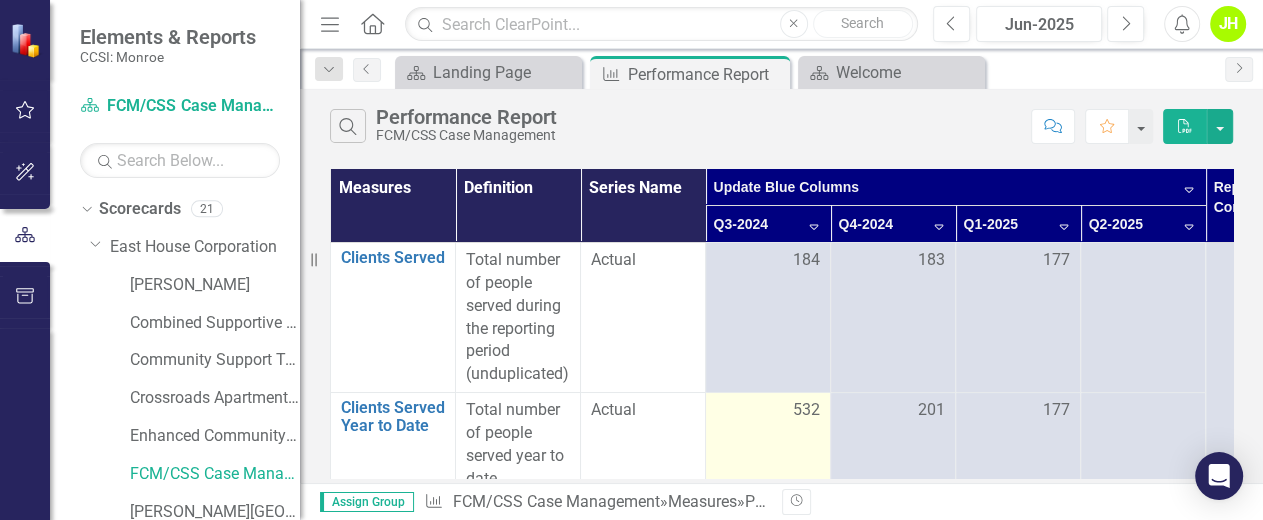 click on "532" at bounding box center (768, 456) 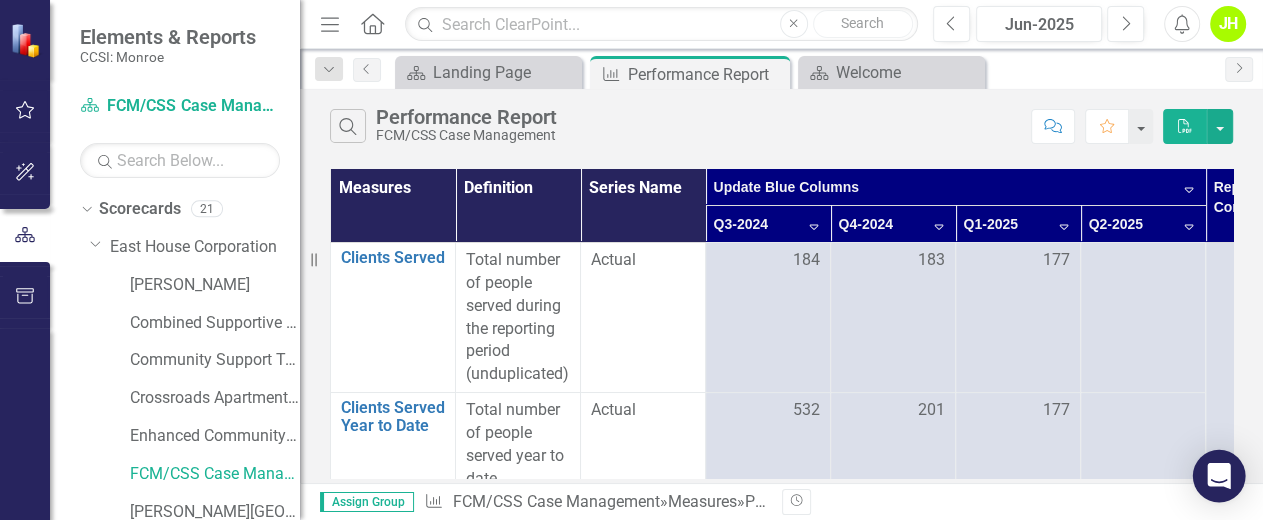 click 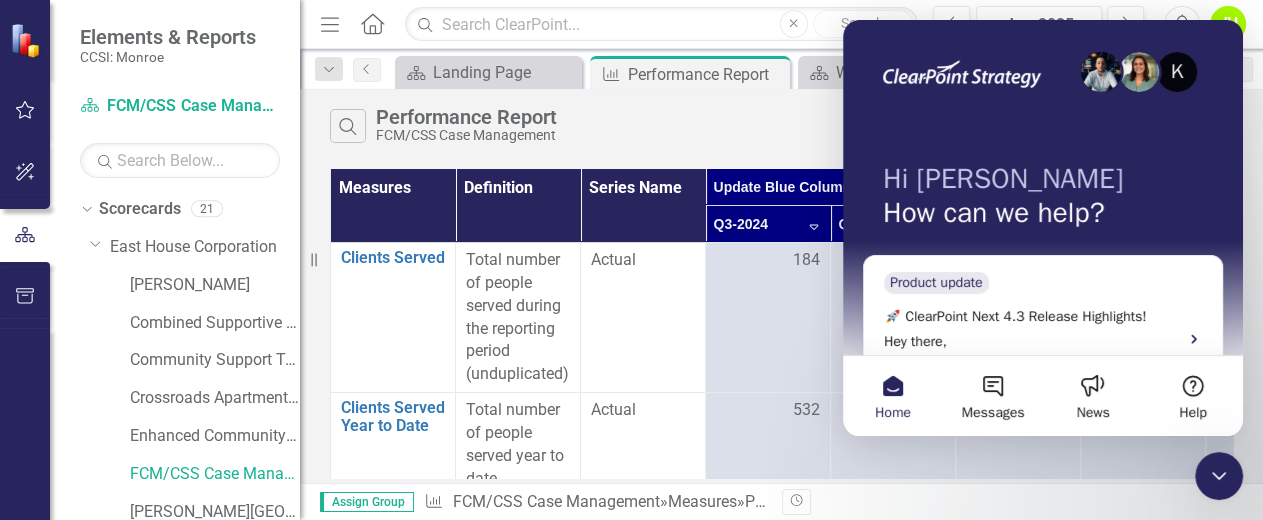 scroll, scrollTop: 0, scrollLeft: 0, axis: both 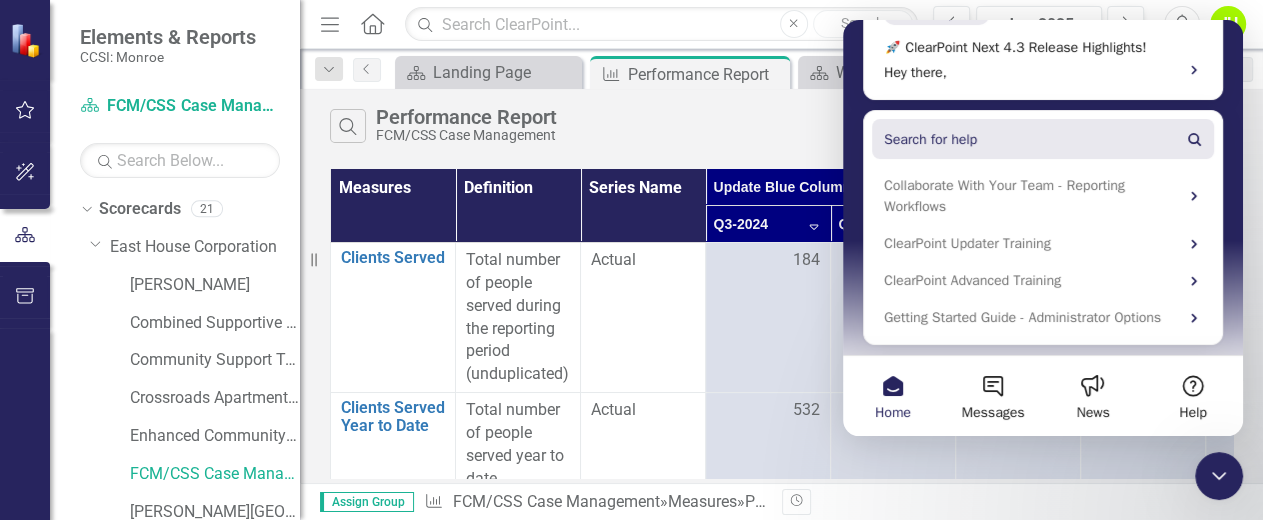 click on "Search for help" at bounding box center [930, 139] 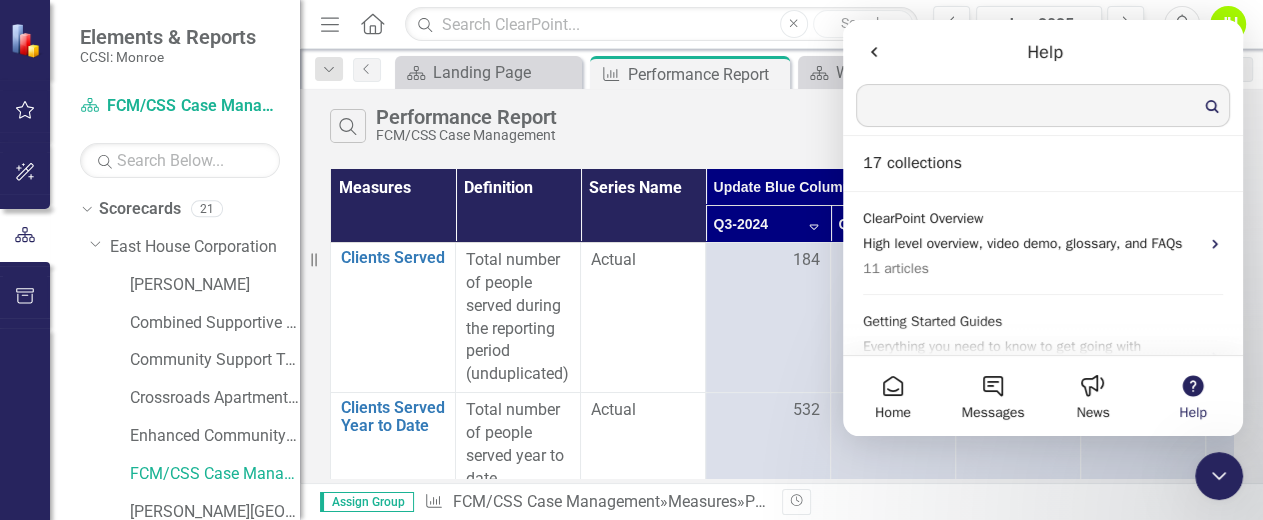 scroll, scrollTop: 0, scrollLeft: 0, axis: both 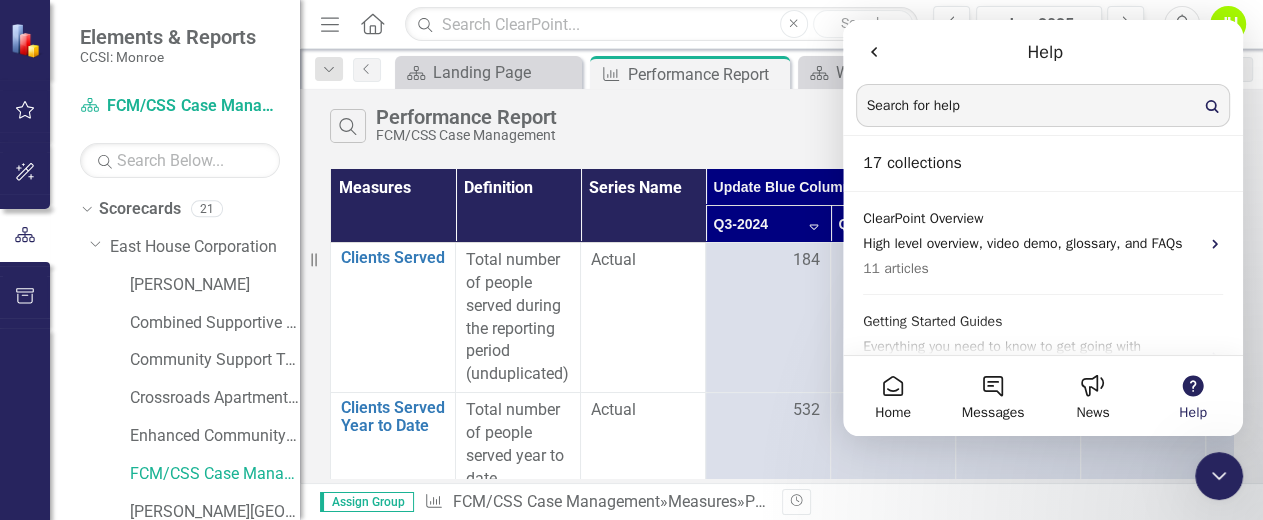 click on "Search for help" at bounding box center (913, 106) 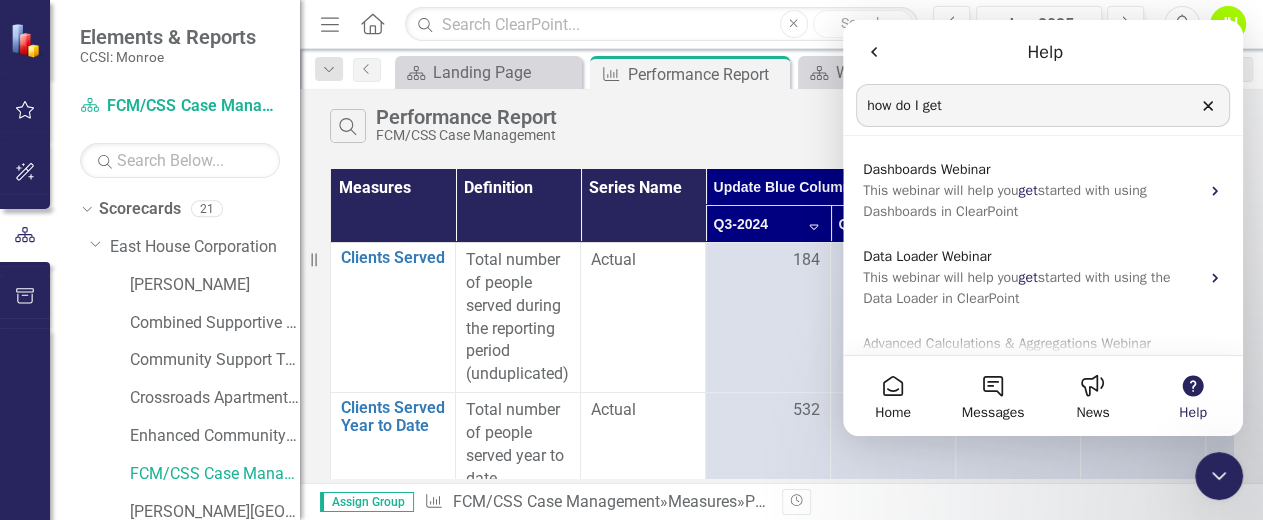 type on "how do I get" 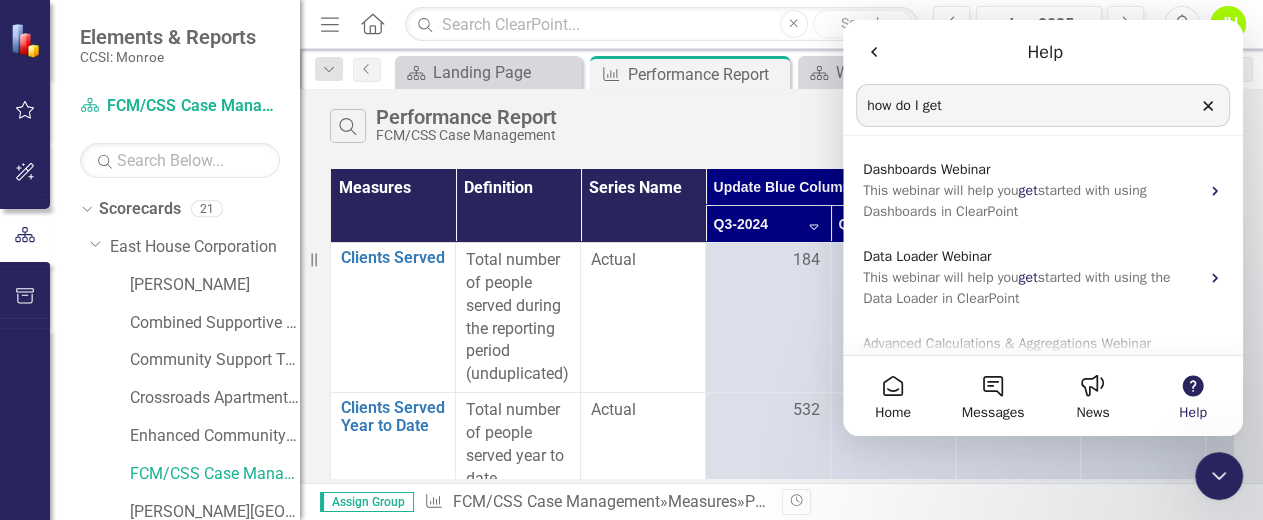 click 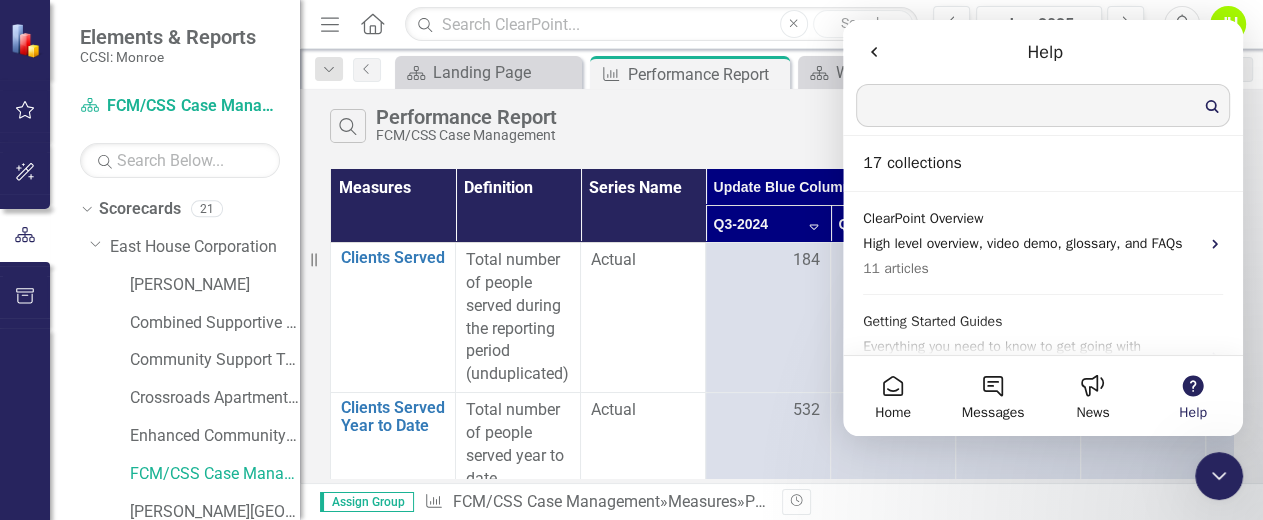 click on "Search Performance Report FCM/CSS Case Management" at bounding box center (675, 126) 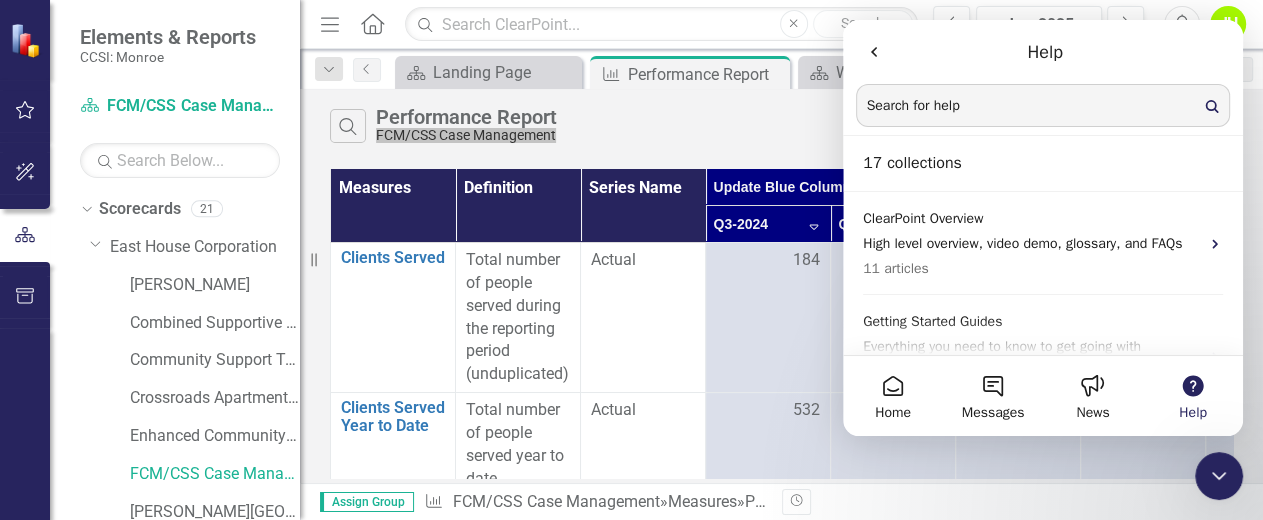 click at bounding box center [1219, 476] 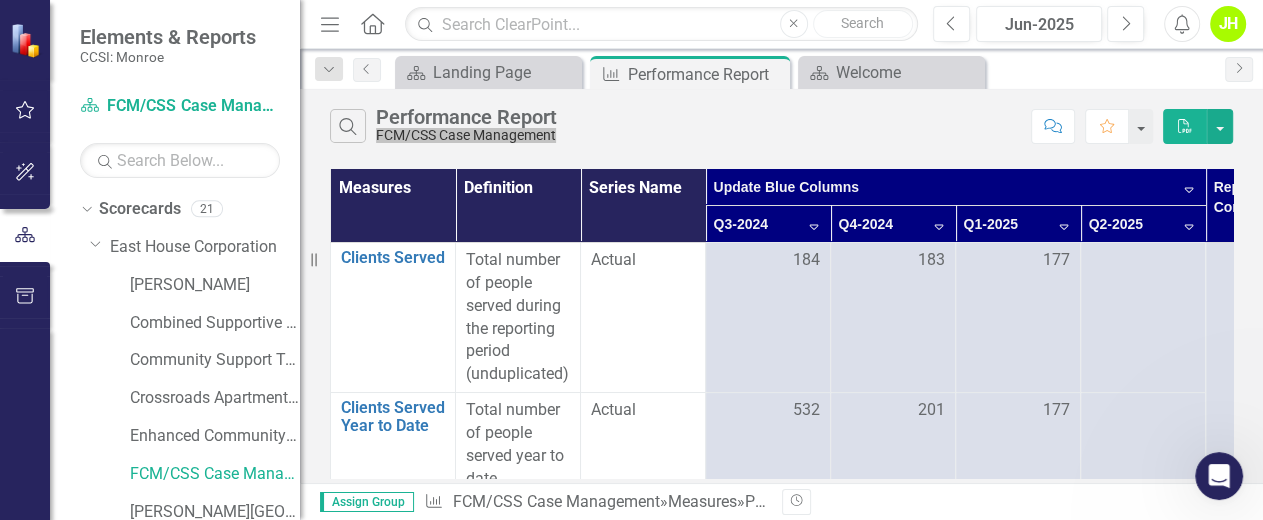 scroll, scrollTop: 0, scrollLeft: 0, axis: both 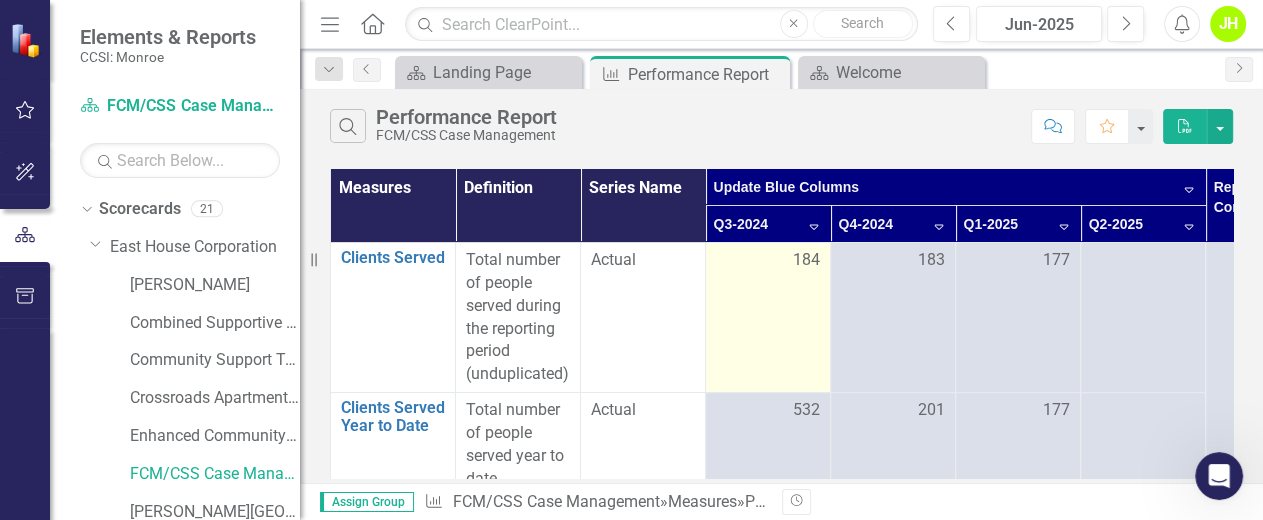 click on "184" at bounding box center [806, 260] 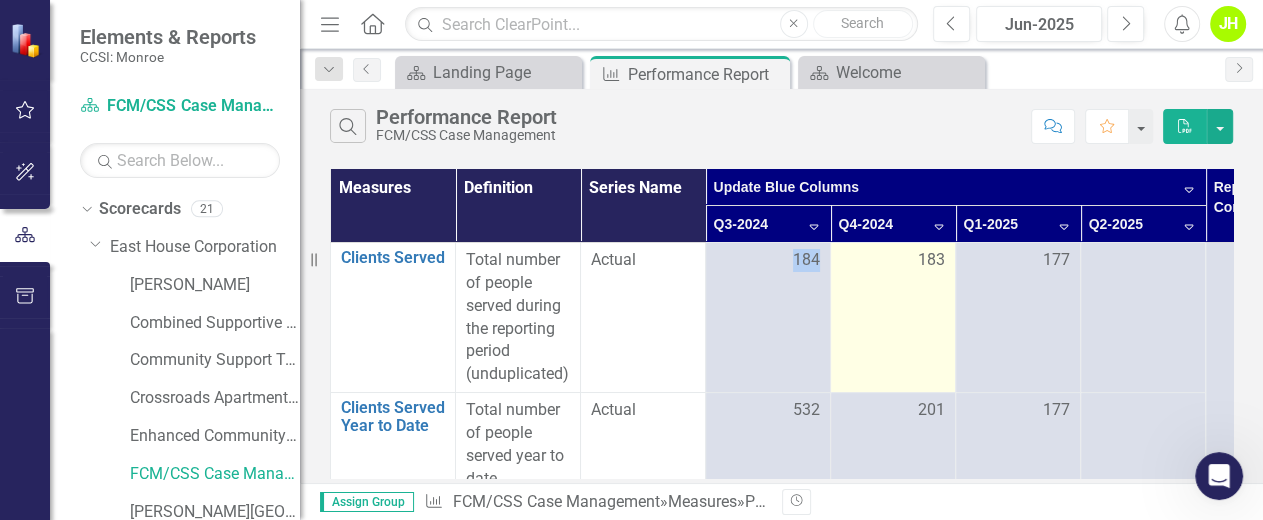 drag, startPoint x: 796, startPoint y: 258, endPoint x: 844, endPoint y: 260, distance: 48.04165 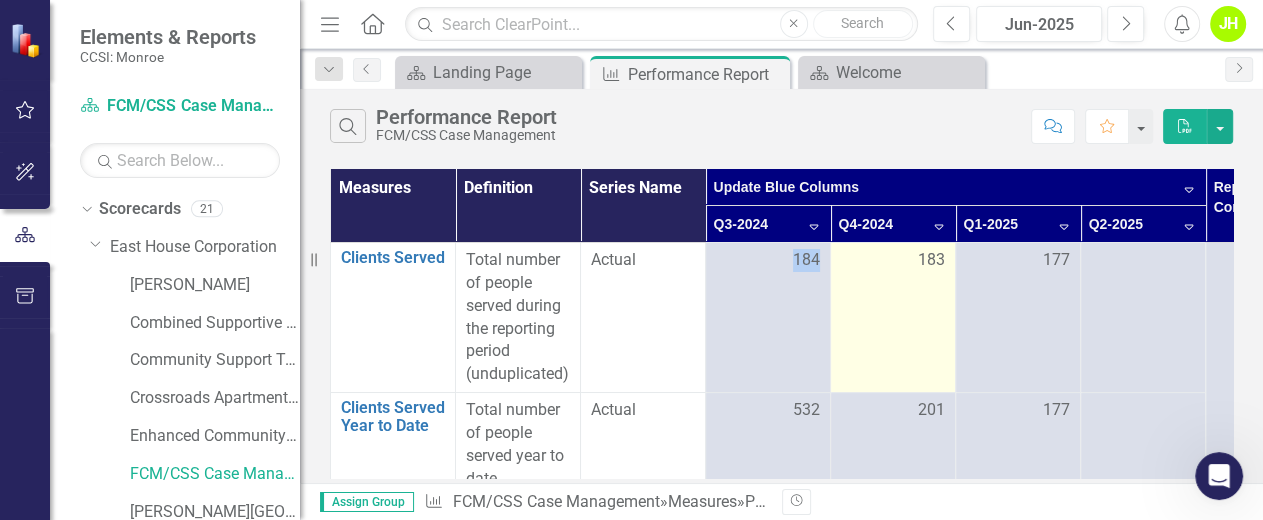 click on "Clients Served Link Open Element Total number of people served during the reporting period (unduplicated) Actual 184 183 177" at bounding box center [956, 318] 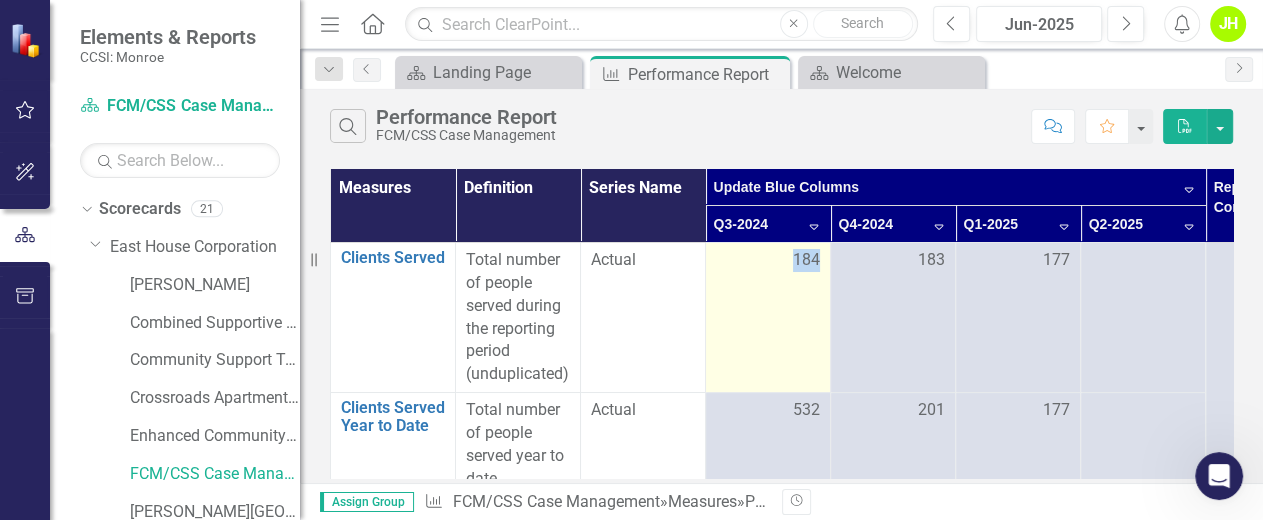 drag, startPoint x: 844, startPoint y: 260, endPoint x: 794, endPoint y: 260, distance: 50 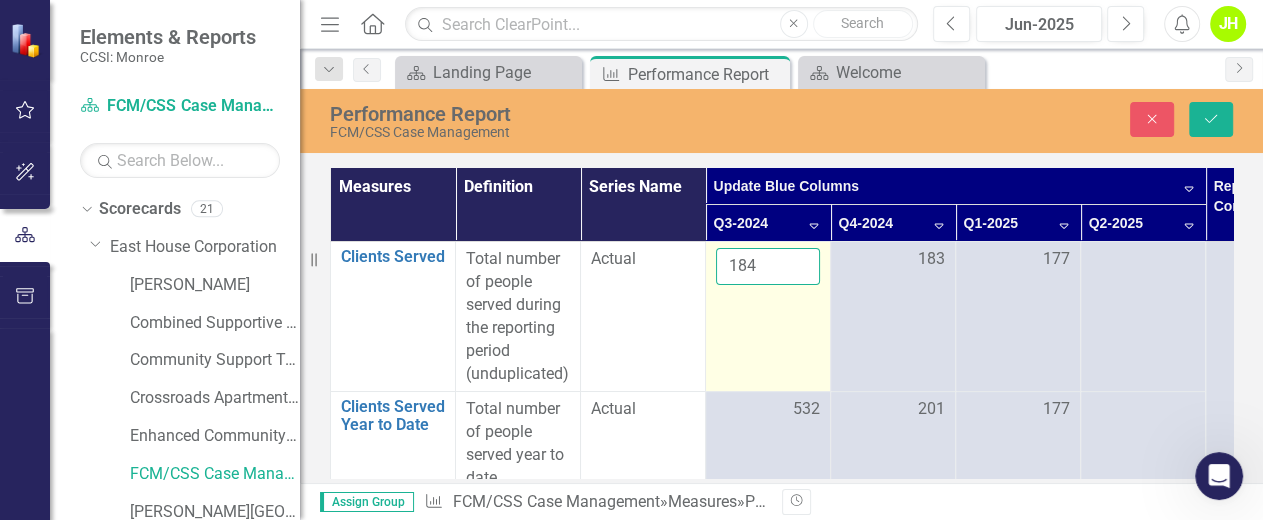 drag, startPoint x: 813, startPoint y: 256, endPoint x: 783, endPoint y: 246, distance: 31.622776 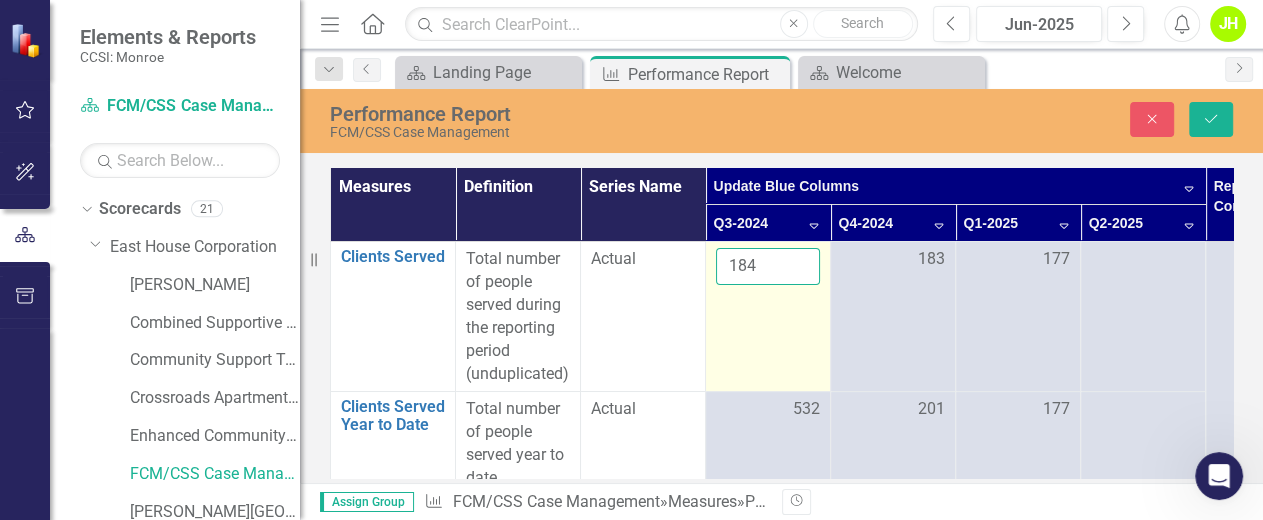 click on "184" at bounding box center (768, 317) 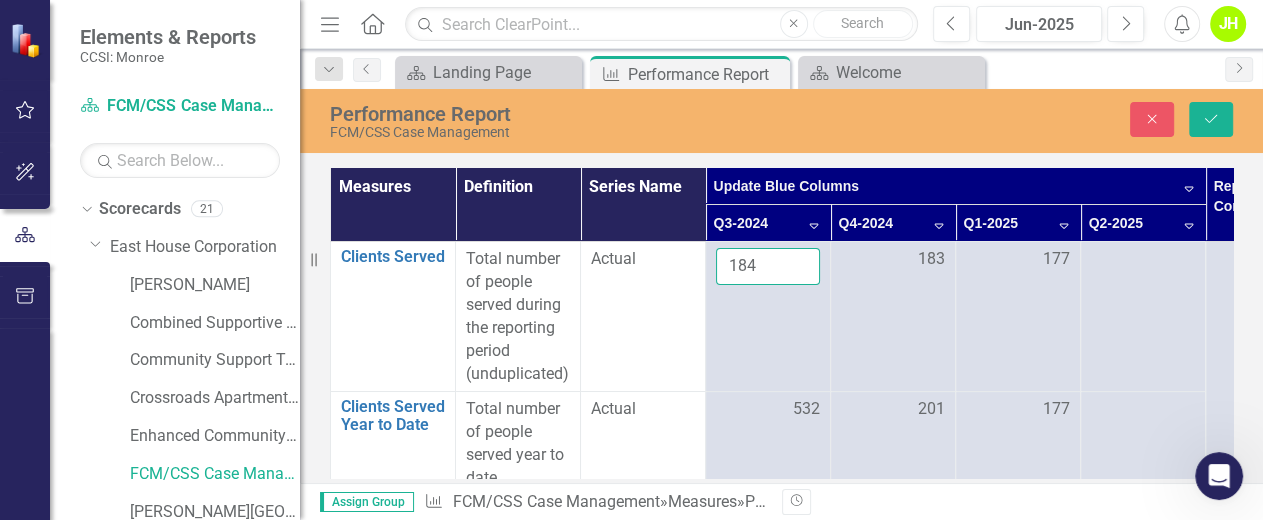 drag, startPoint x: 767, startPoint y: 264, endPoint x: 683, endPoint y: 262, distance: 84.0238 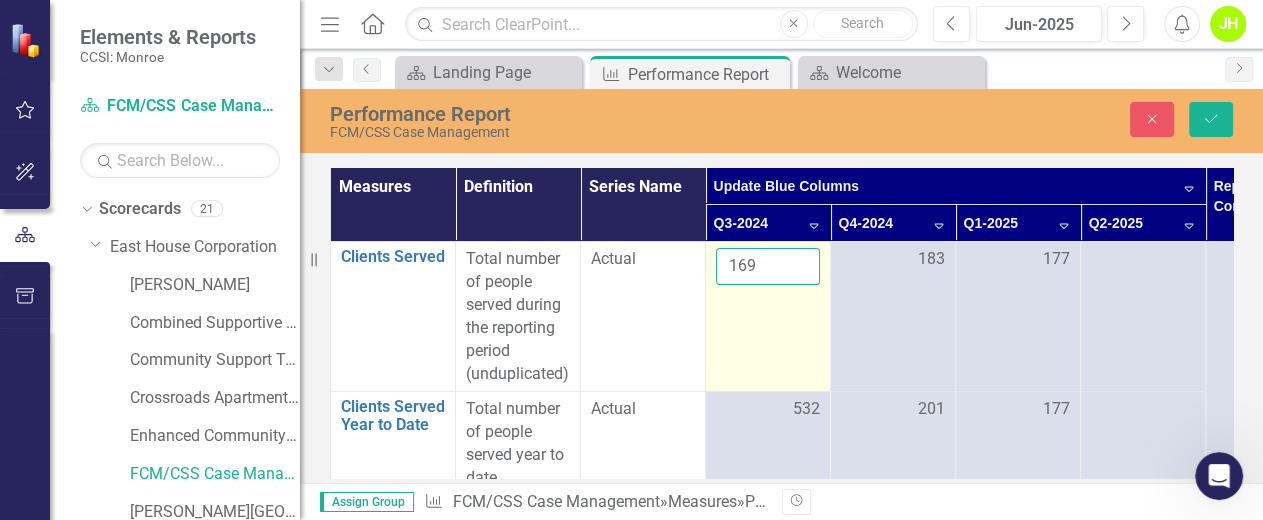 type on "169" 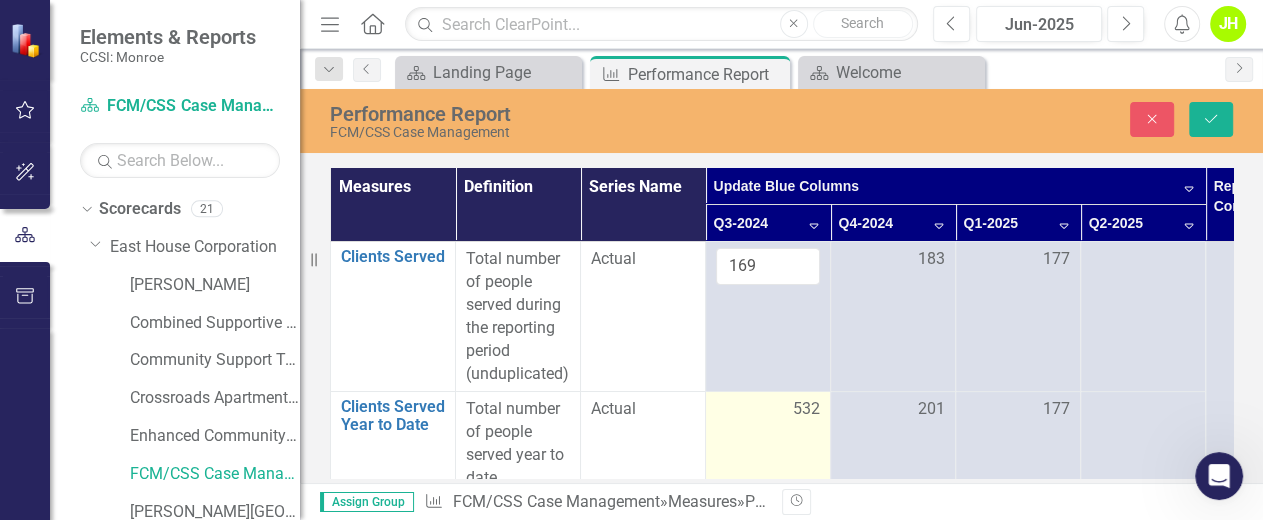 click on "532" at bounding box center (768, 455) 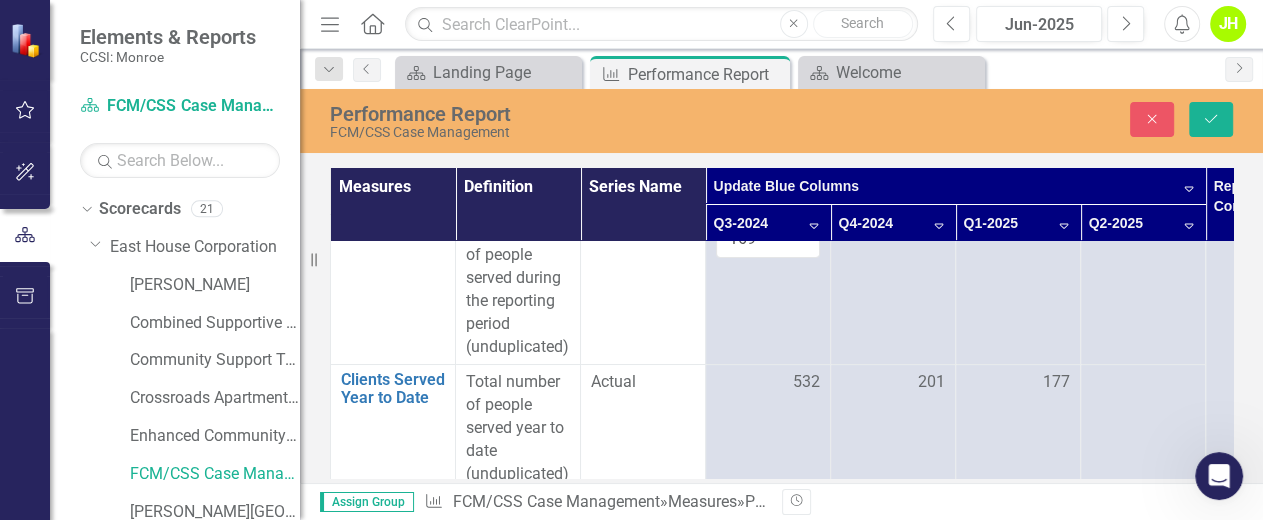 scroll, scrollTop: 0, scrollLeft: 0, axis: both 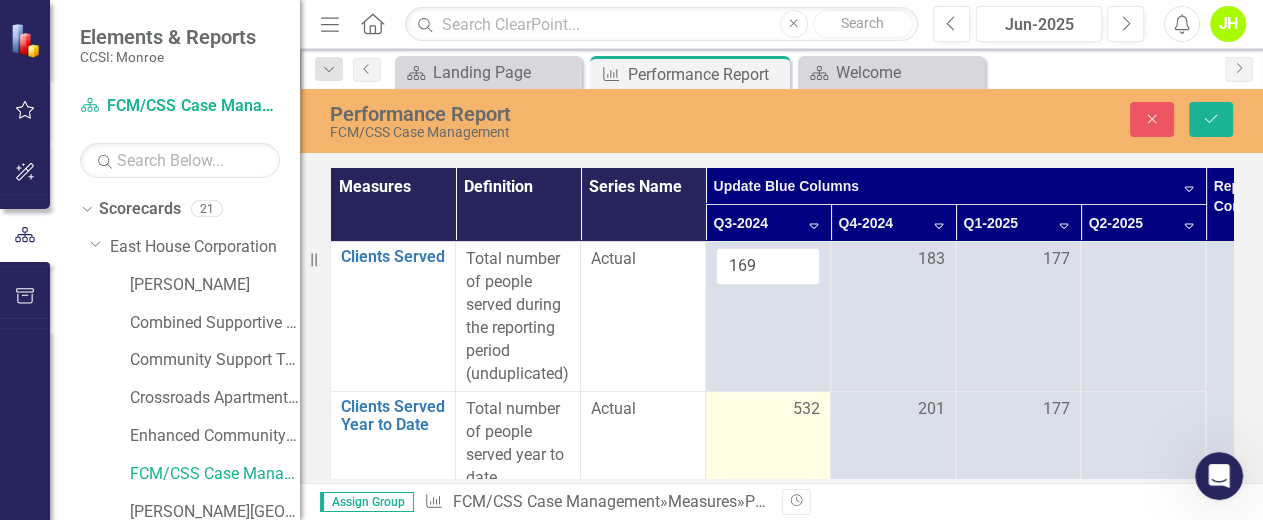 click on "532" at bounding box center (806, 409) 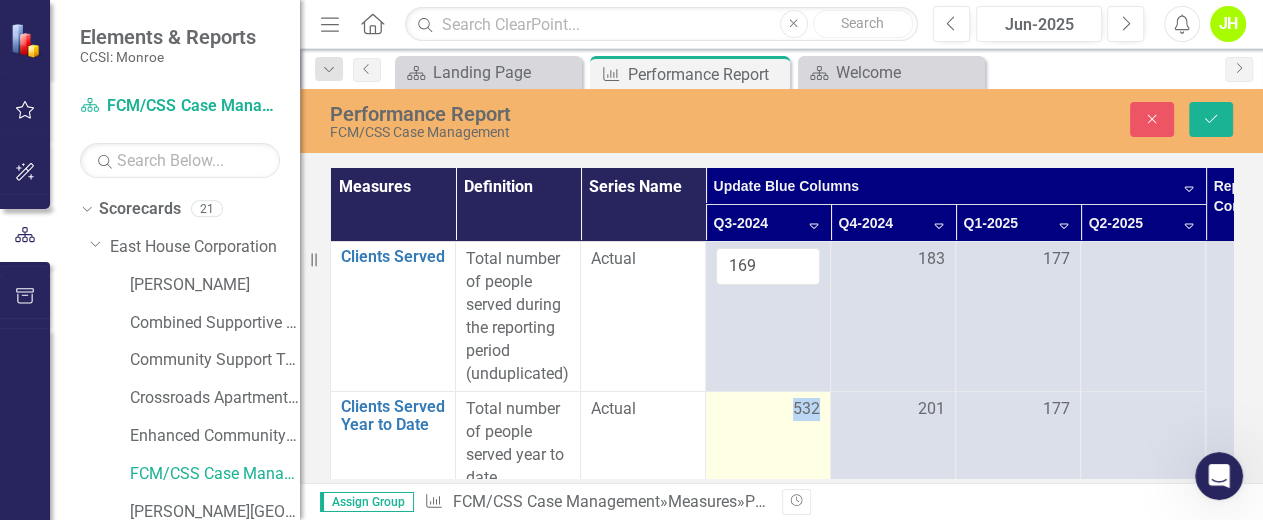click on "532" at bounding box center (806, 409) 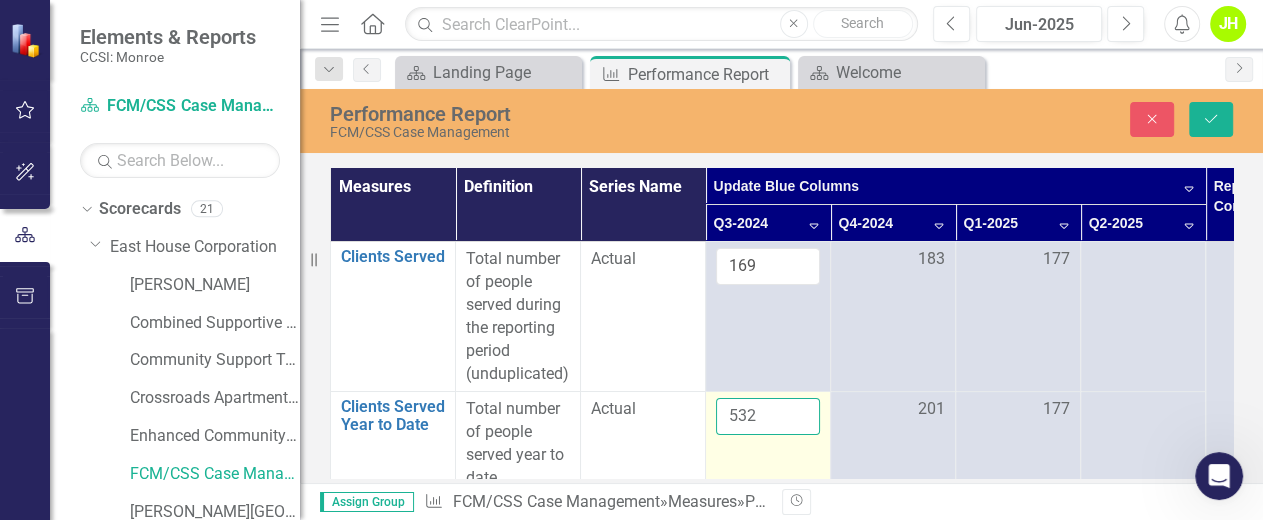 drag, startPoint x: 800, startPoint y: 406, endPoint x: 763, endPoint y: 397, distance: 38.078865 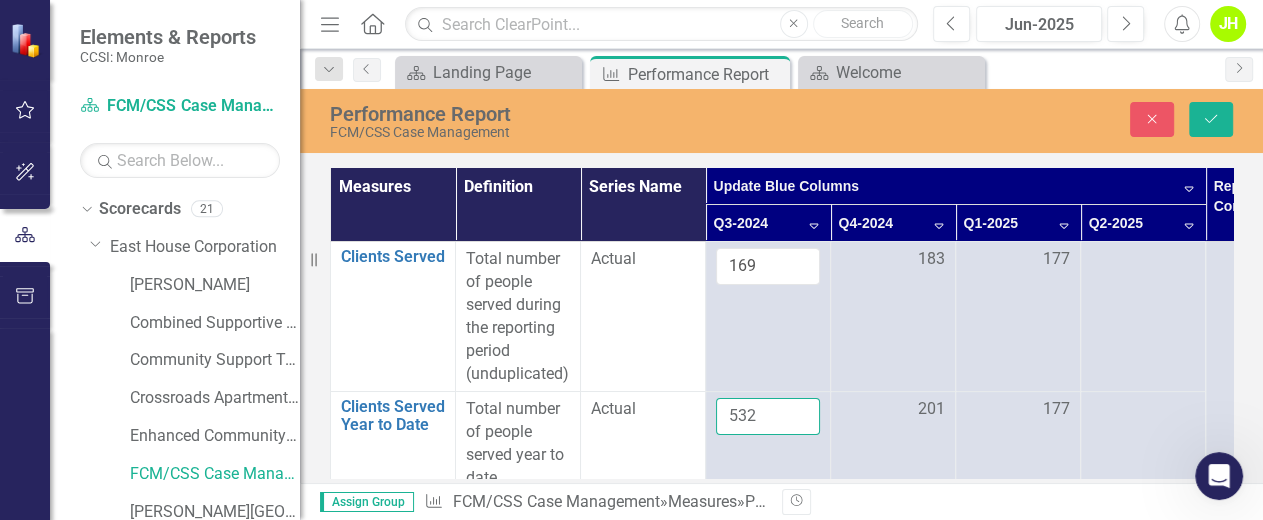 drag, startPoint x: 759, startPoint y: 403, endPoint x: 569, endPoint y: 418, distance: 190.59119 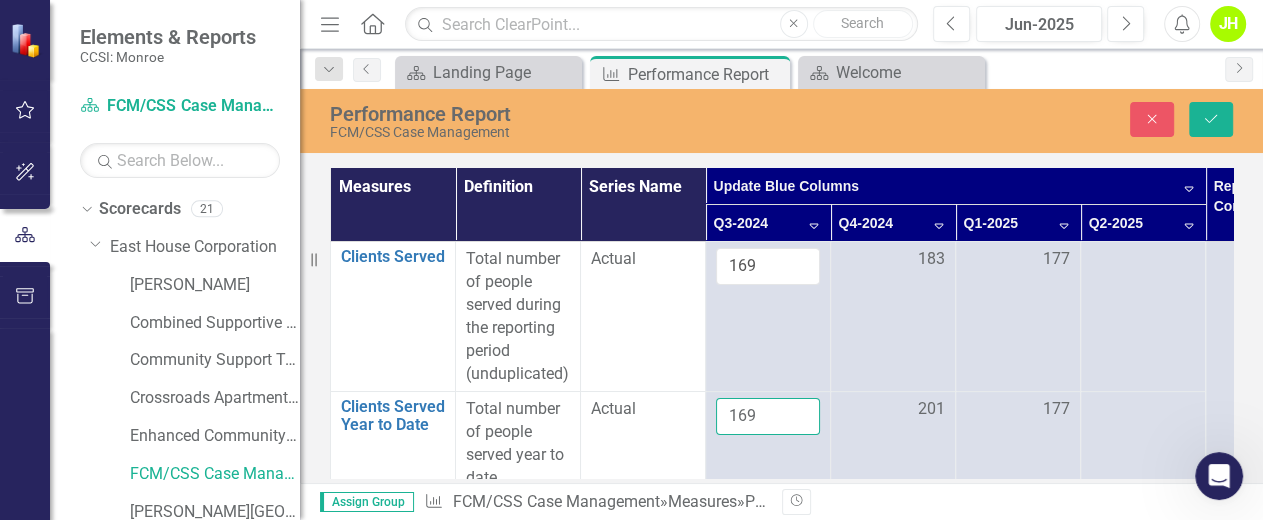 type on "169" 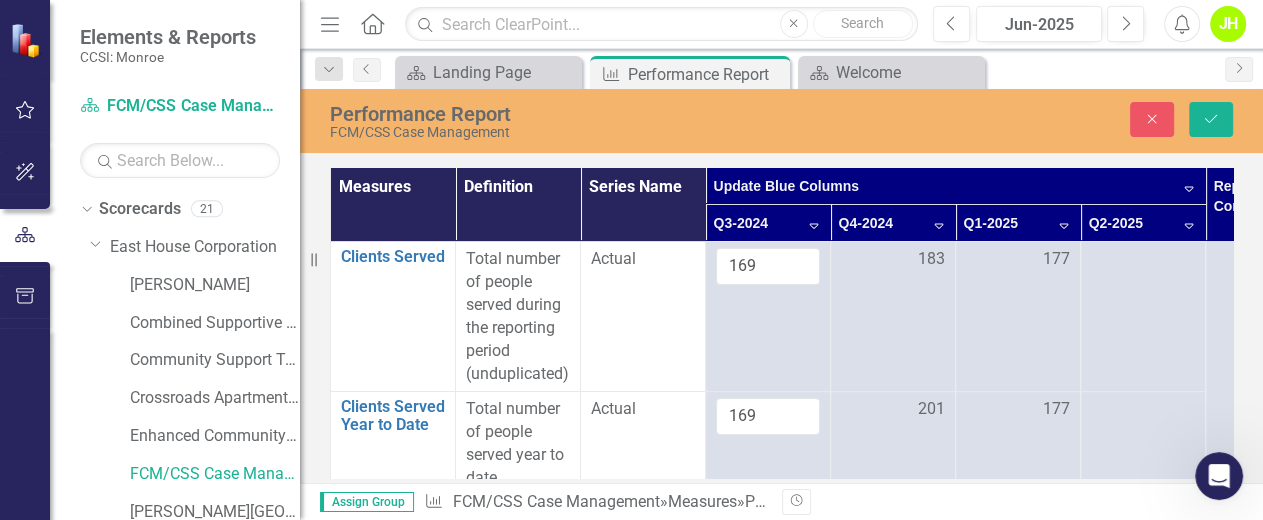 click on "Actual" at bounding box center (643, 317) 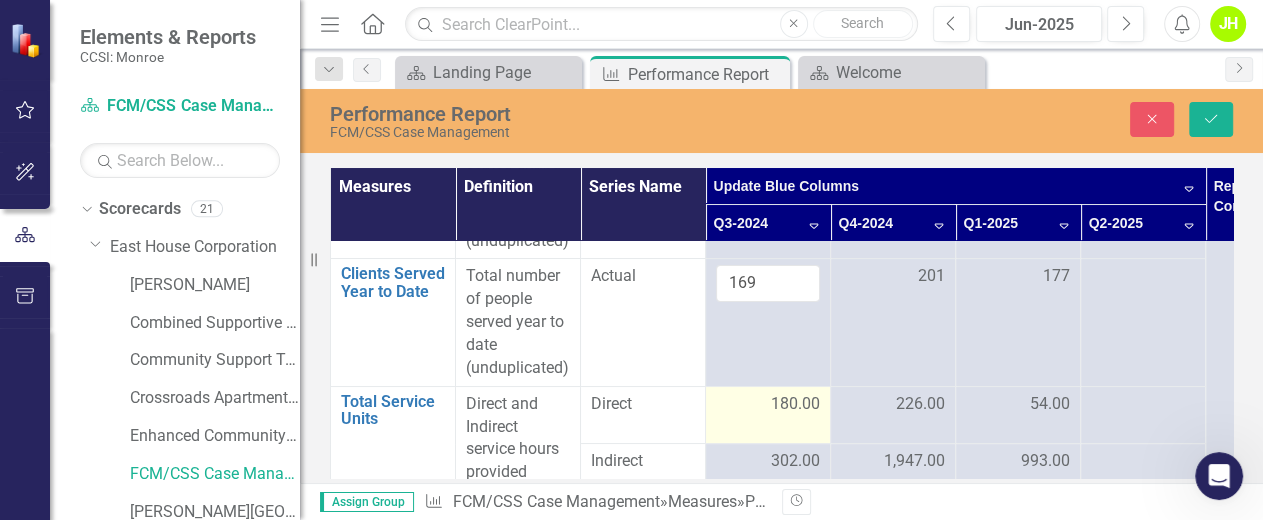 click on "180.00" at bounding box center [795, 404] 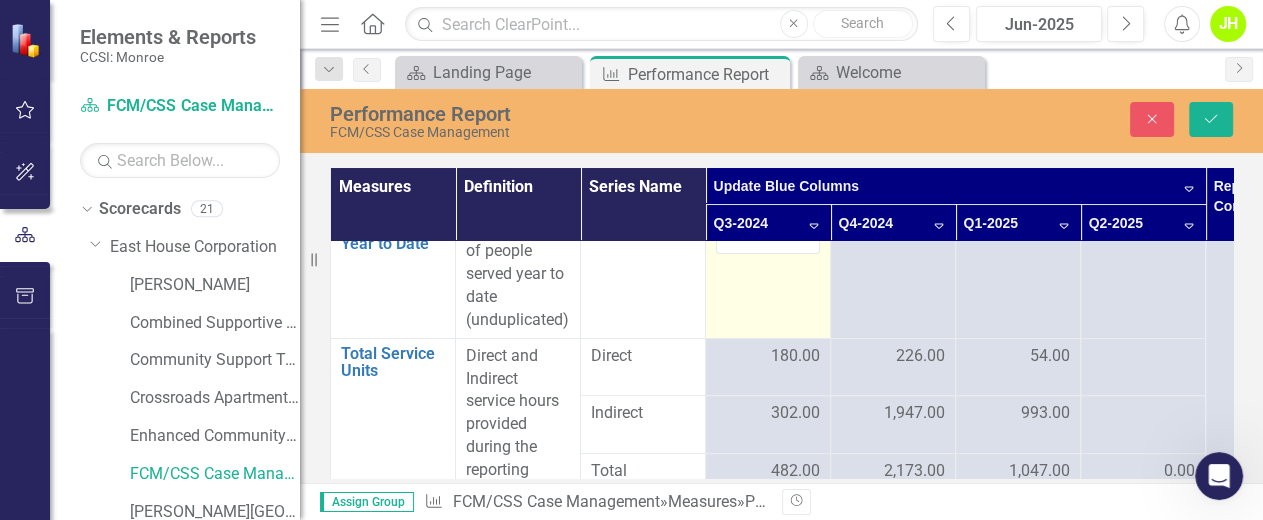 scroll, scrollTop: 133, scrollLeft: 0, axis: vertical 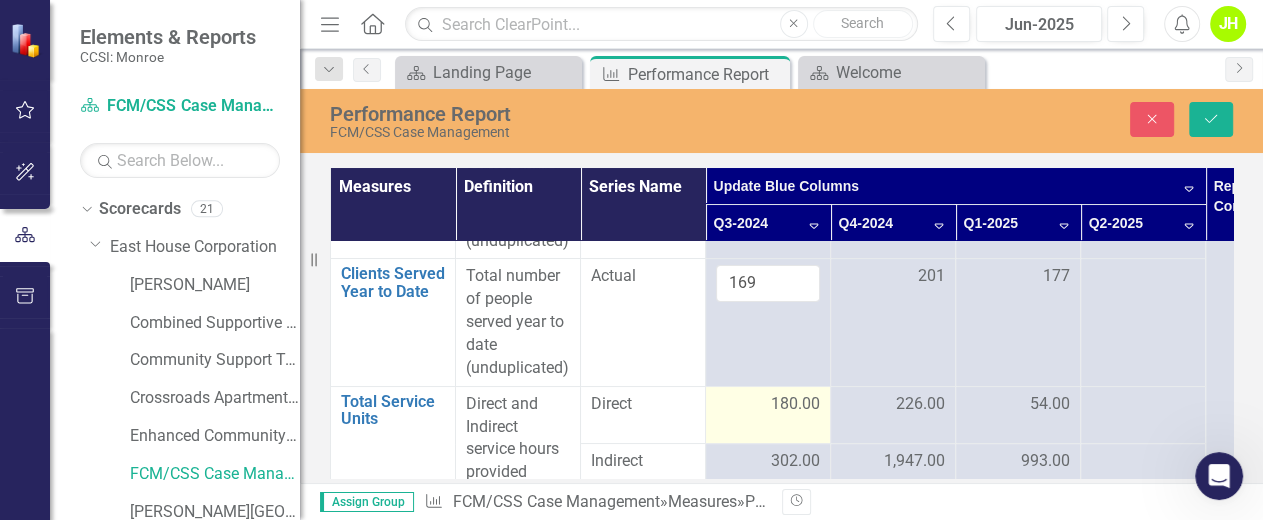 click on "180.00" at bounding box center [768, 404] 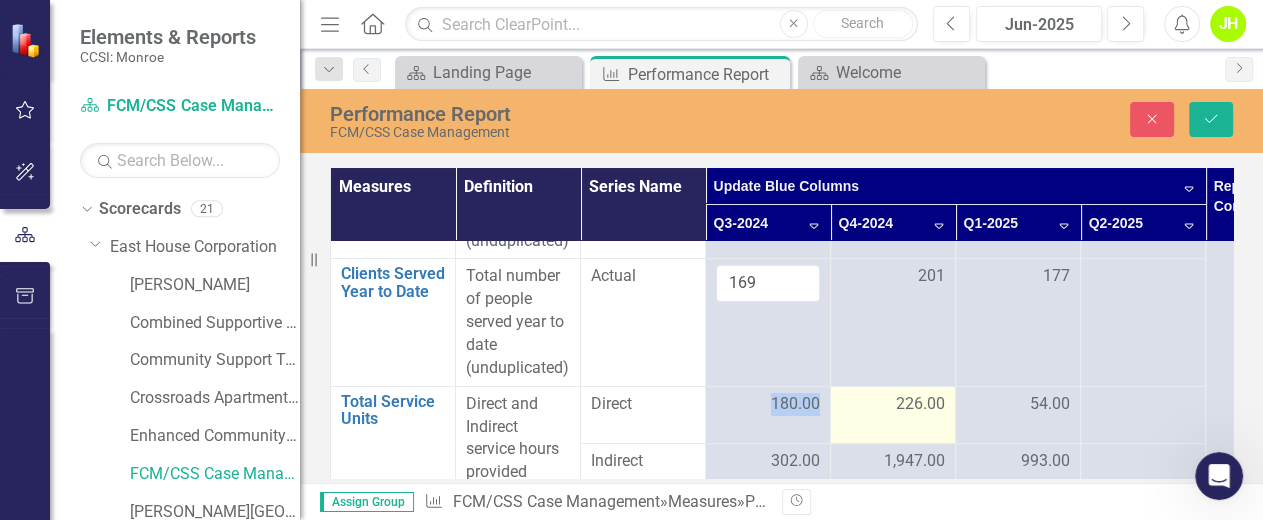 drag, startPoint x: 771, startPoint y: 401, endPoint x: 847, endPoint y: 403, distance: 76.02631 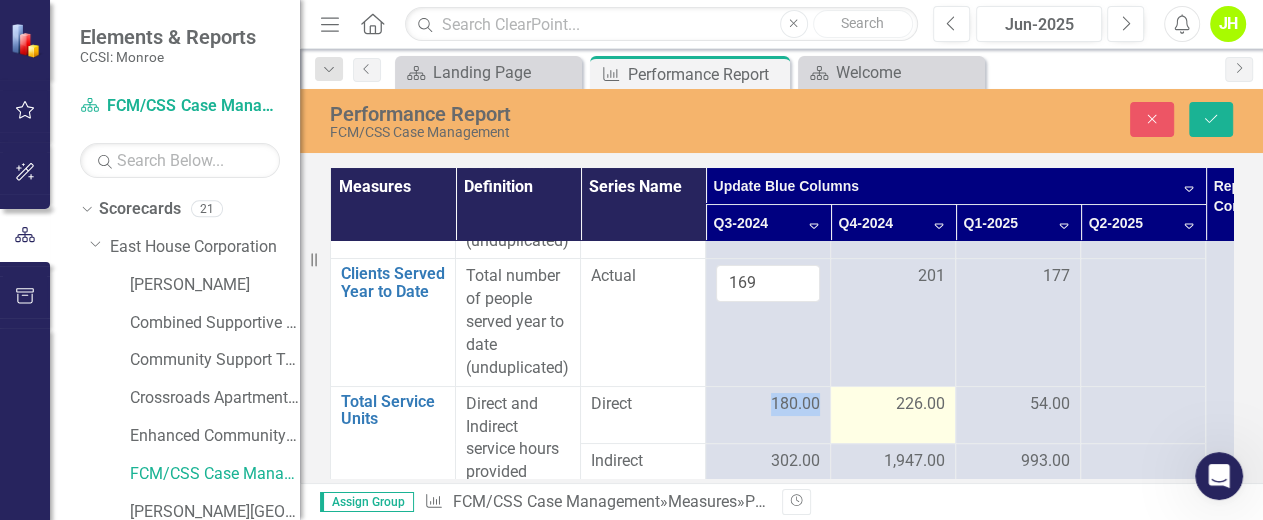 click on "Total Service Units Link Open Element Direct and Indirect service hours provided during the reporting period Direct 180.00 226.00 54.00" at bounding box center [956, 415] 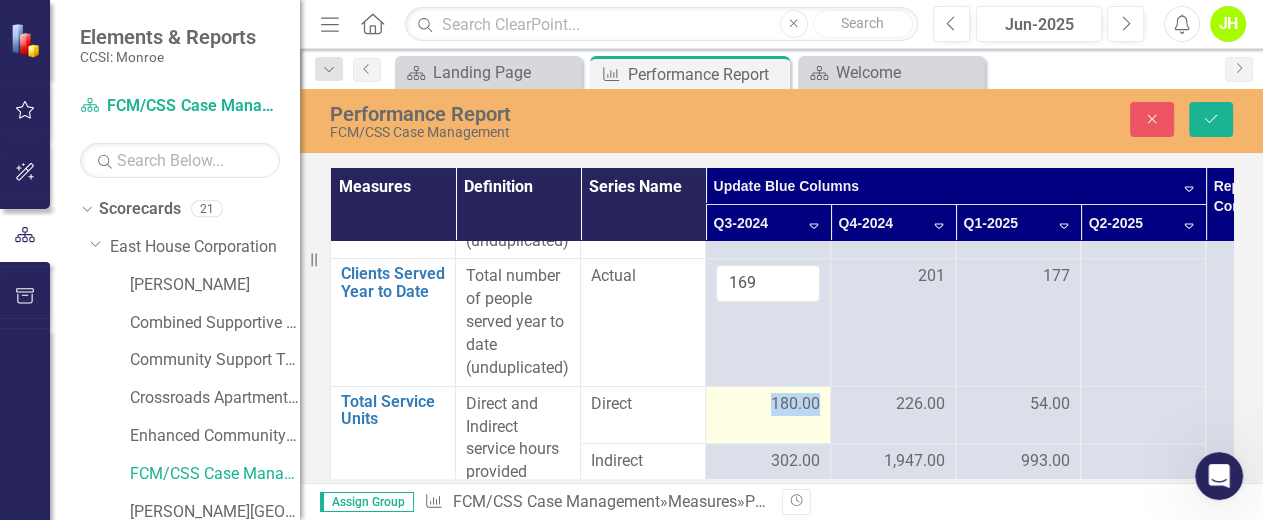 drag, startPoint x: 847, startPoint y: 403, endPoint x: 796, endPoint y: 405, distance: 51.0392 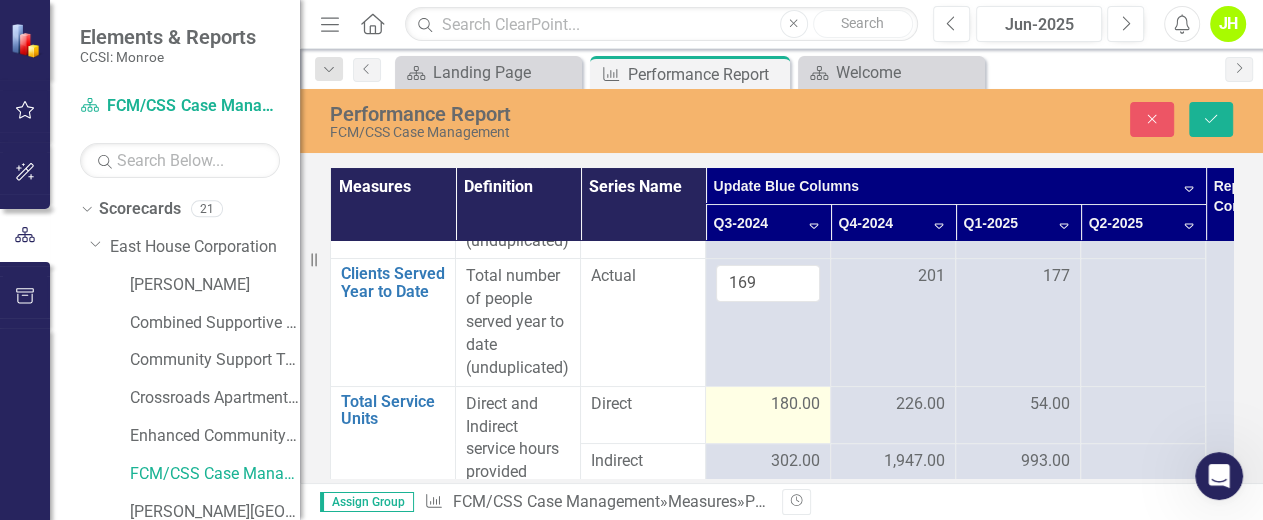 click on "180.00" at bounding box center [768, 415] 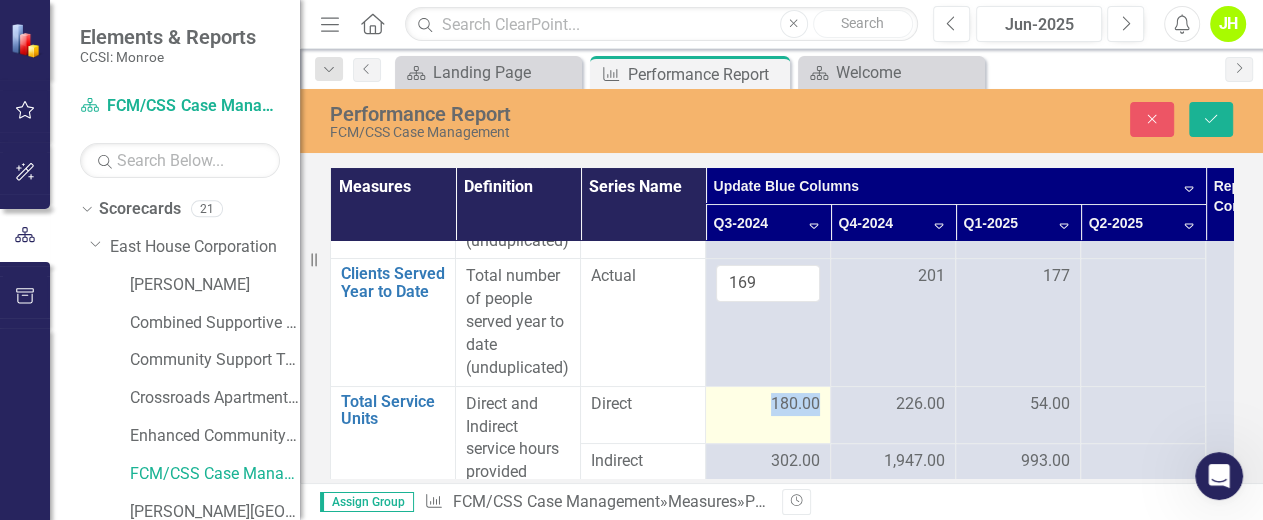 drag, startPoint x: 818, startPoint y: 401, endPoint x: 755, endPoint y: 398, distance: 63.07139 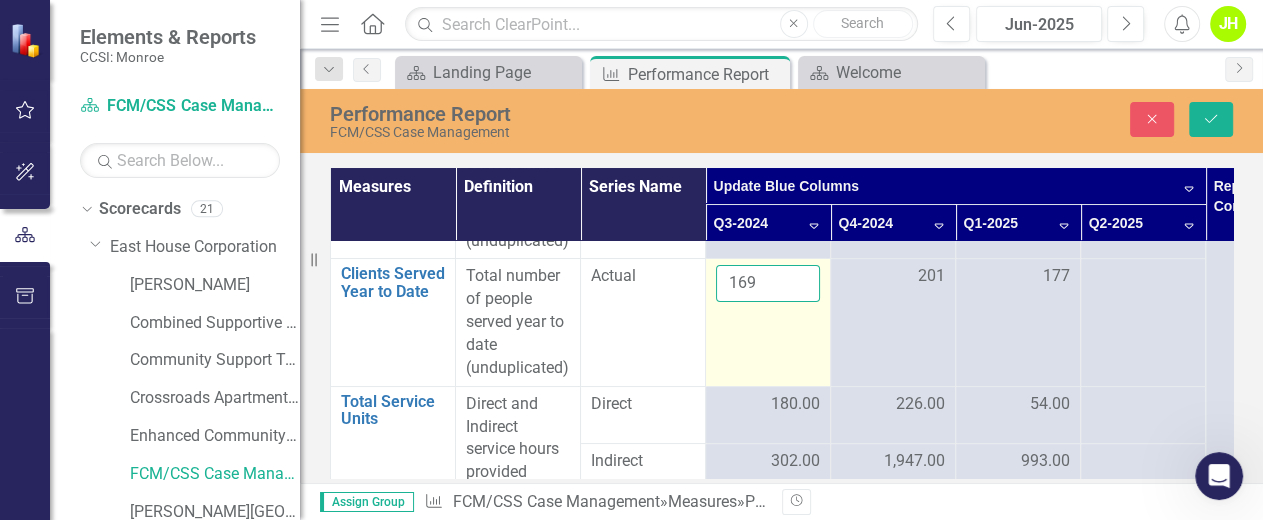 drag, startPoint x: 755, startPoint y: 398, endPoint x: 812, endPoint y: 378, distance: 60.40695 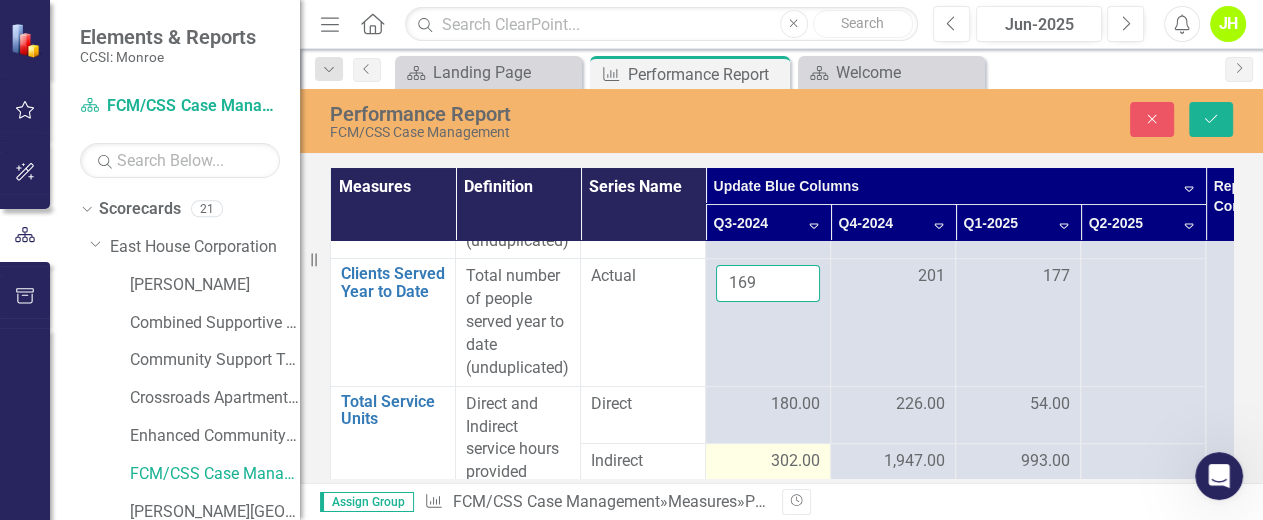 drag, startPoint x: 812, startPoint y: 380, endPoint x: 787, endPoint y: 462, distance: 85.72631 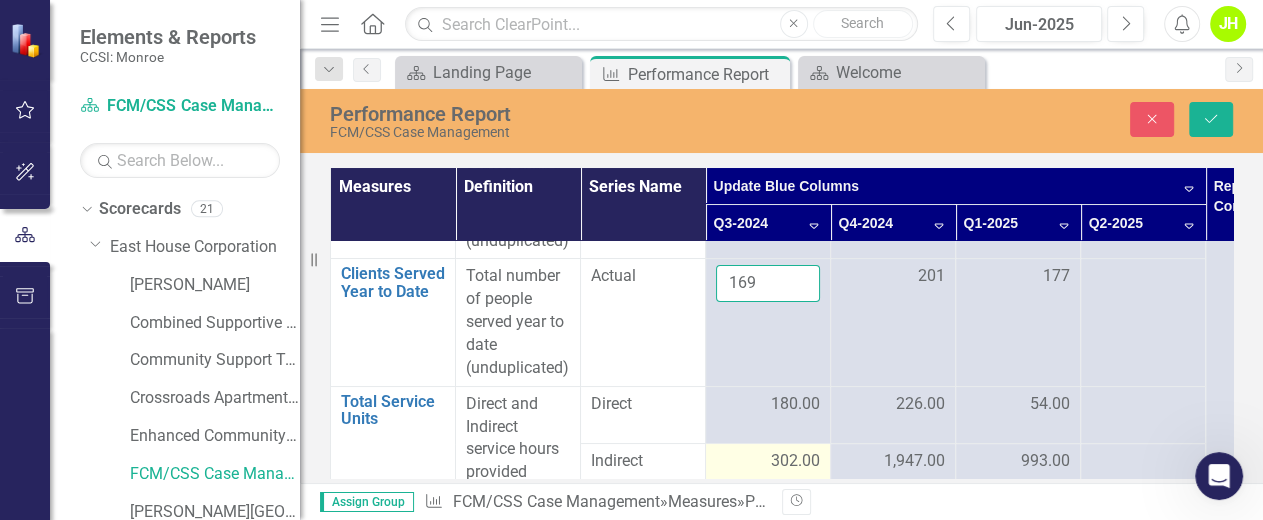 click on "Clients Served Link Open Element Total number of people served during the reporting period (unduplicated) Actual 169 183 177 Drop pdfs, images, or office documents here or click to upload Close Clients Served Year to Date Link Open Element Total number of people served year to date (unduplicated) Actual 169 201 177 Total Service Units Link Open Element Direct and Indirect service hours provided during the reporting period Direct 180.00 226.00 54.00 Indirect 302.00 1,947.00 993.00 Total 482.00 2,173.00 1,047.00 0.00 Admissions Link Open Element Total number of admissions for Case Management services during the reporting period Actual 5 11 6 Discharges Link Open Element The total number of discharges from Case Management services during the reporting period Actual 6 4 33 Participants Demonstrating Increased Financial Independence Link Open Element Total number of participants demonstrating increased financial independence at discharge Actual 4 4 8 Percent of Discharges 66.7% 100.0% 24.2%" at bounding box center (956, 627) 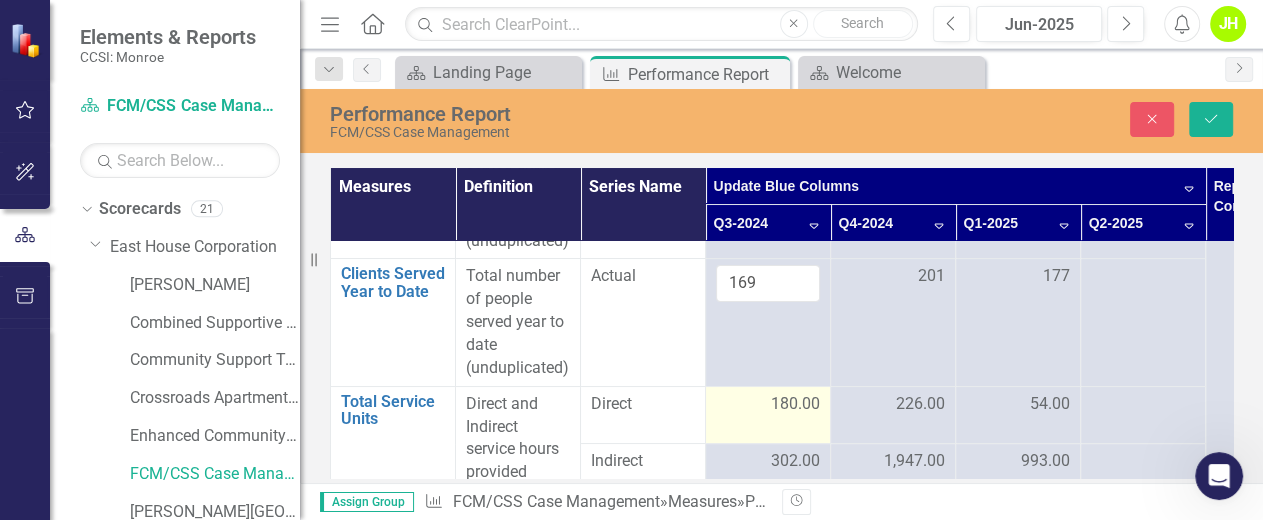click on "180.00" at bounding box center [768, 415] 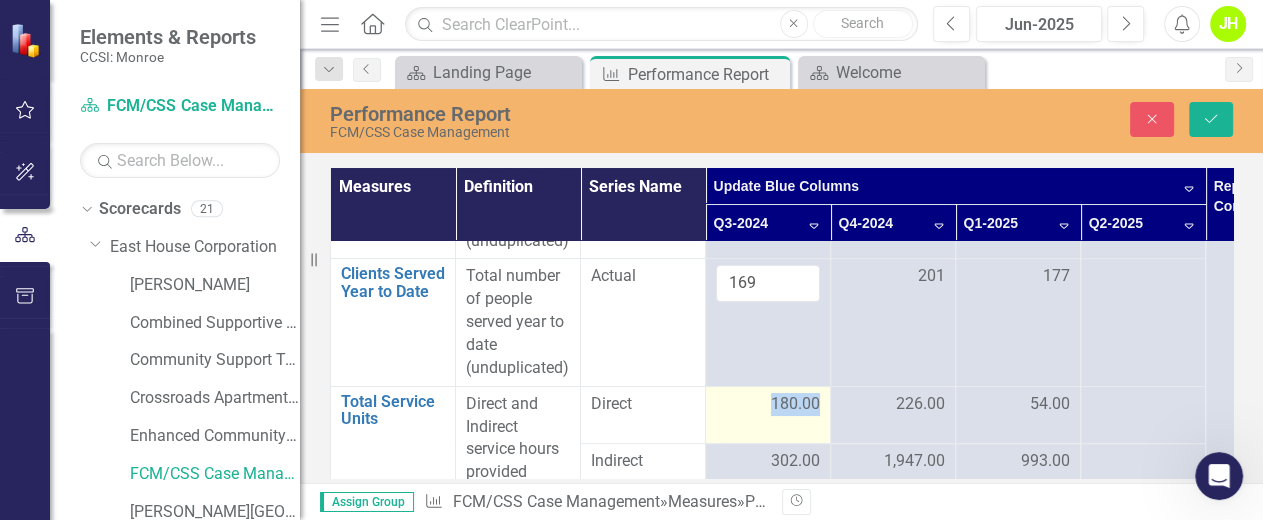 click on "180.00" at bounding box center [768, 415] 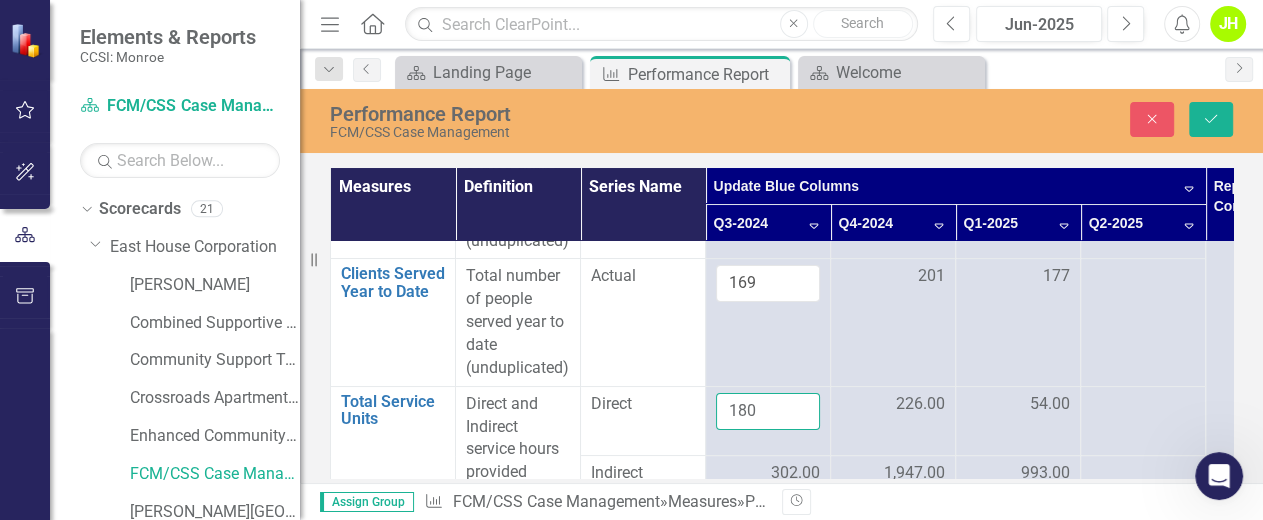 drag, startPoint x: 793, startPoint y: 419, endPoint x: 679, endPoint y: 416, distance: 114.03947 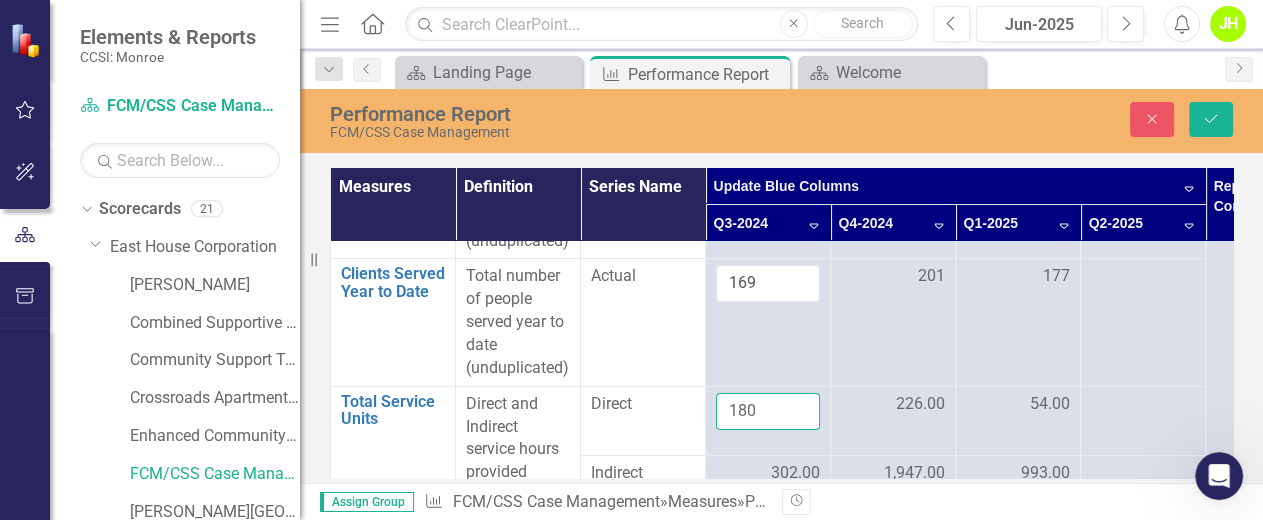 click on "Total Service Units Link Open Element Direct and Indirect service hours provided during the reporting period Direct 180 226.00 54.00" at bounding box center (956, 421) 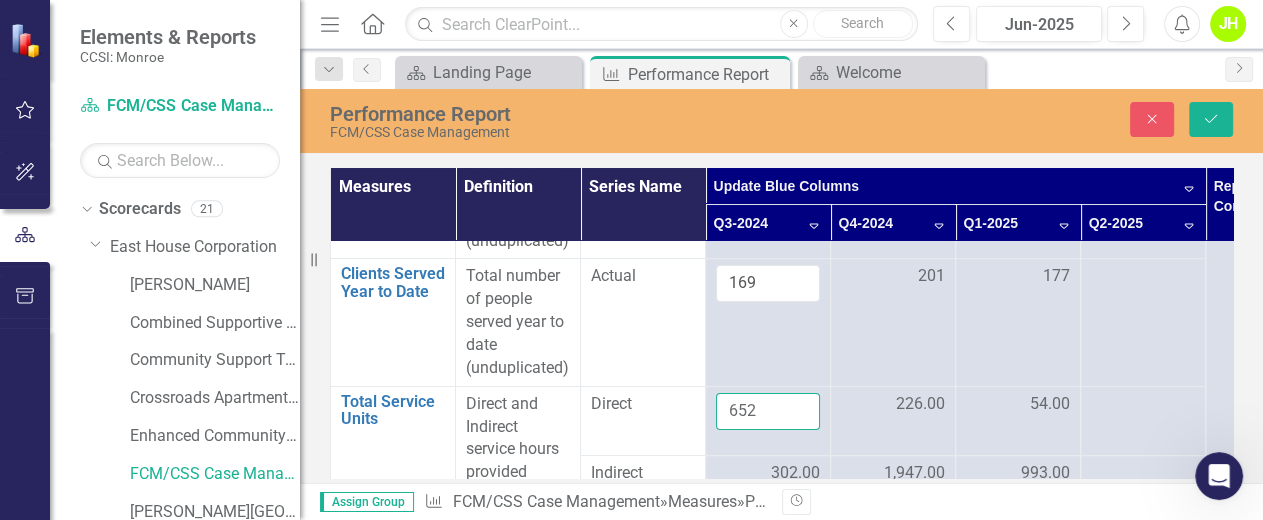 drag, startPoint x: 783, startPoint y: 402, endPoint x: 637, endPoint y: 438, distance: 150.37286 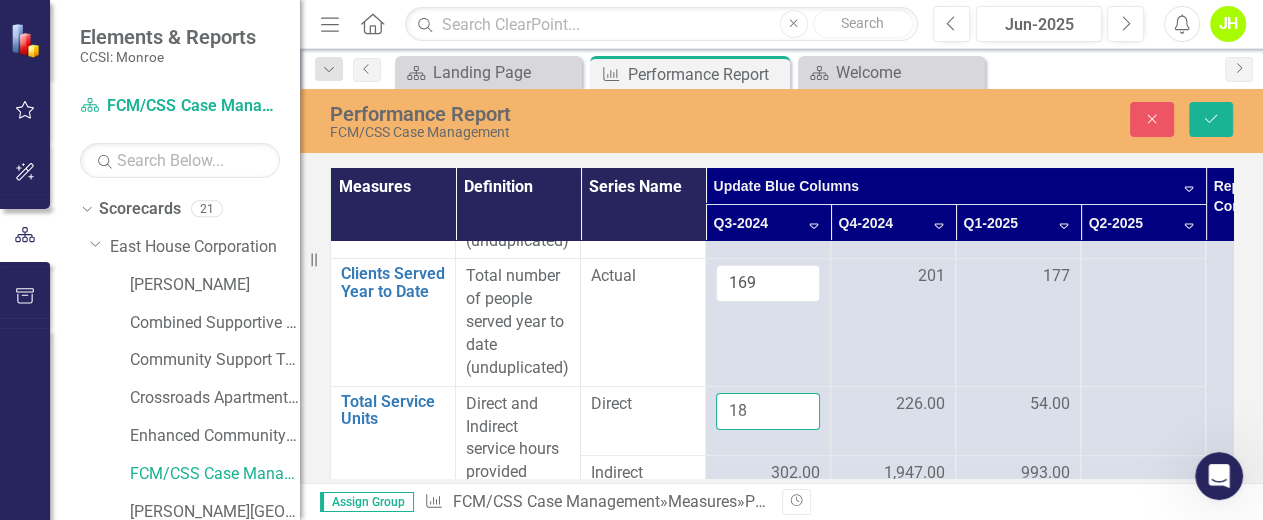 type on "180" 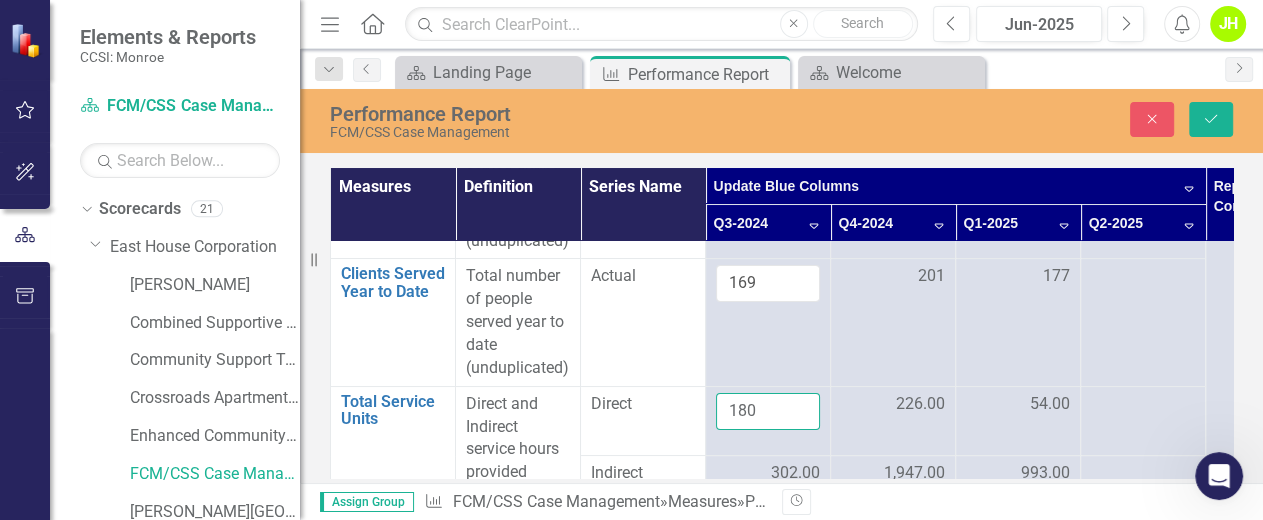 click on "Save" at bounding box center (1211, 119) 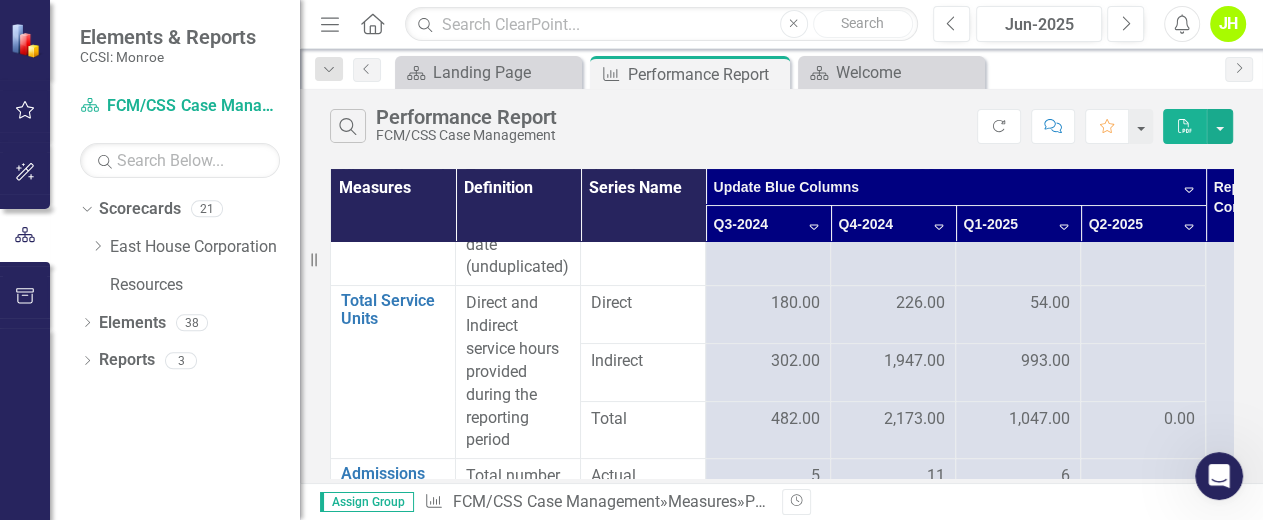 scroll, scrollTop: 266, scrollLeft: 0, axis: vertical 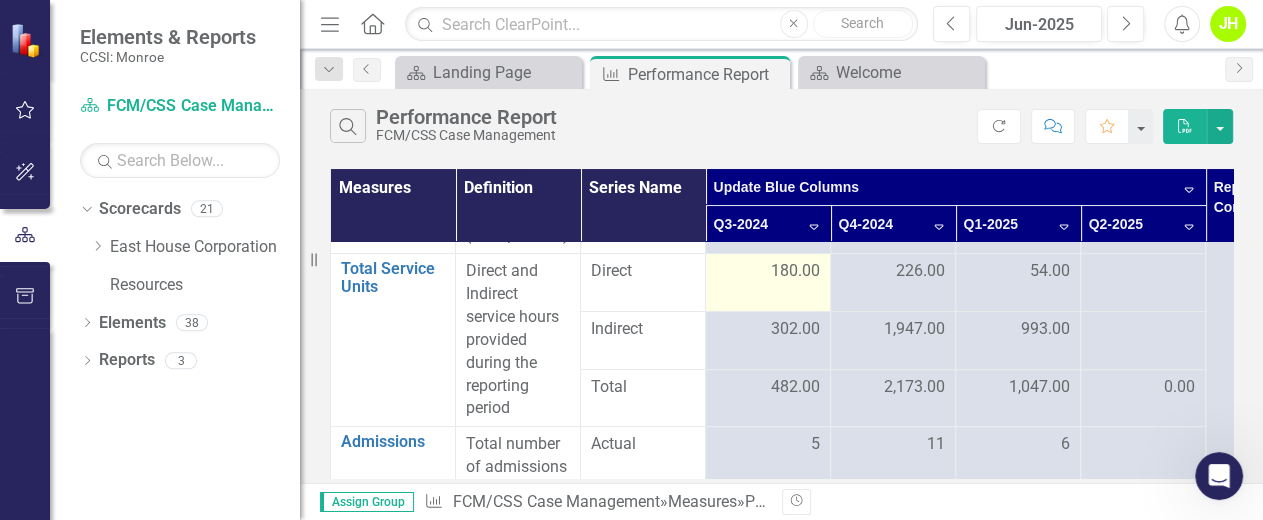 click on "180.00" at bounding box center [768, 271] 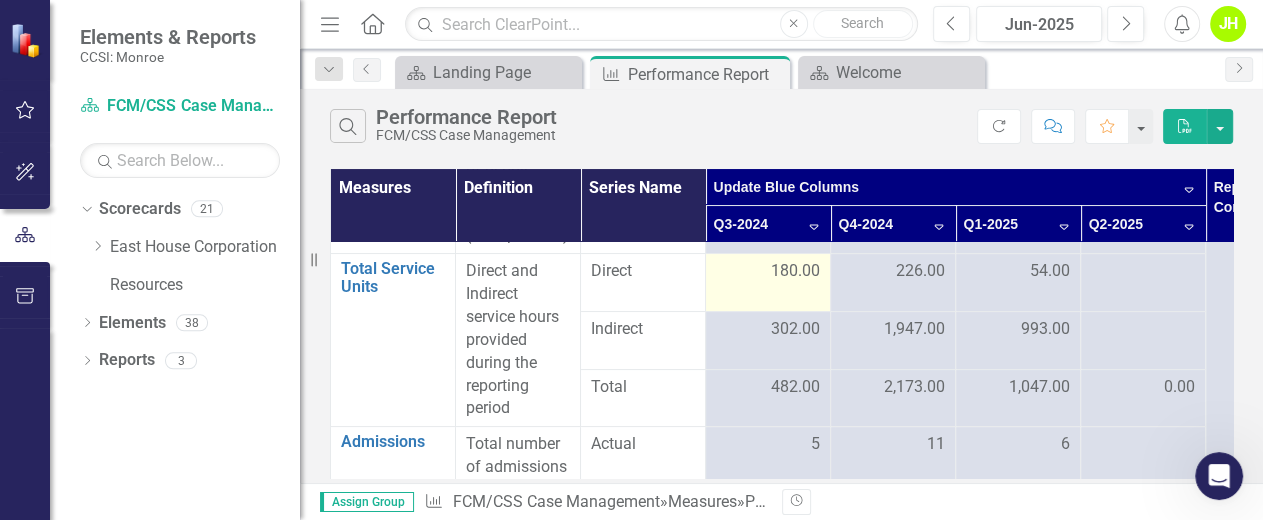 click on "180.00" at bounding box center (768, 271) 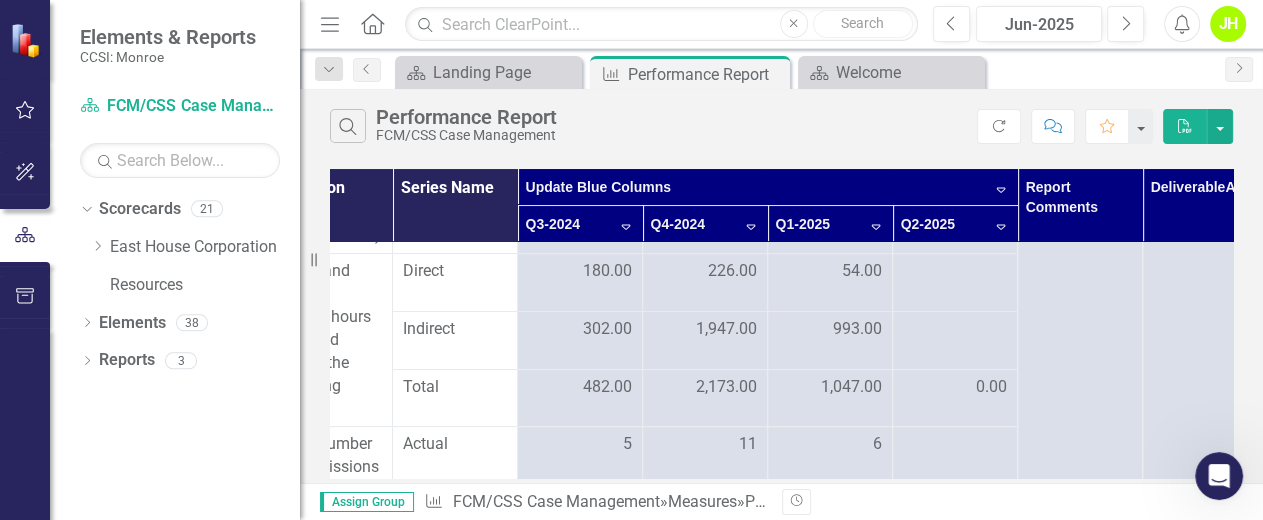 scroll, scrollTop: 266, scrollLeft: 186, axis: both 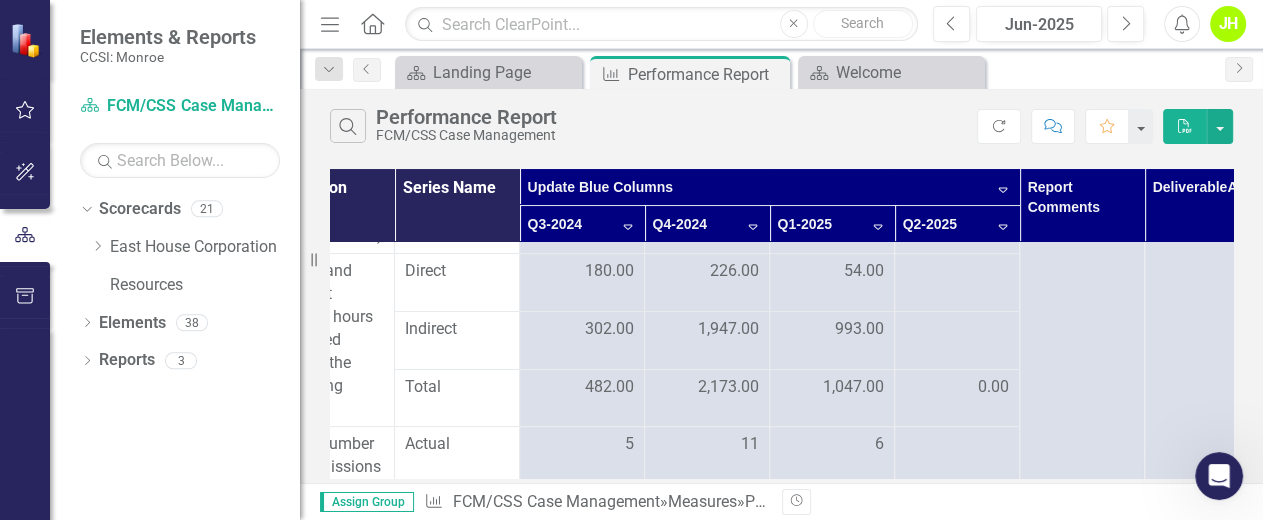 click on "Q1-2025 Sort Descending" at bounding box center (832, 224) 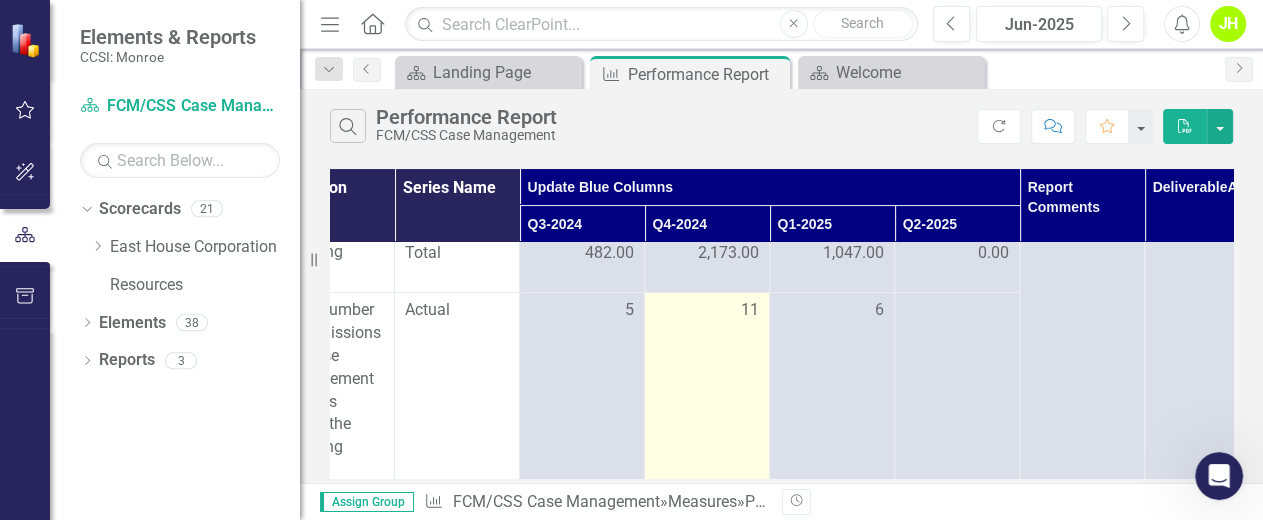 scroll, scrollTop: 0, scrollLeft: 186, axis: horizontal 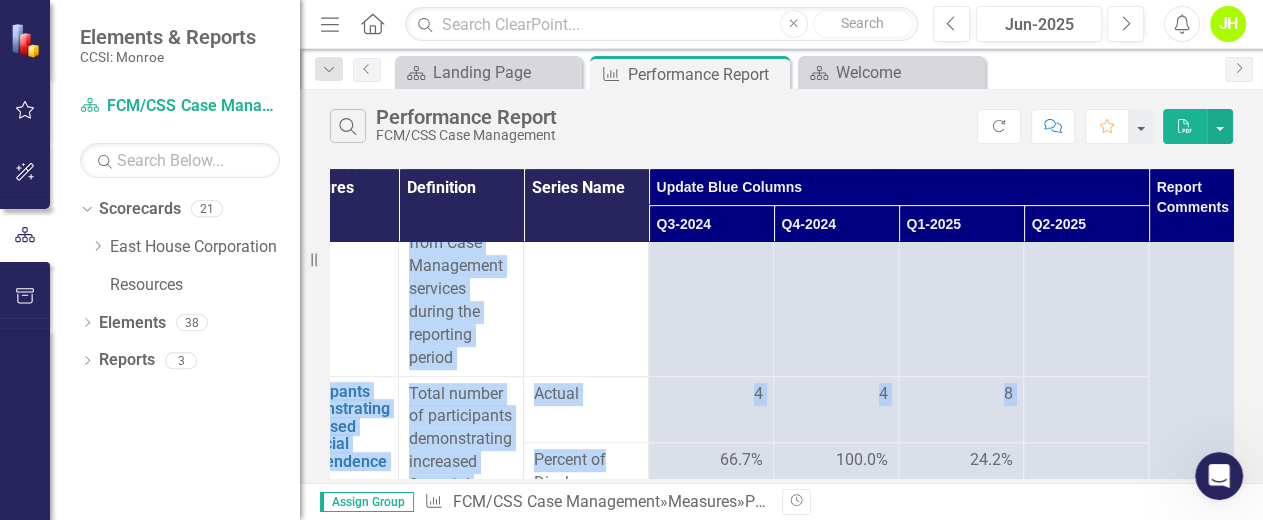 drag, startPoint x: 718, startPoint y: 462, endPoint x: 636, endPoint y: 479, distance: 83.74366 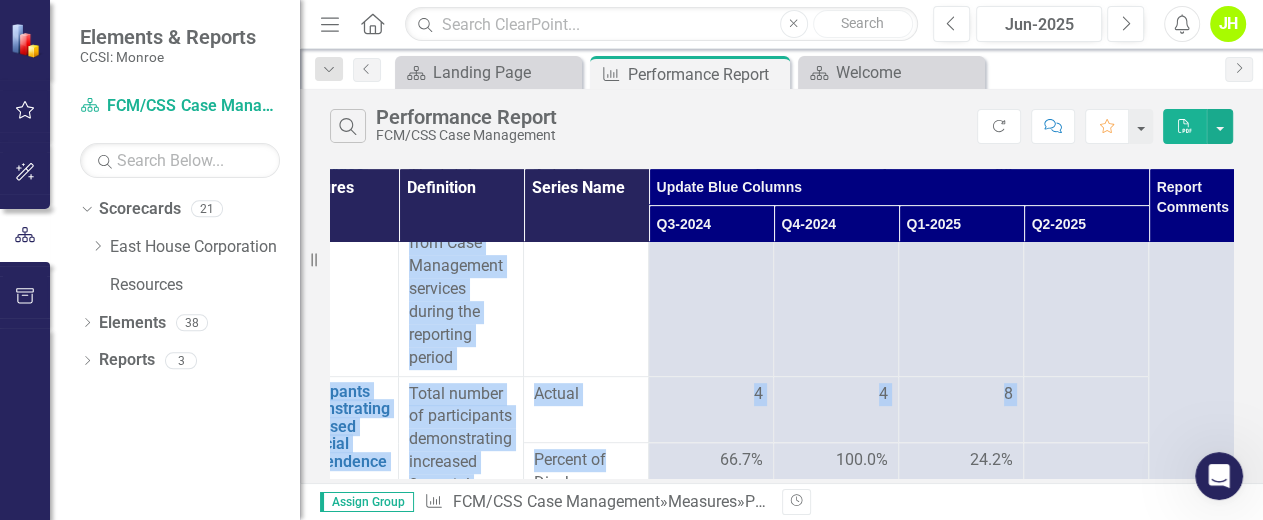 click on "Measures Definition Series Name Update Blue Columns Report Comments Deliverable  Attachments Data Status Q3-2024 Q4-2024 Q1-2025 Q2-2025 Clients Served Link Open Element Total number of people served during the reporting period (unduplicated) Actual 169 183 177 Clients Served Year to Date Link Open Element Total number of people served year to date (unduplicated) Actual 169 201 177 Total Service Units Link Open Element Direct and Indirect service hours provided during the reporting period Direct 180.00 226.00 54.00 Indirect 302.00 1,947.00 993.00 Total 482.00 2,173.00 1,047.00 0.00 Admissions Link Open Element Total number of admissions for Case Management services during the reporting period Actual 5 11 6 Discharges Link Open Element The total number of discharges from Case Management services during the reporting period Actual 6 4 33 Participants Demonstrating Increased Financial Independence Link Open Element Total number of participants demonstrating increased financial independence at discharge Actual 4" at bounding box center [781, 323] 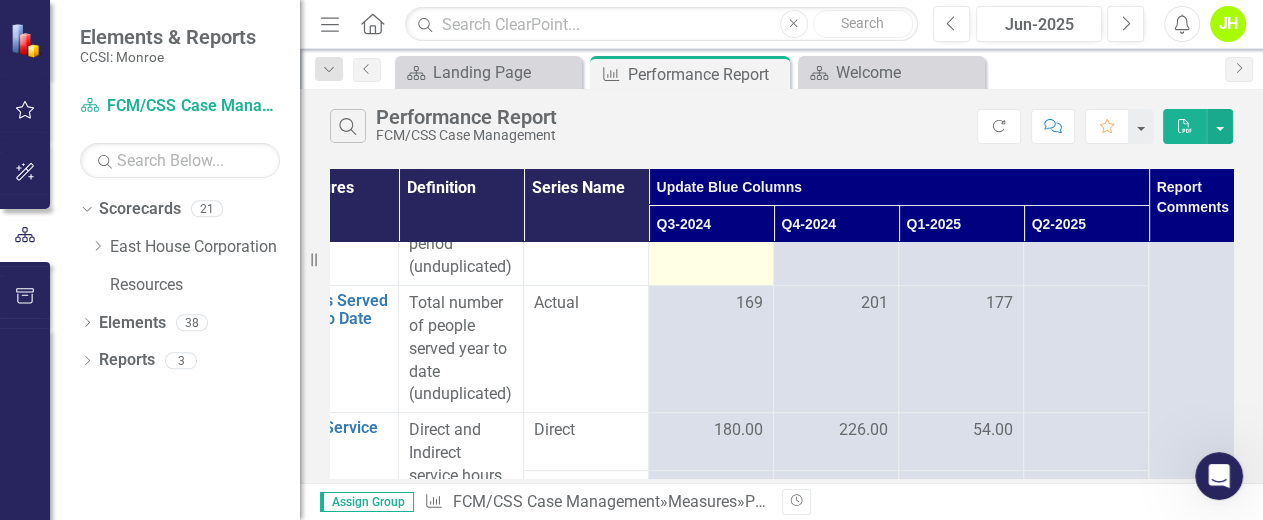 scroll, scrollTop: 133, scrollLeft: 57, axis: both 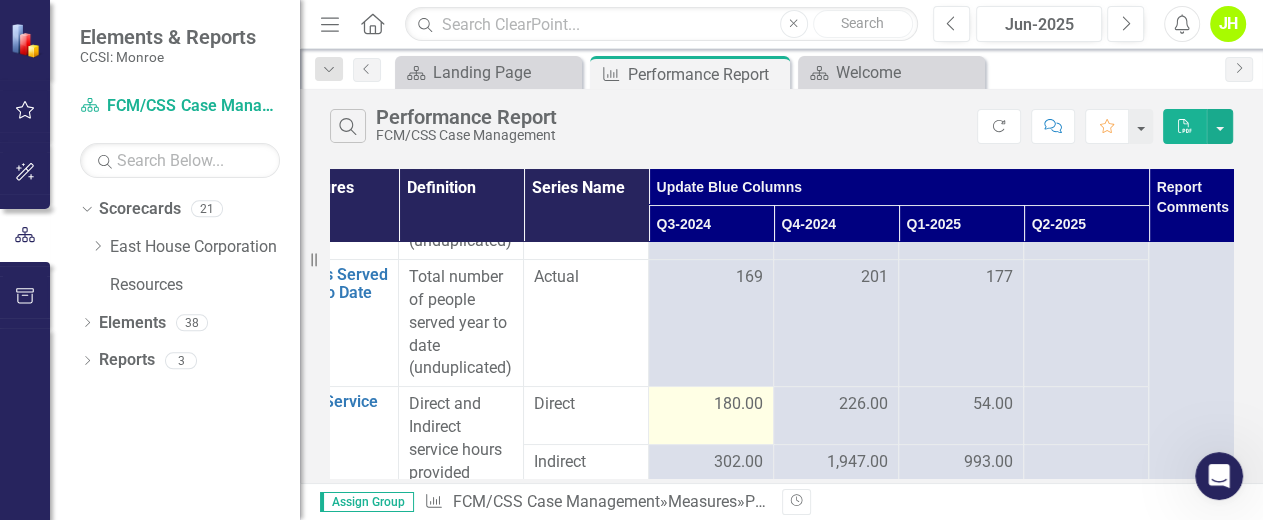 click on "180.00" at bounding box center [711, 404] 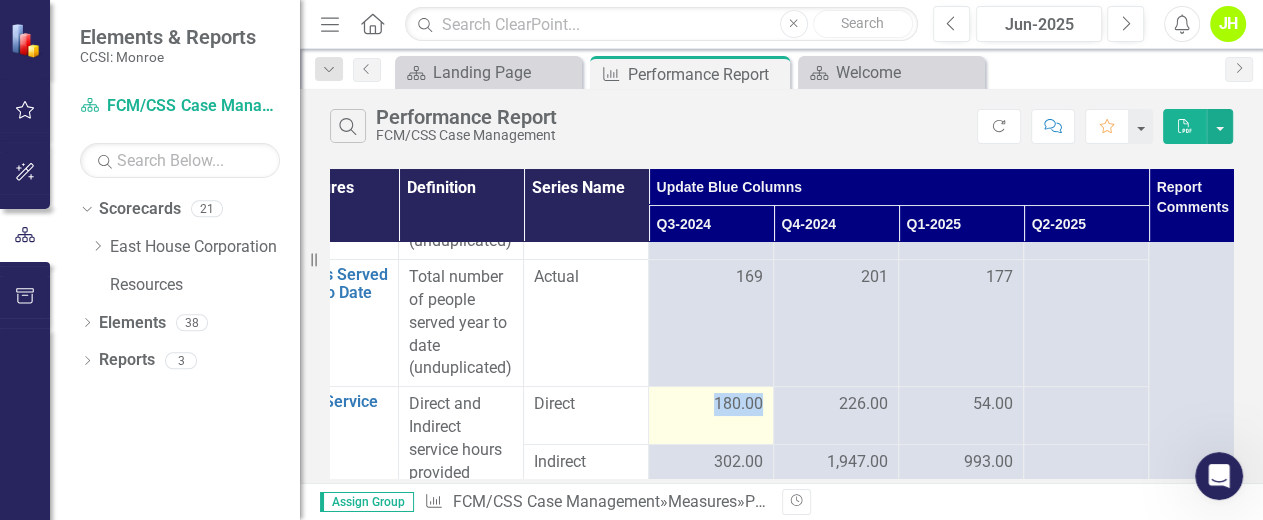 click on "180.00" at bounding box center [711, 404] 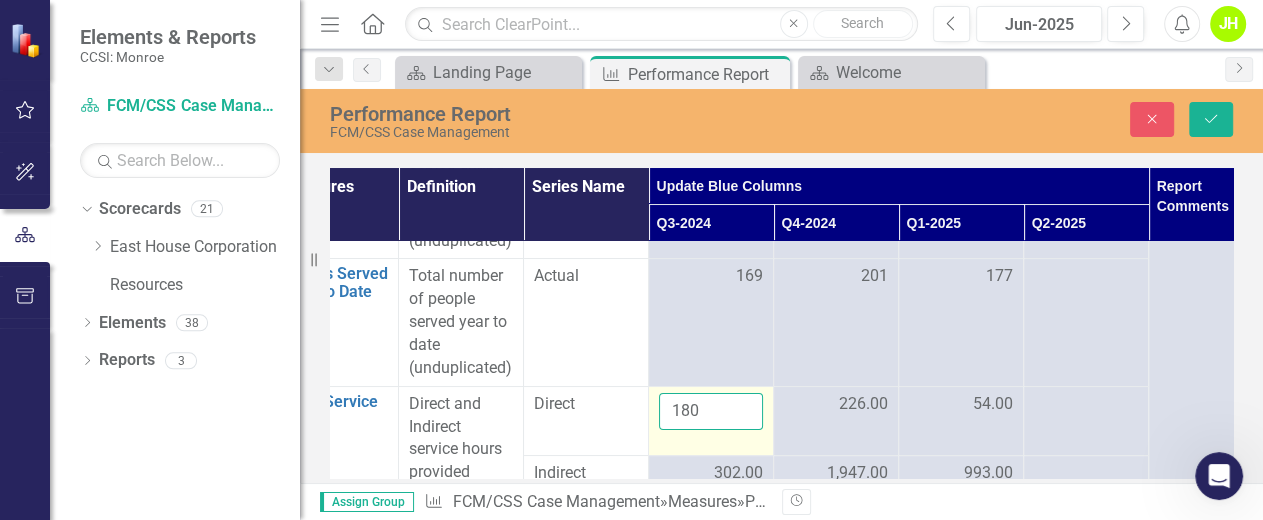 click on "180" at bounding box center (711, 411) 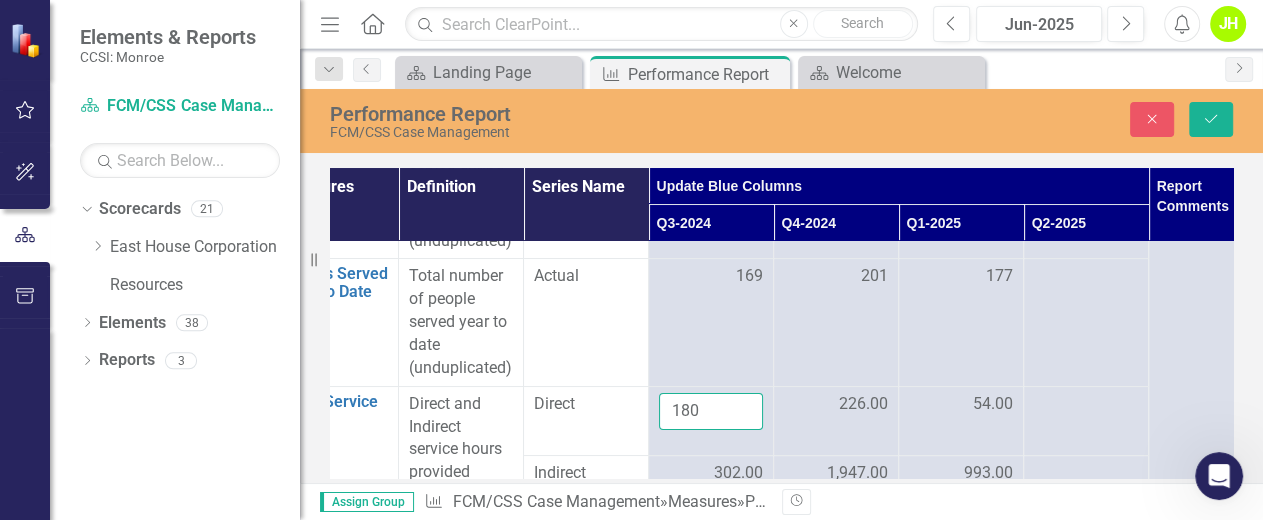 drag, startPoint x: 711, startPoint y: 405, endPoint x: 563, endPoint y: 413, distance: 148.21606 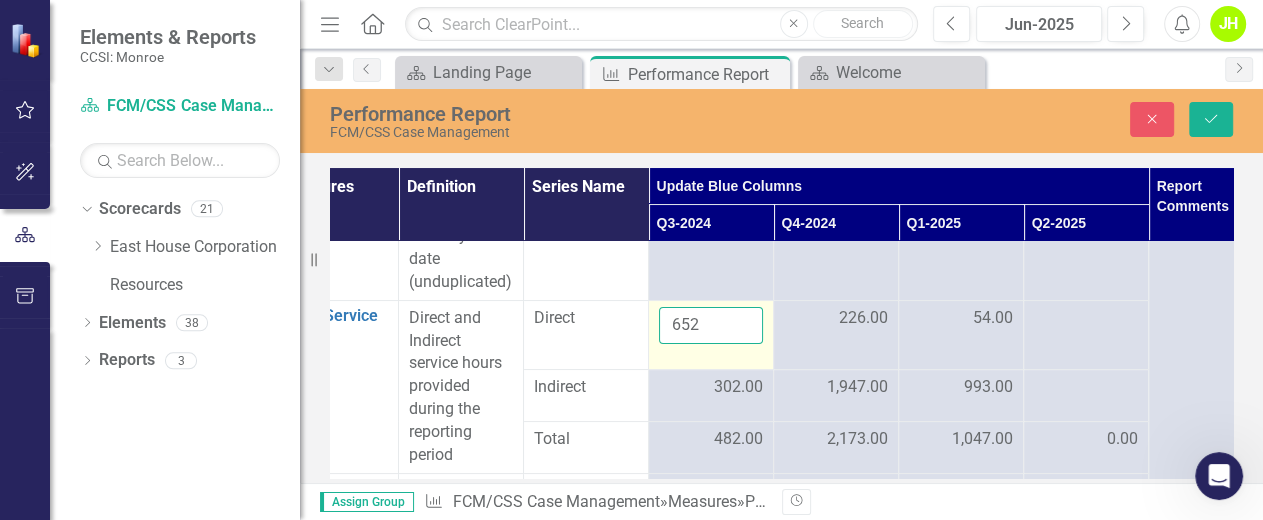 scroll, scrollTop: 266, scrollLeft: 57, axis: both 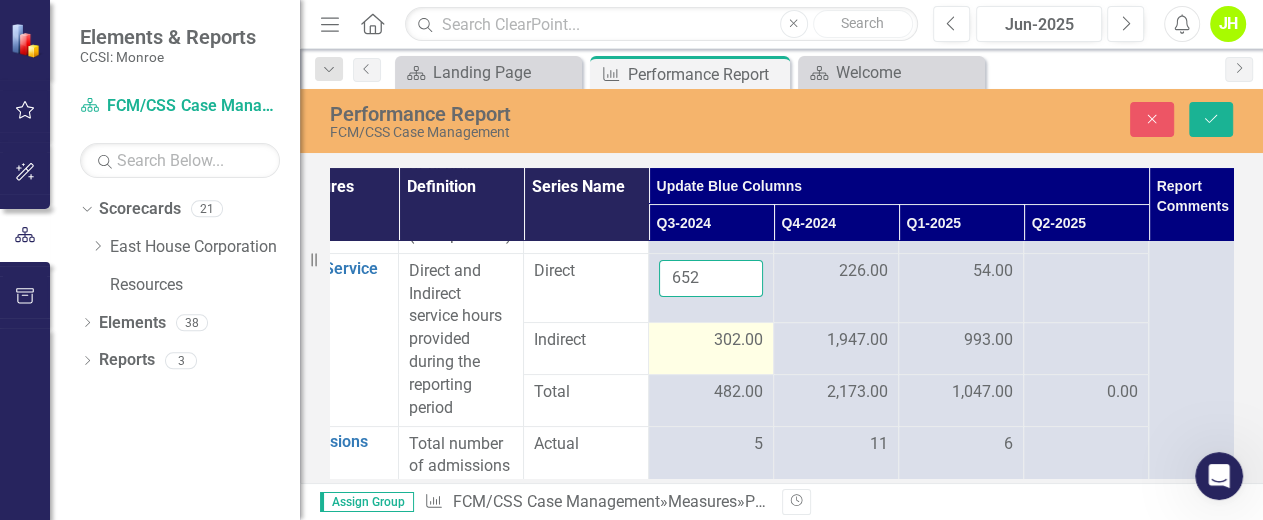 type on "652" 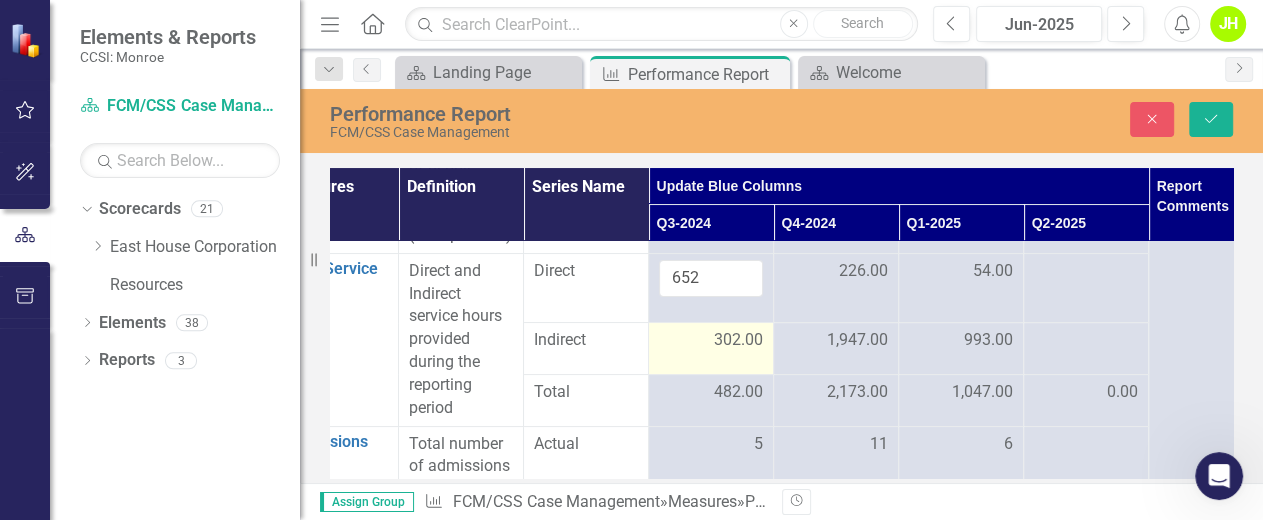 click on "302.00" at bounding box center (711, 340) 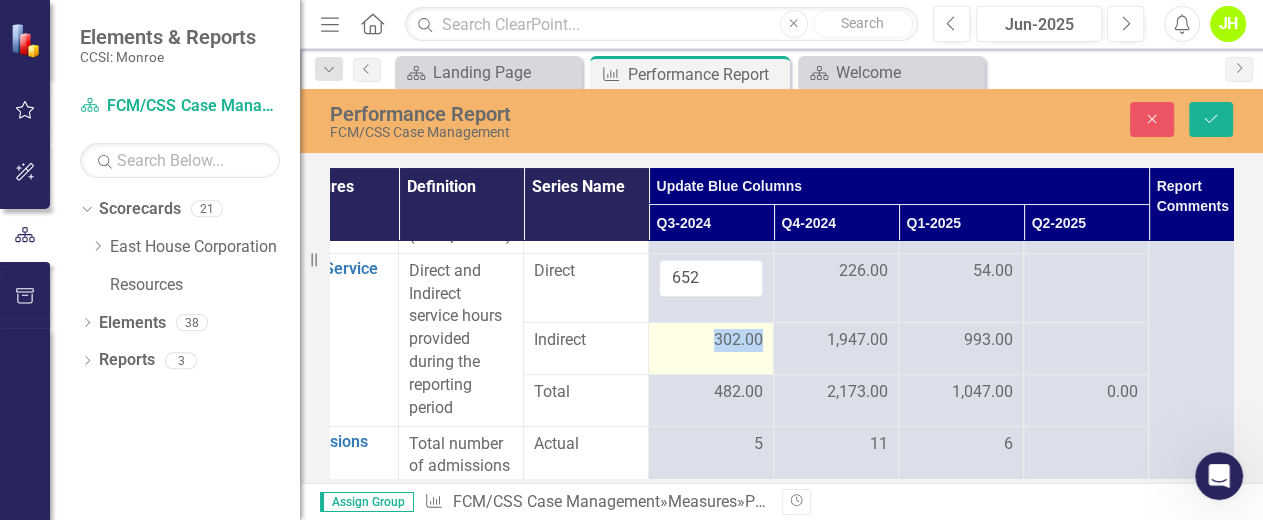 click on "302.00" at bounding box center (711, 340) 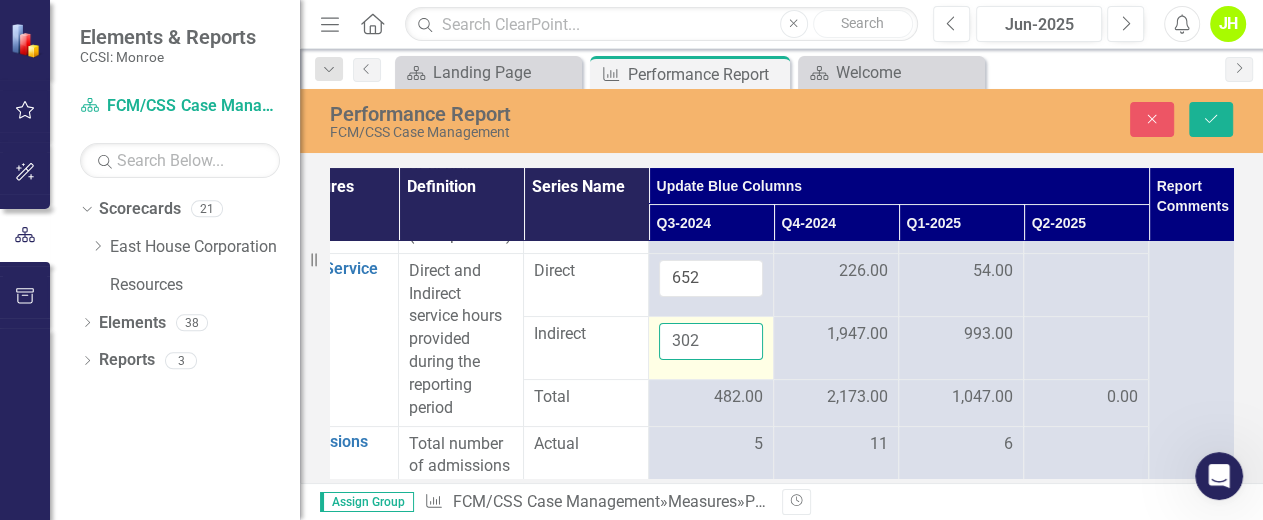 drag, startPoint x: 694, startPoint y: 335, endPoint x: 657, endPoint y: 341, distance: 37.48333 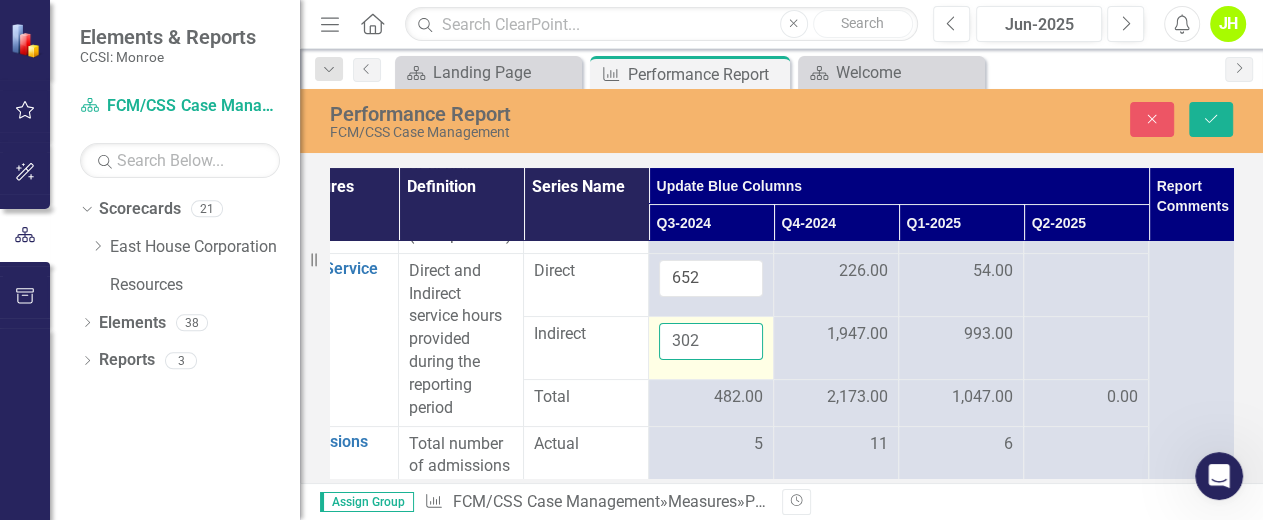 click on "302" at bounding box center (711, 347) 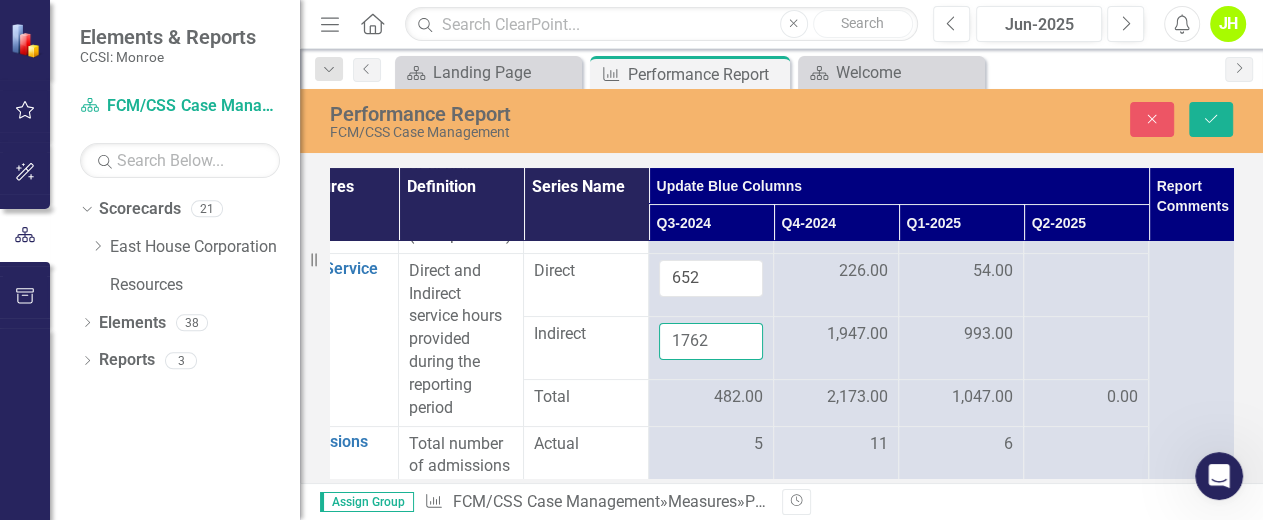 type on "1762" 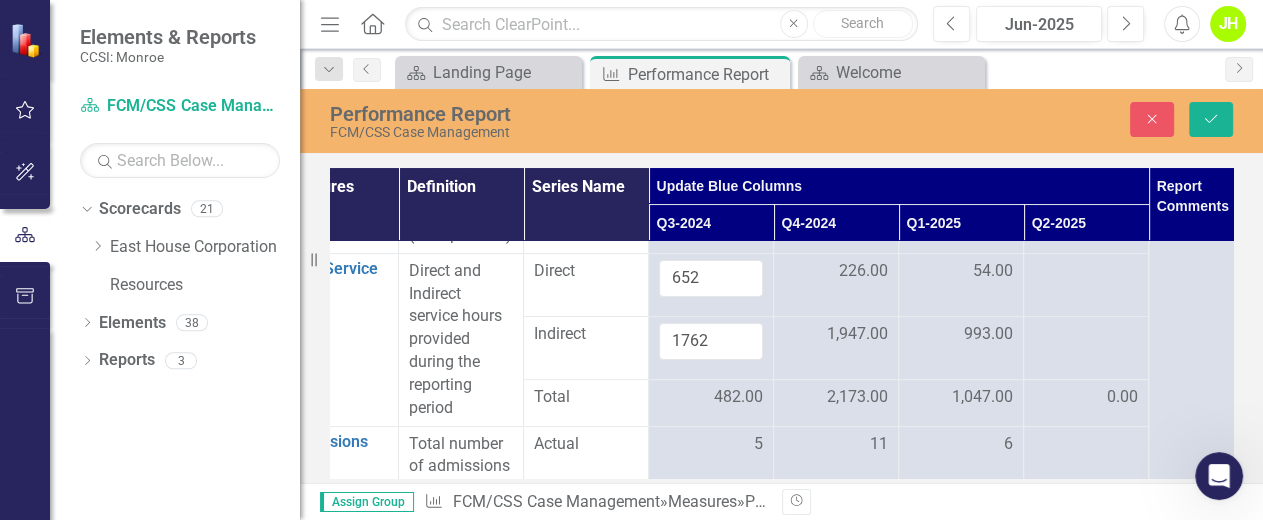 click on "Indirect" at bounding box center (586, 347) 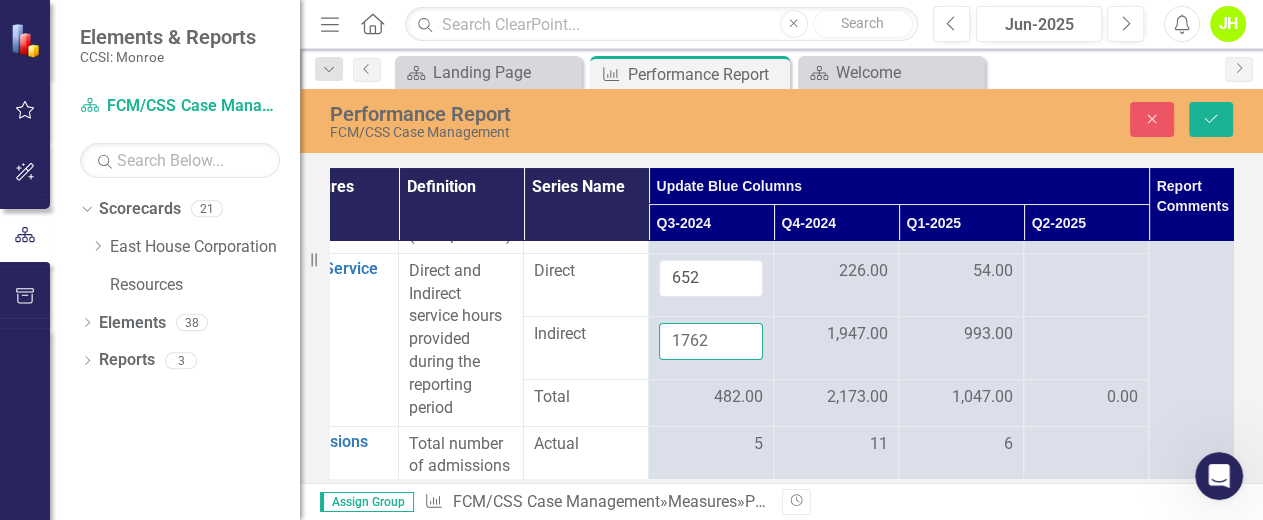 click on "1762" at bounding box center [711, 341] 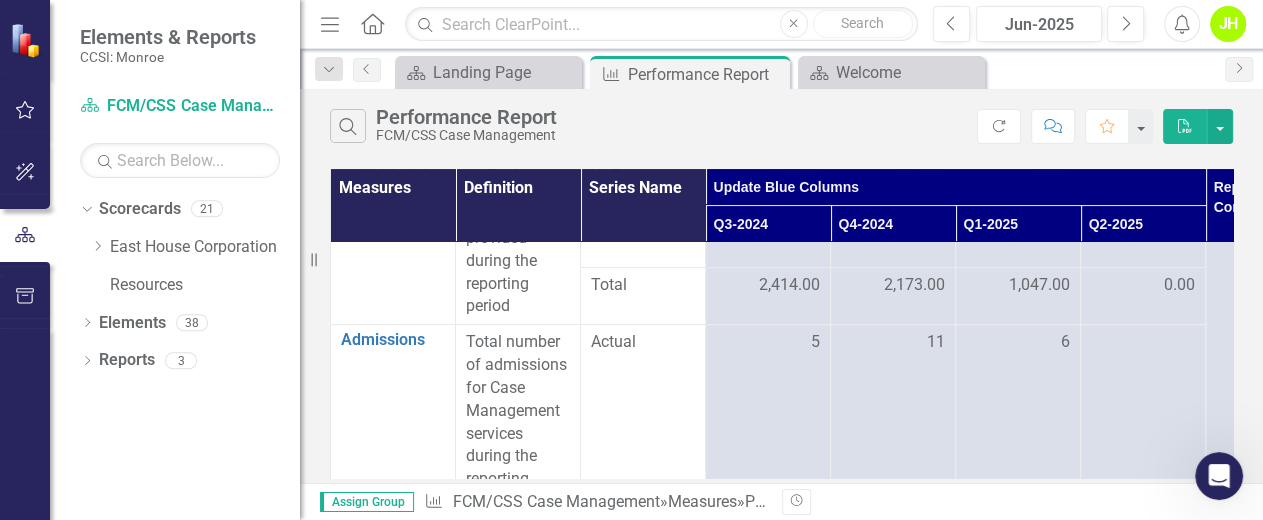 scroll, scrollTop: 400, scrollLeft: 0, axis: vertical 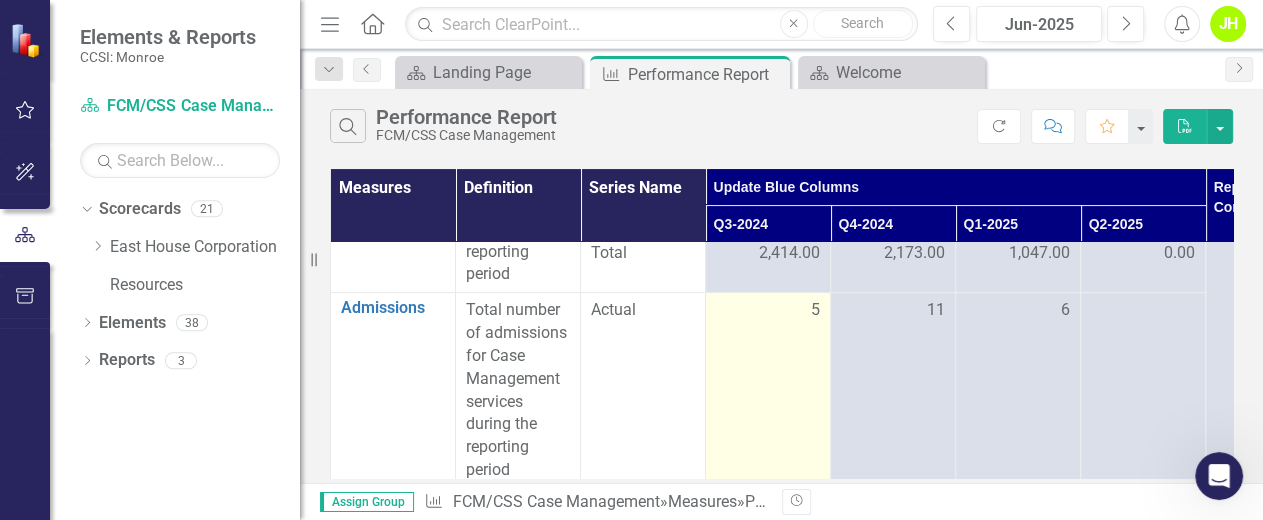 click on "5" at bounding box center [768, 310] 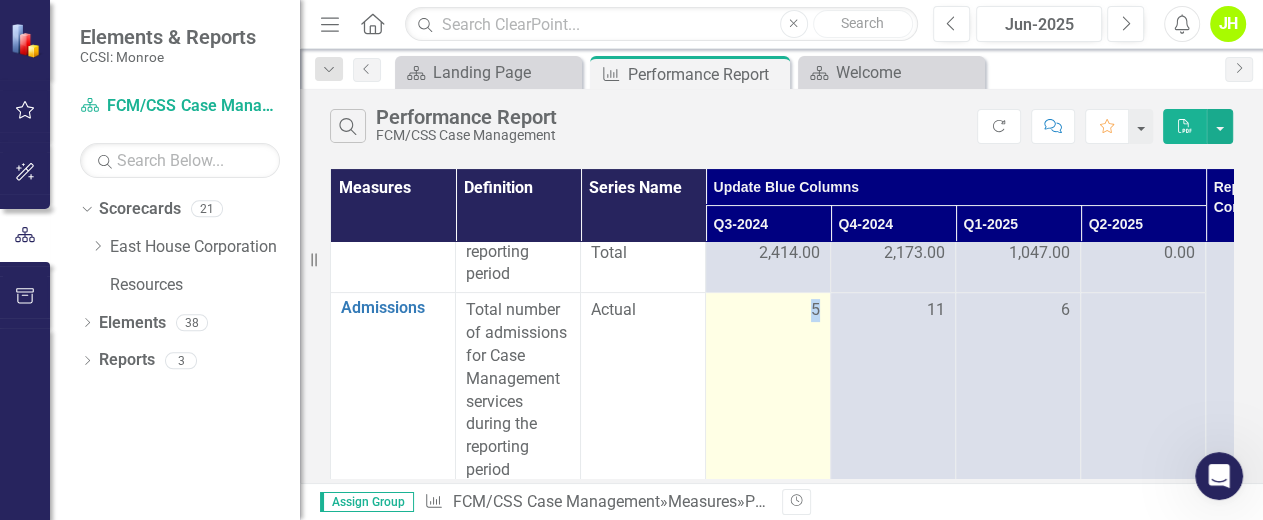 click on "5" at bounding box center (815, 310) 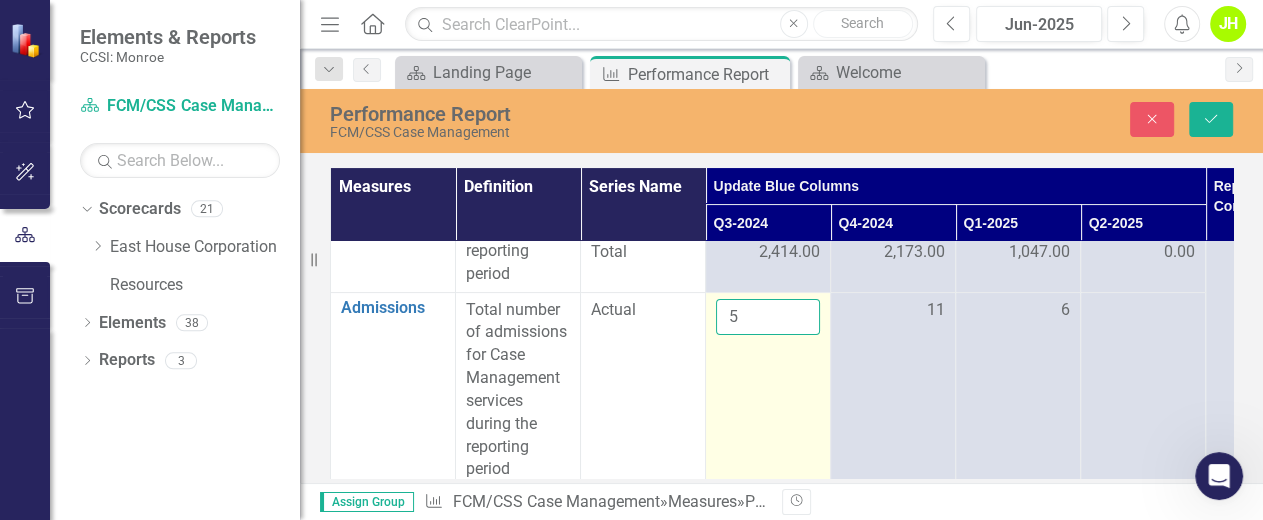 drag, startPoint x: 810, startPoint y: 305, endPoint x: 676, endPoint y: 317, distance: 134.53624 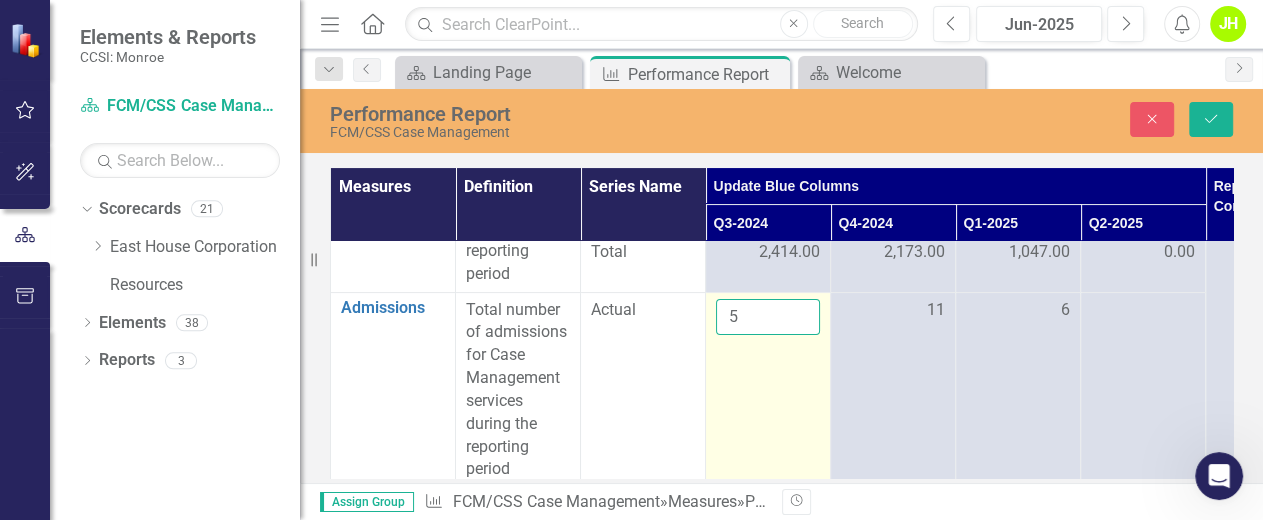 click on "Admissions Link Open Element Total number of admissions for Case Management services during the reporting period Actual 5 11 6" at bounding box center (956, 390) 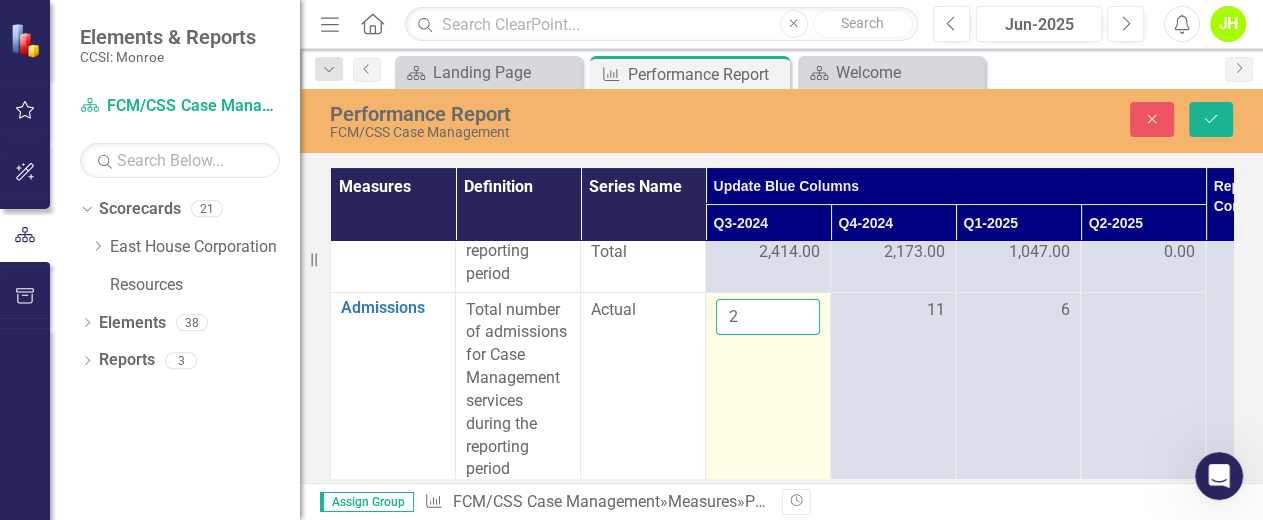 type on "2" 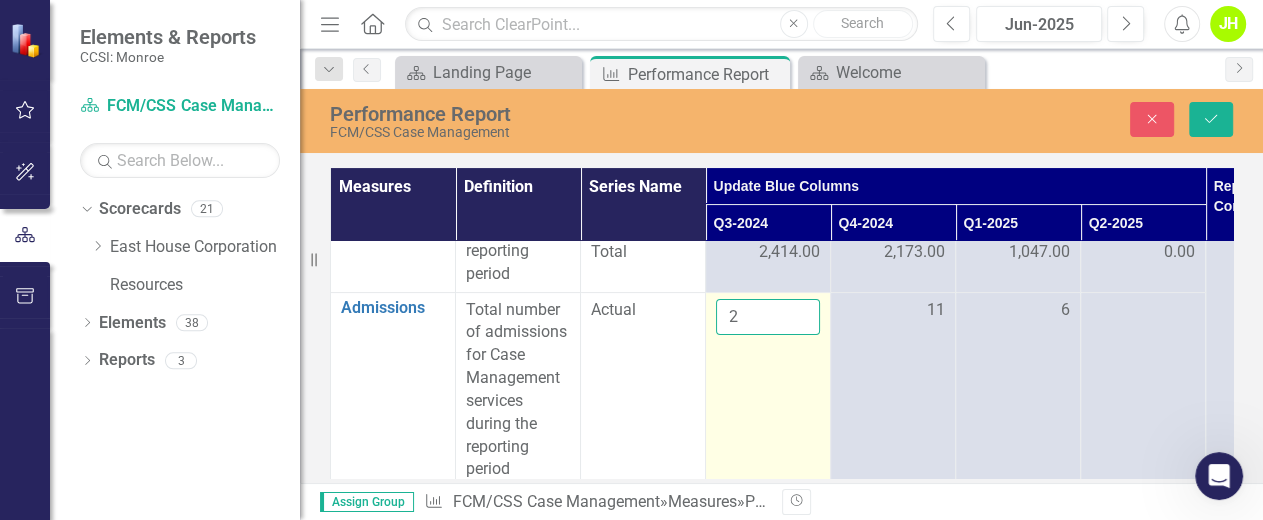 click on "Save" at bounding box center [1211, 119] 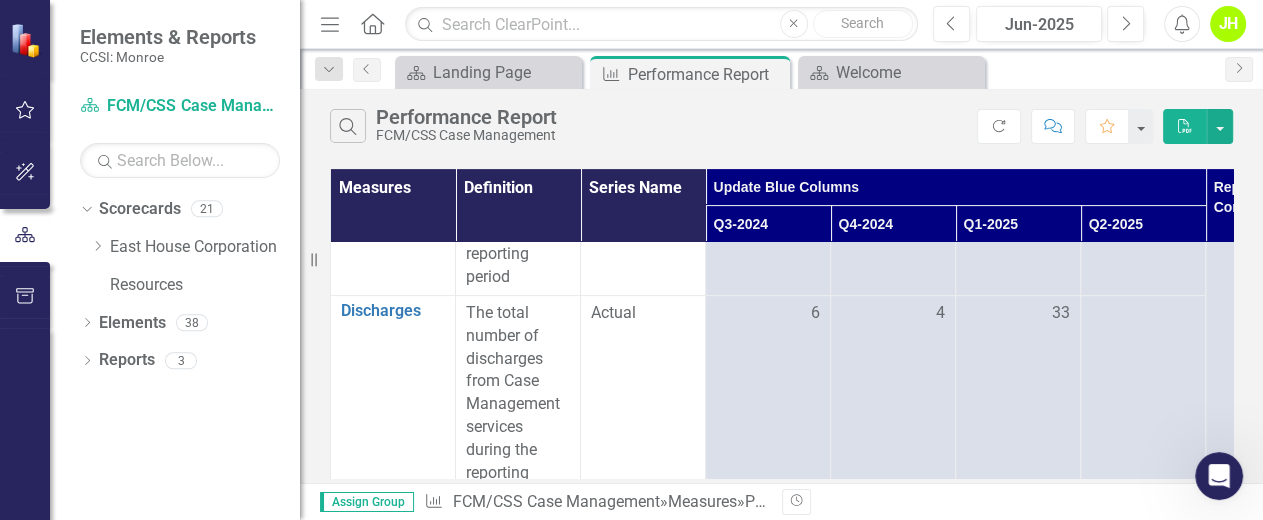 scroll, scrollTop: 666, scrollLeft: 0, axis: vertical 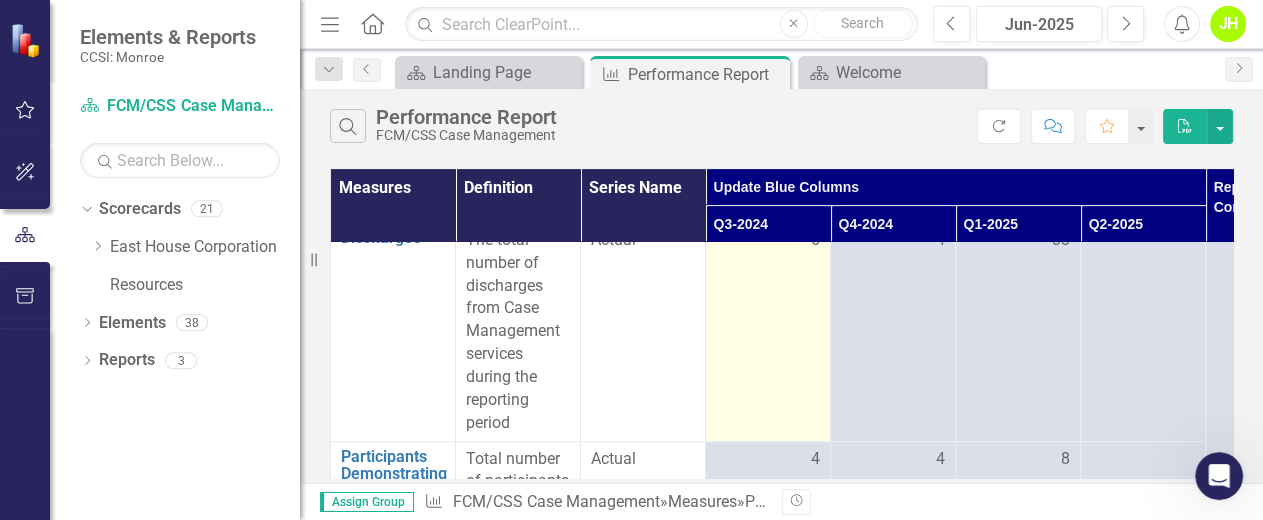 click on "6" at bounding box center (768, 331) 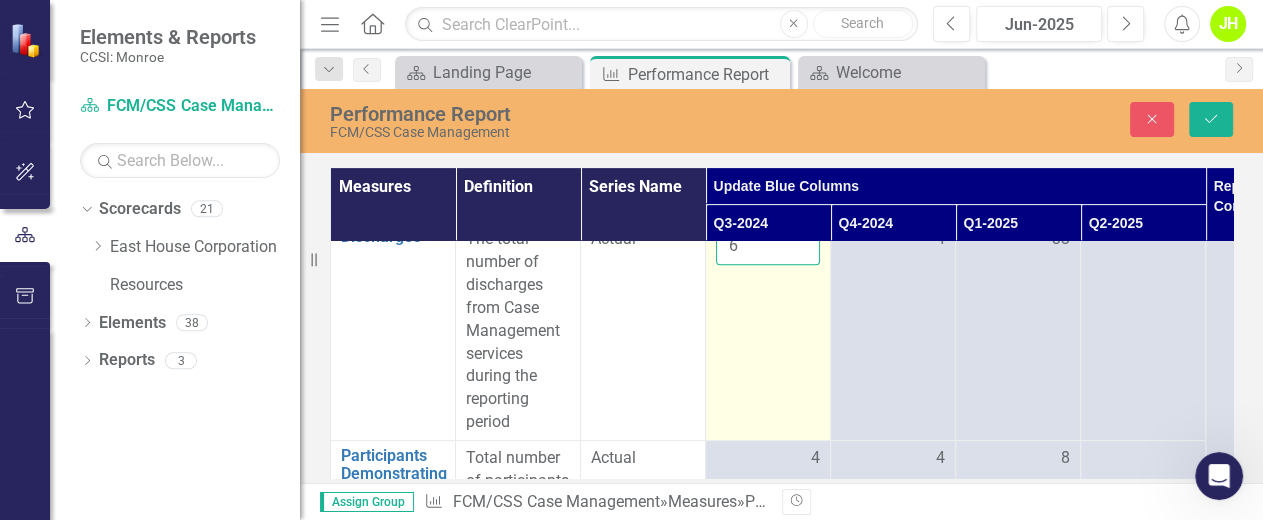click on "6" at bounding box center (768, 246) 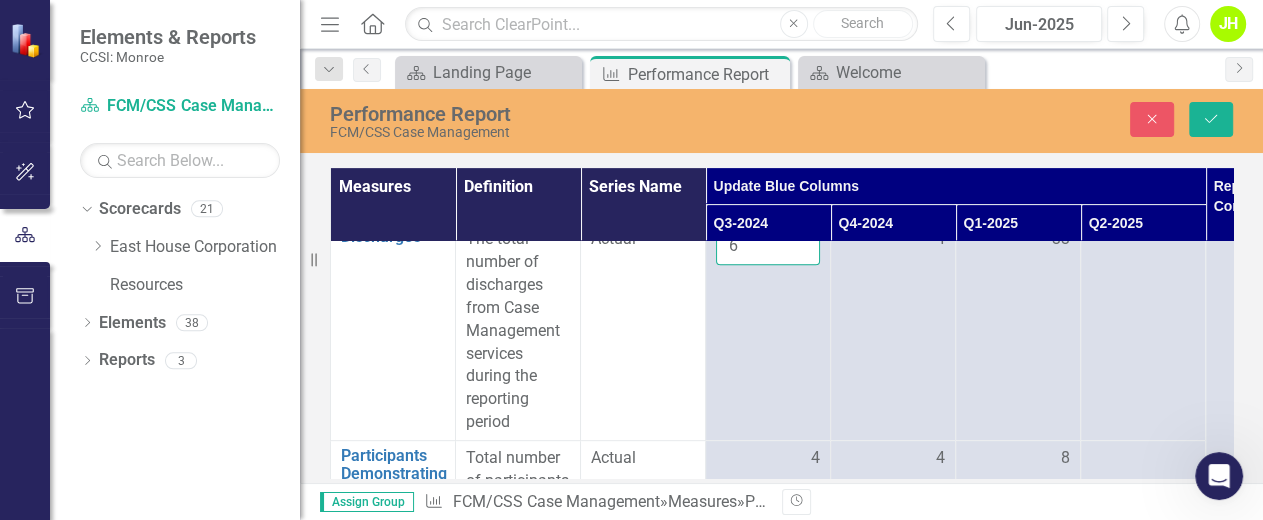 drag, startPoint x: 752, startPoint y: 249, endPoint x: 645, endPoint y: 262, distance: 107.78683 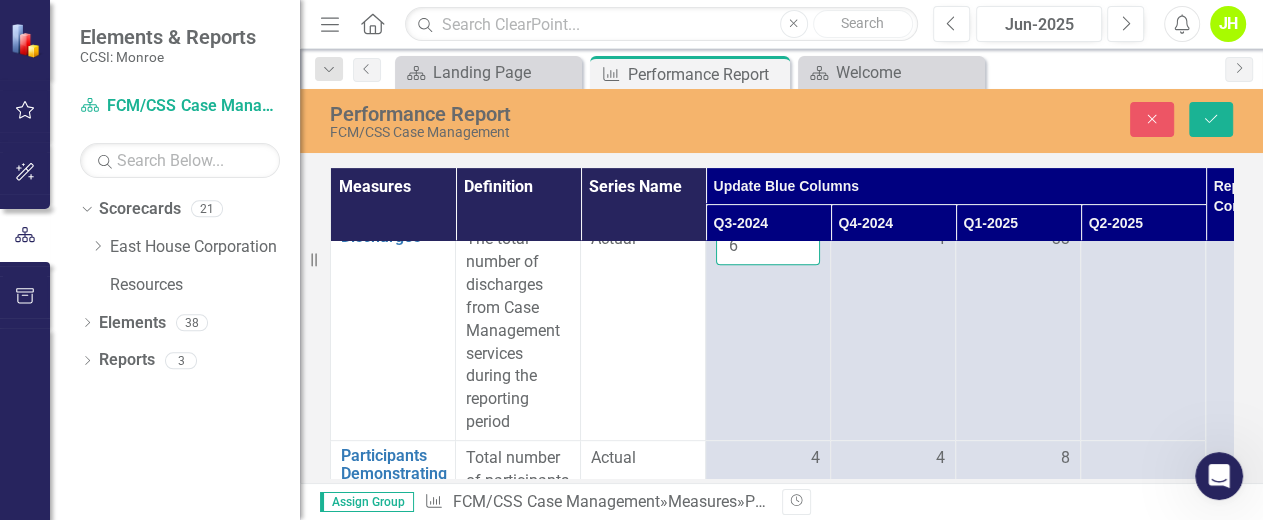 click on "Discharges Link Open Element The total number of discharges from Case Management services during the reporting period Actual 6 4 33" at bounding box center (956, 331) 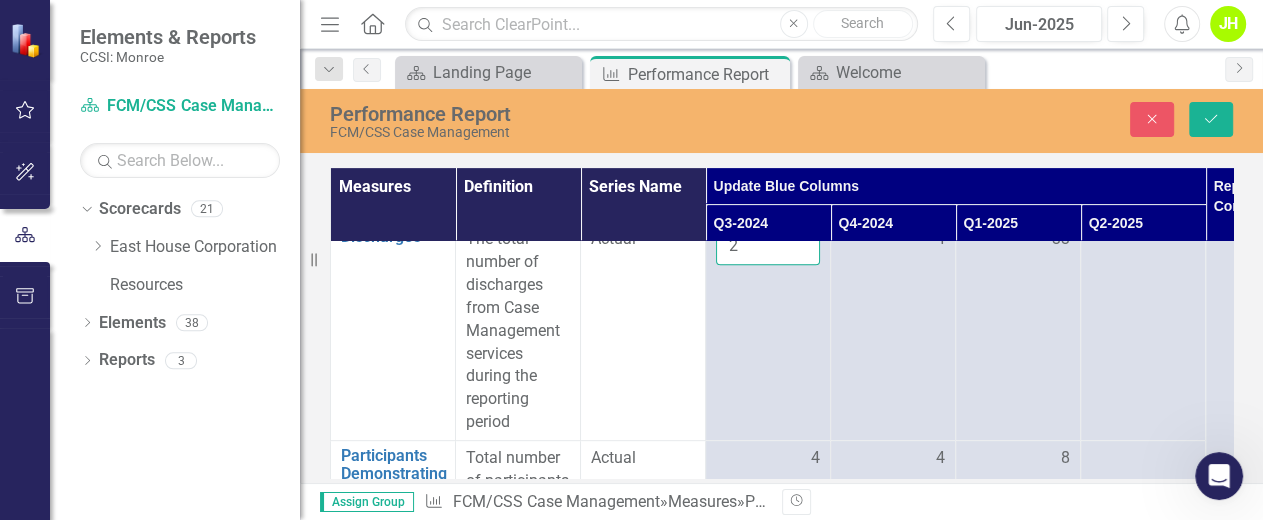 type on "2" 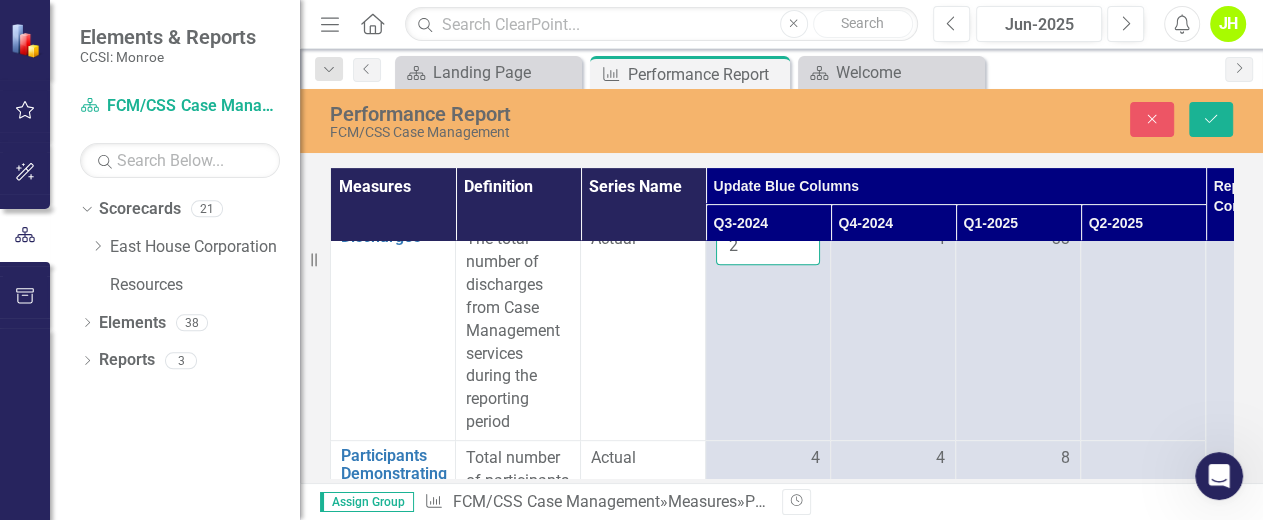 click on "Save" at bounding box center (1211, 119) 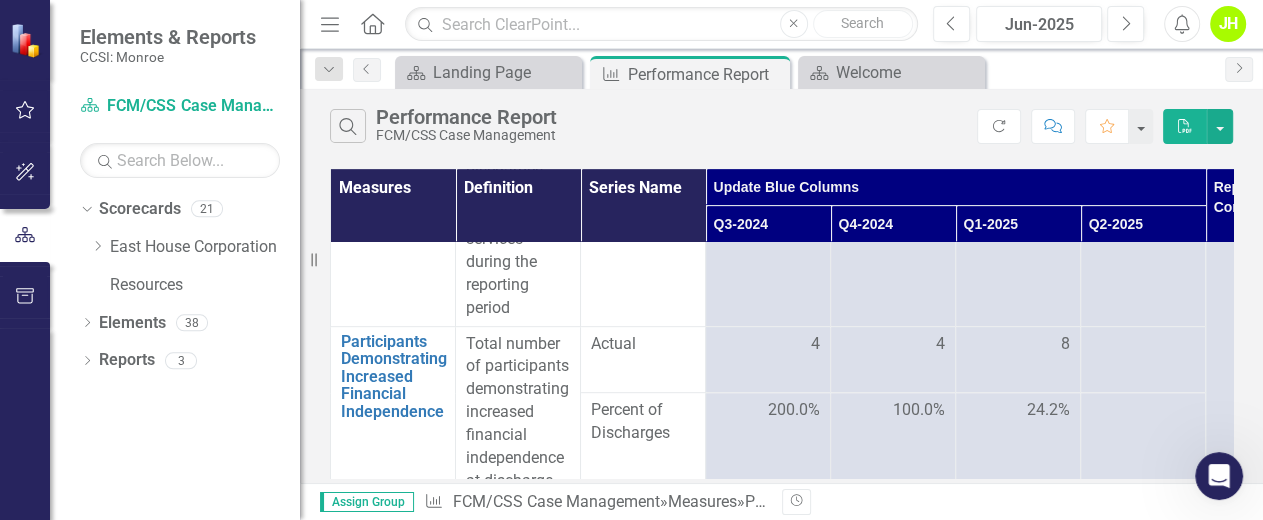 scroll, scrollTop: 812, scrollLeft: 0, axis: vertical 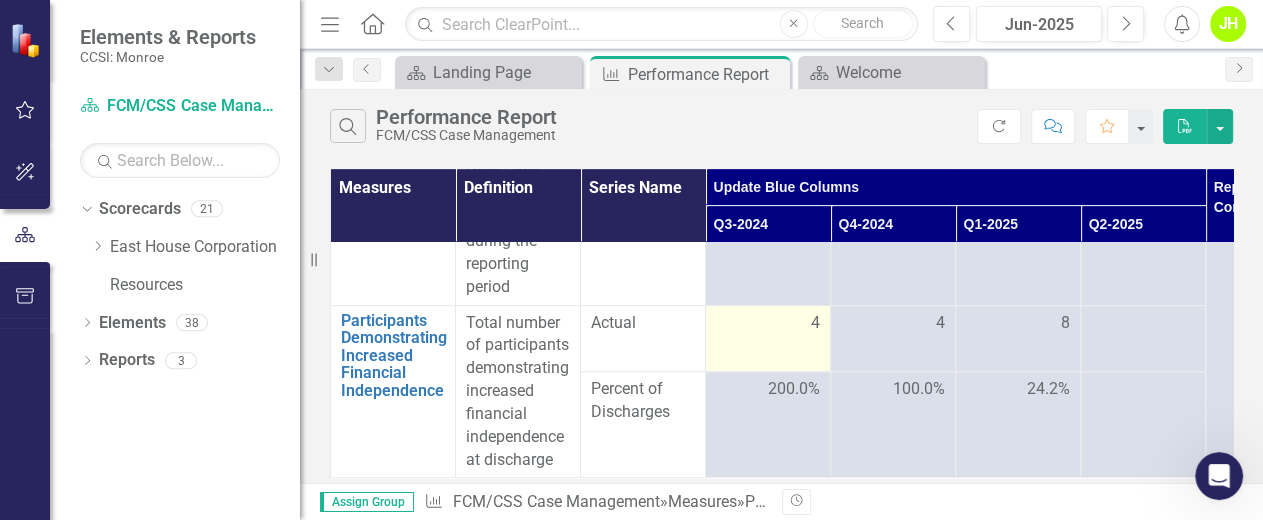 click on "4" at bounding box center [768, 323] 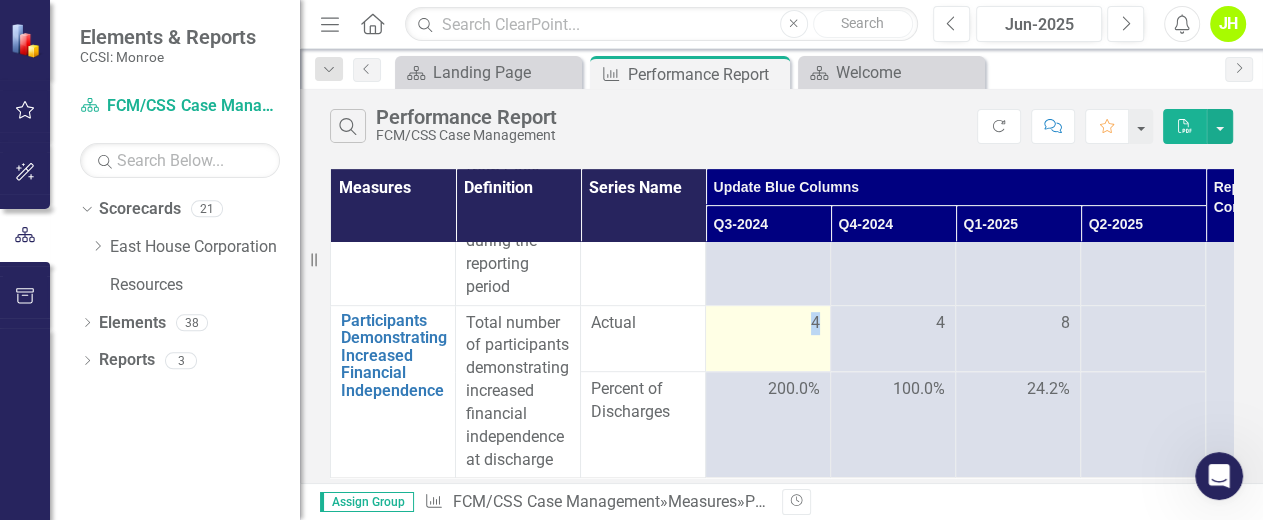 click on "4" at bounding box center [768, 323] 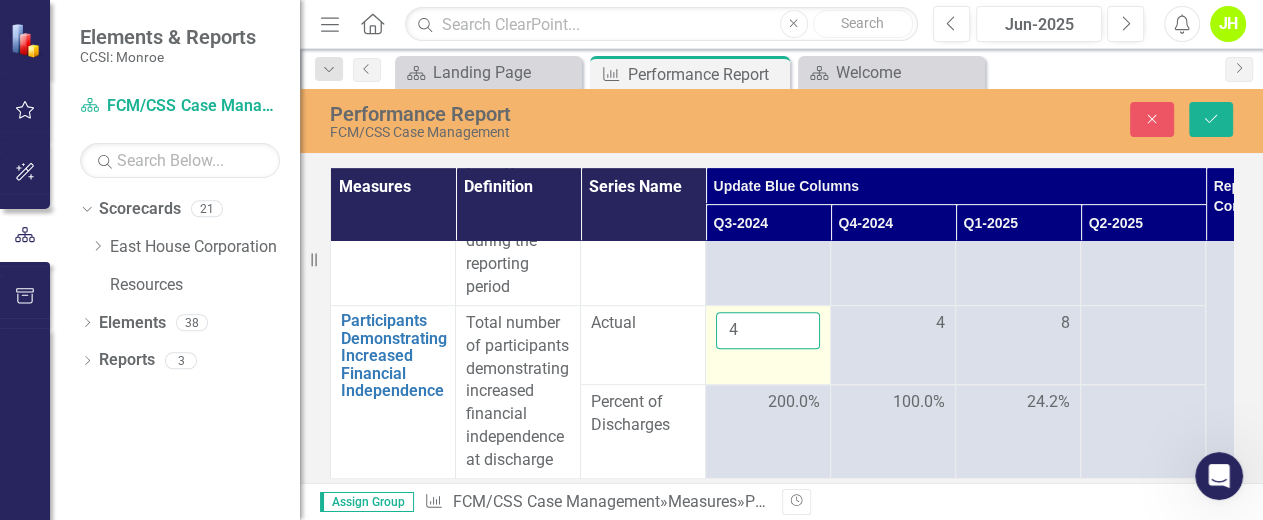 drag, startPoint x: 784, startPoint y: 313, endPoint x: 719, endPoint y: 313, distance: 65 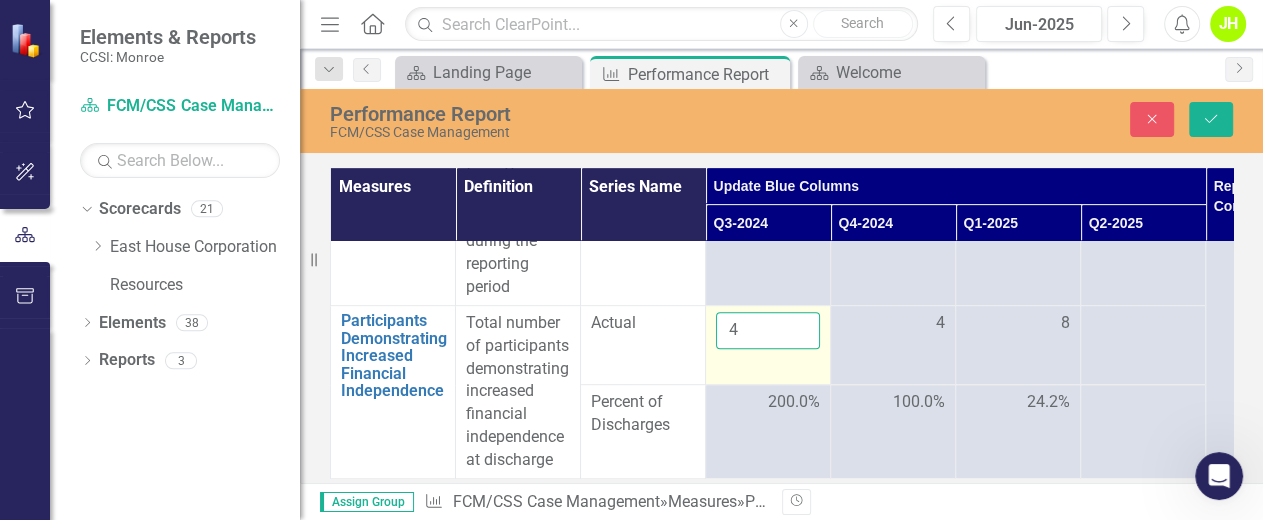 click on "4" at bounding box center (768, 330) 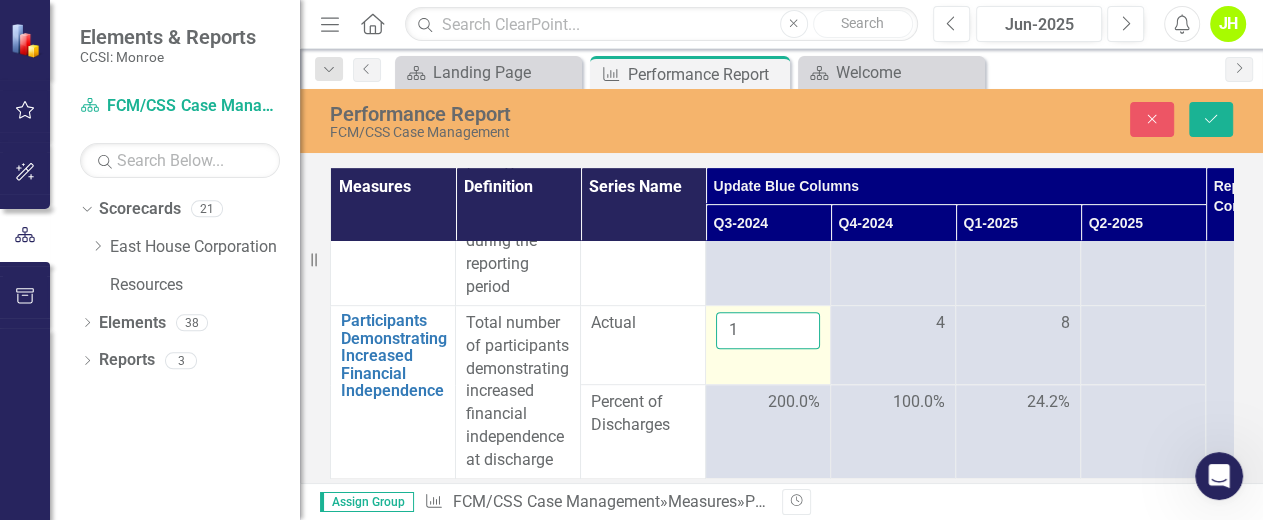type on "1" 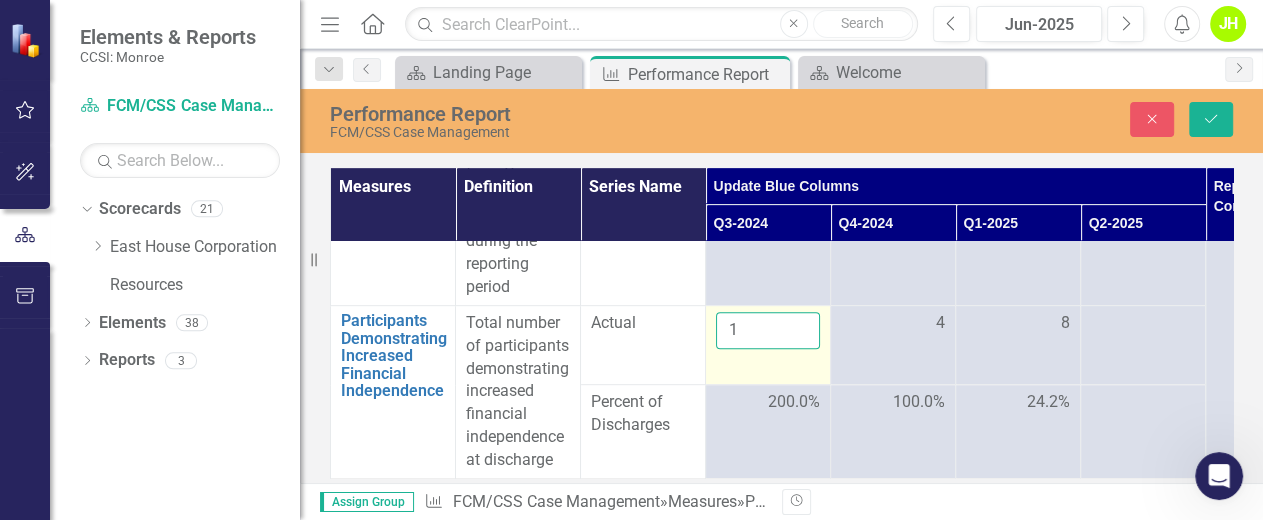 click on "Save" at bounding box center [1211, 119] 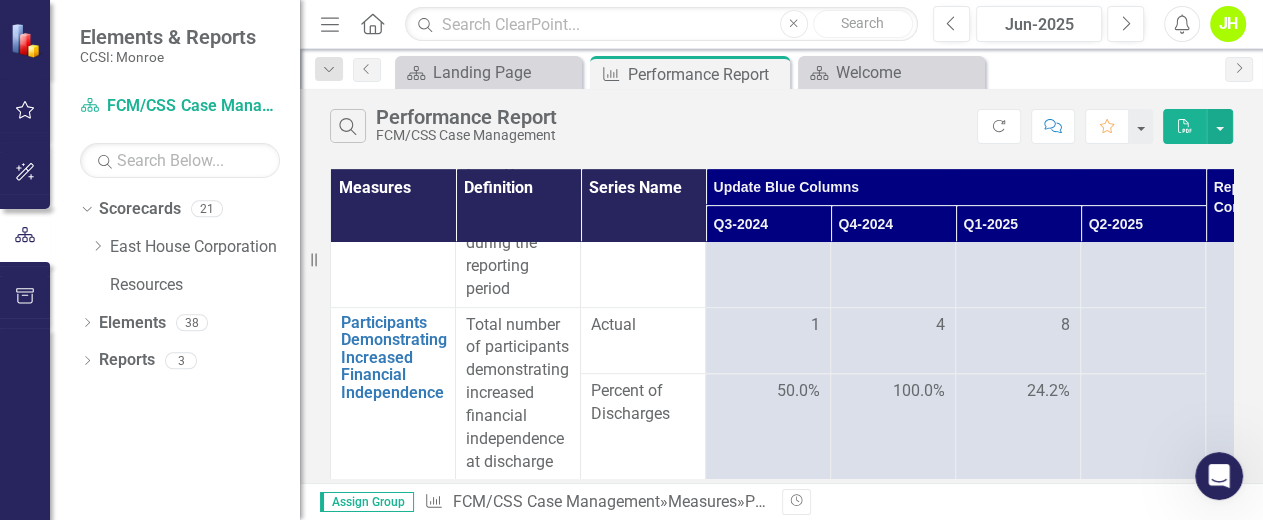 scroll, scrollTop: 812, scrollLeft: 0, axis: vertical 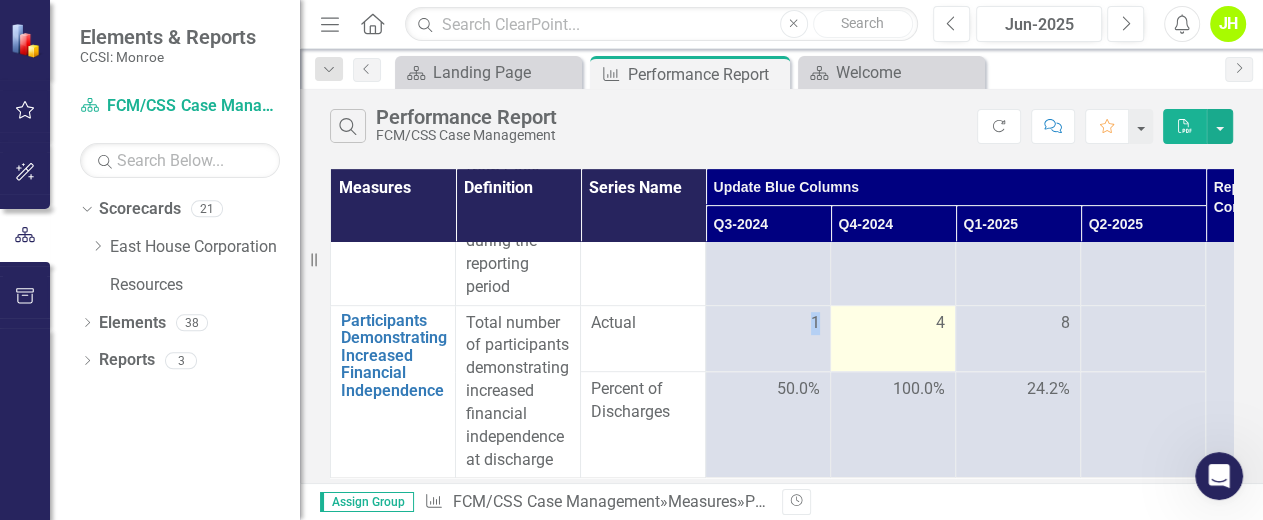 drag, startPoint x: 811, startPoint y: 305, endPoint x: 830, endPoint y: 311, distance: 19.924858 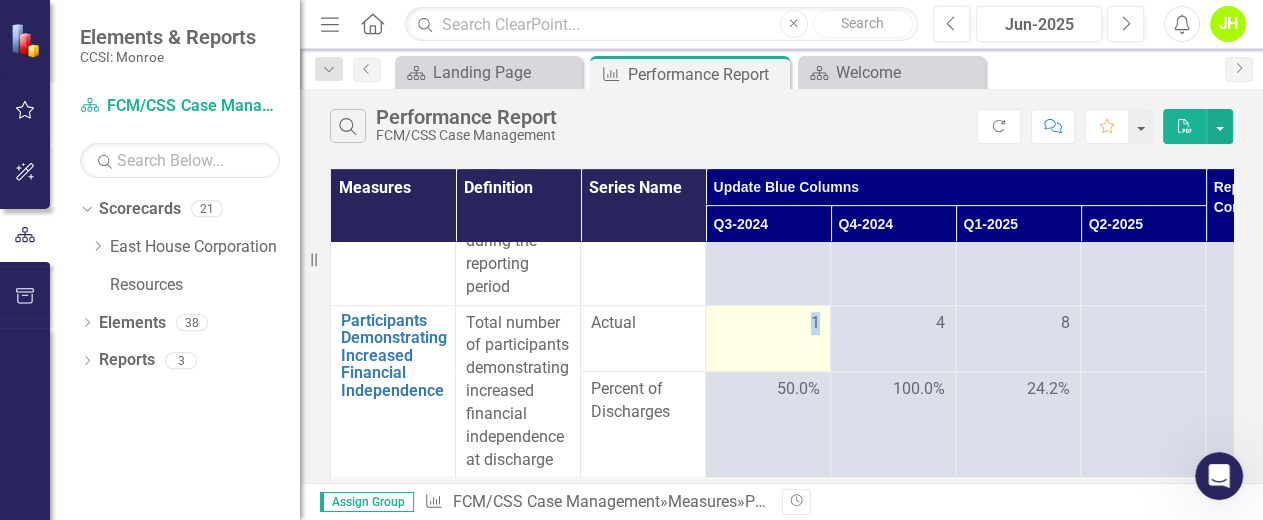 drag, startPoint x: 830, startPoint y: 311, endPoint x: 810, endPoint y: 308, distance: 20.22375 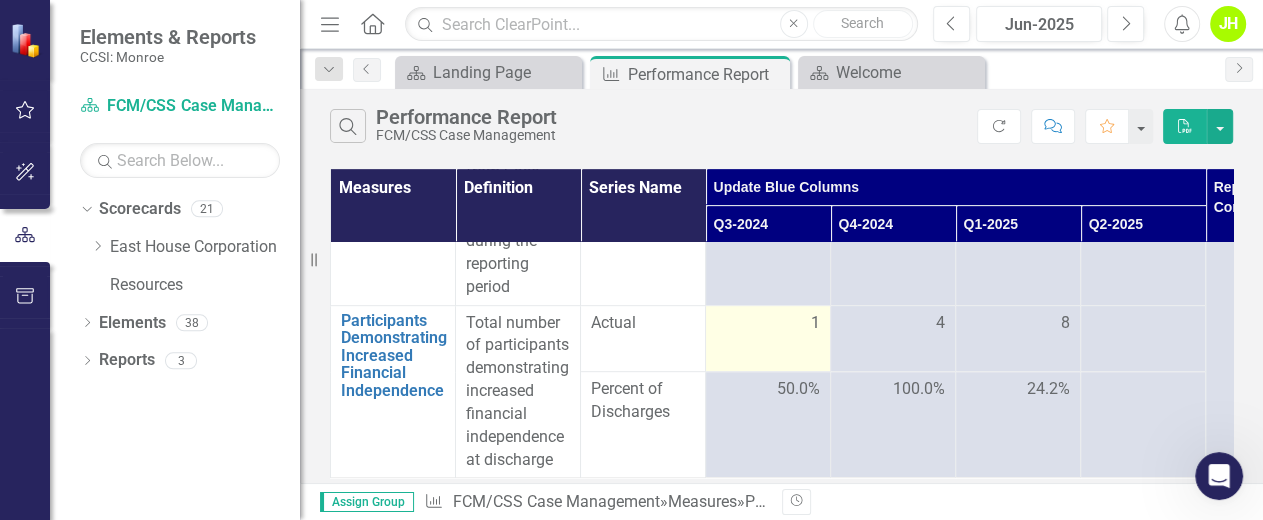 click on "1" at bounding box center [815, 323] 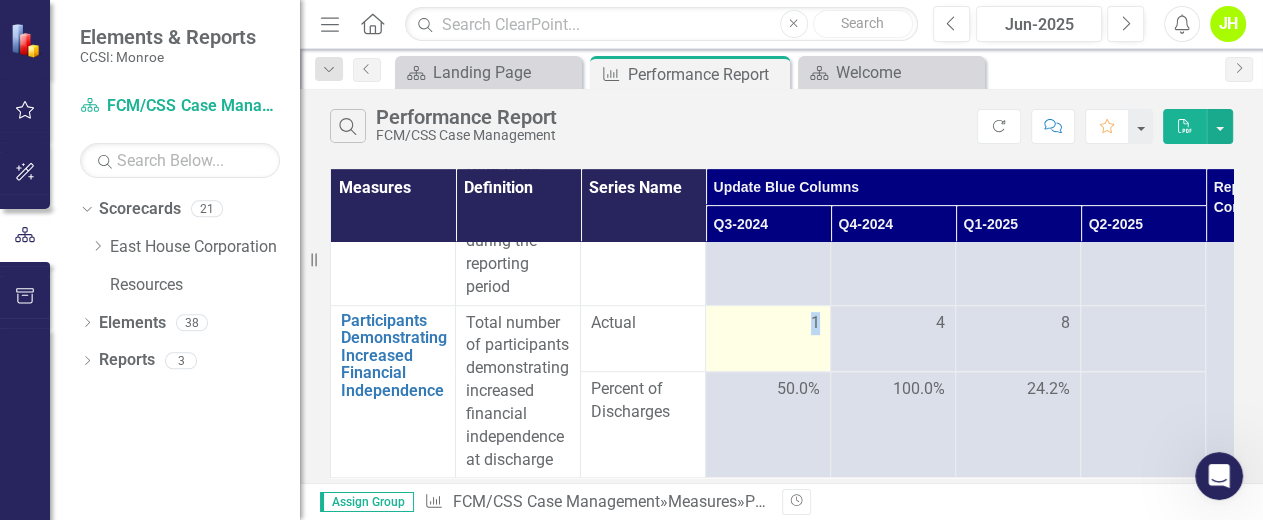 click on "1" at bounding box center (815, 323) 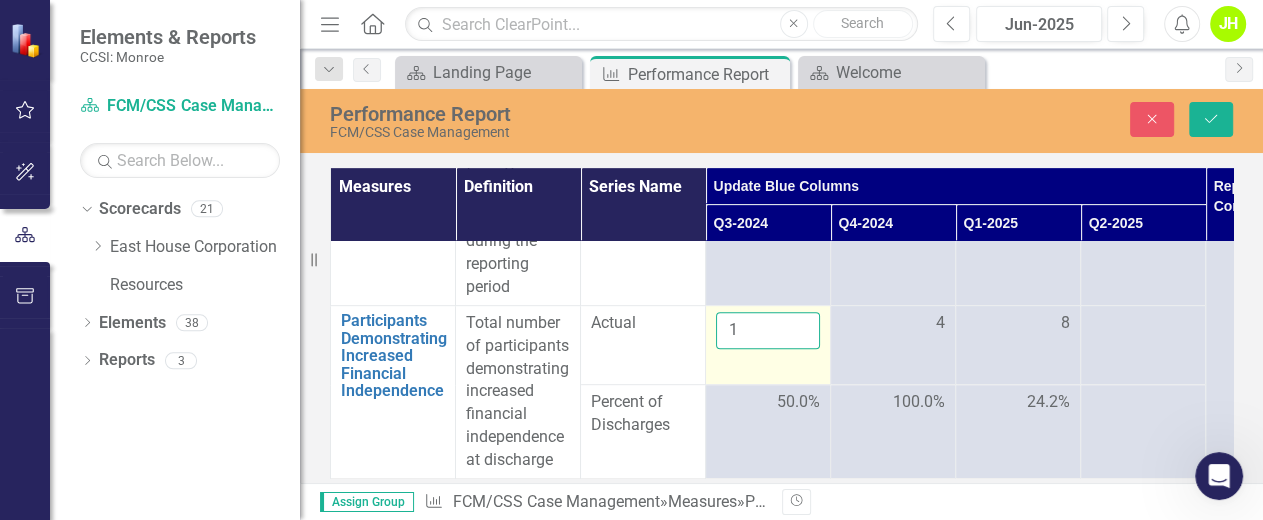drag, startPoint x: 813, startPoint y: 306, endPoint x: 633, endPoint y: 303, distance: 180.025 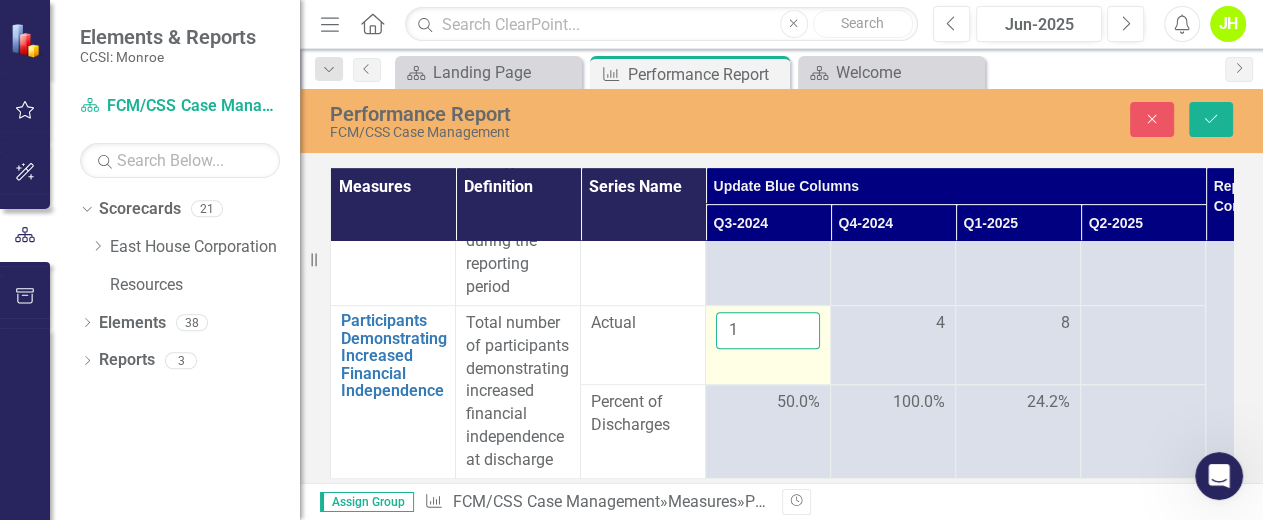 click on "Participants Demonstrating Increased Financial Independence Link Open Element Total number of participants demonstrating increased financial independence at discharge Actual 1 4 8" at bounding box center [956, 344] 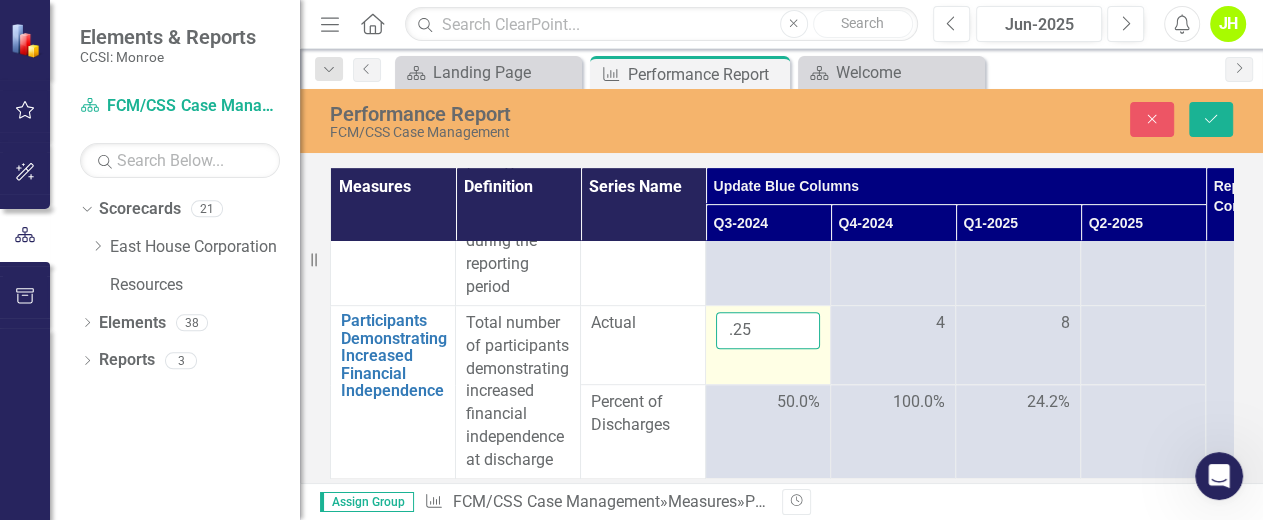 type on ".2" 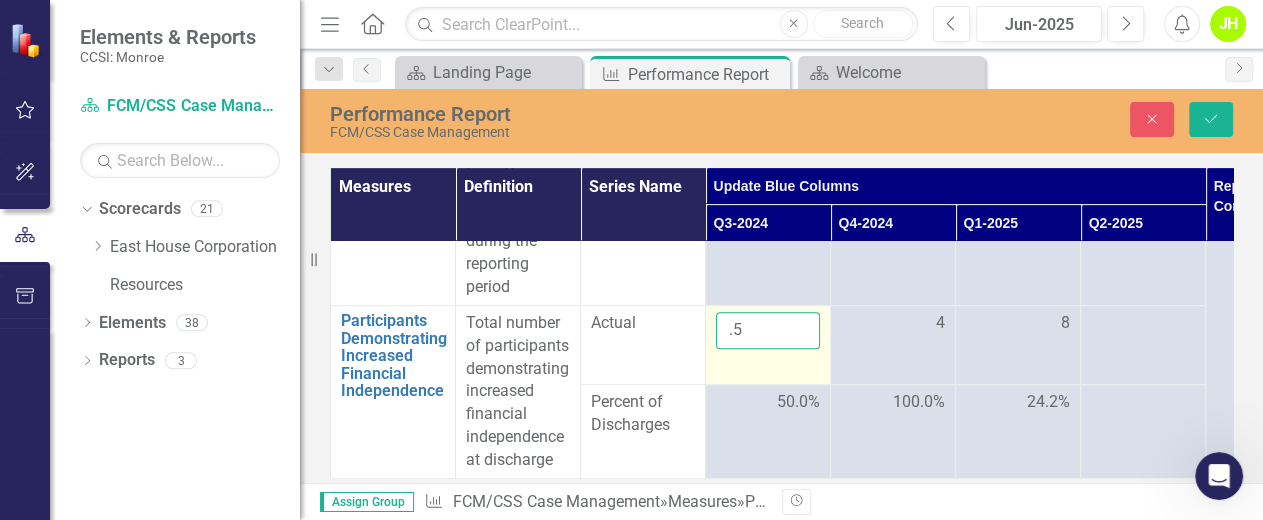type on ".5" 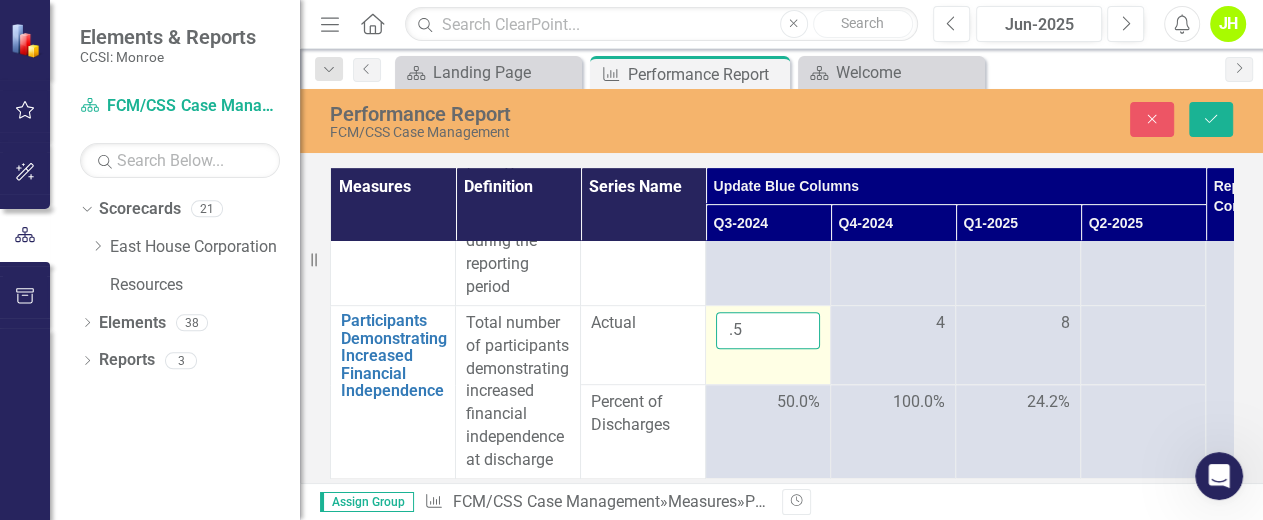 click on "Save" at bounding box center [1211, 119] 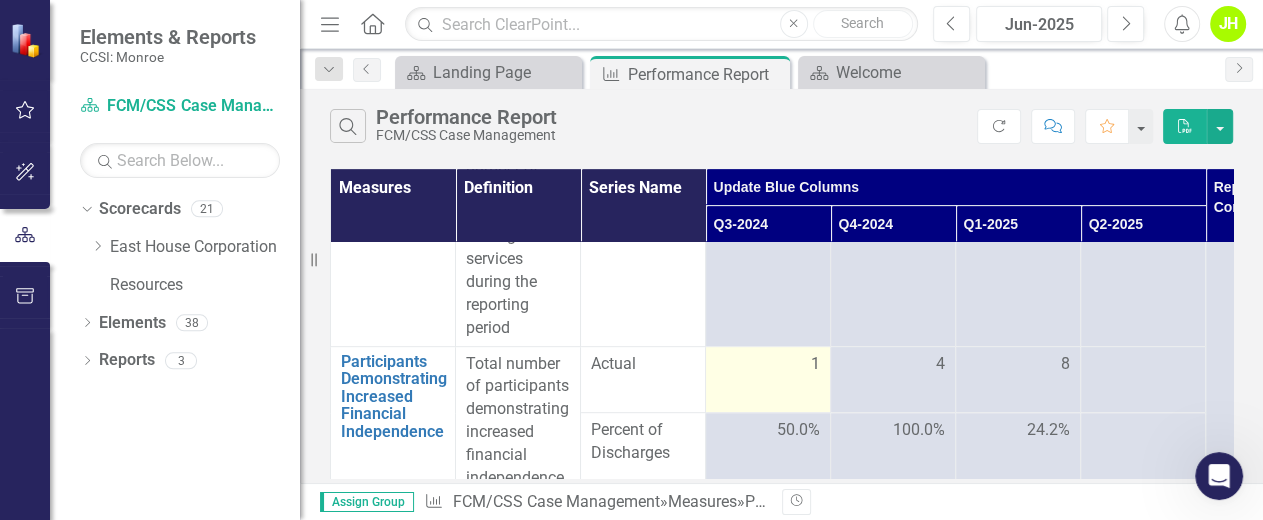 scroll, scrollTop: 812, scrollLeft: 0, axis: vertical 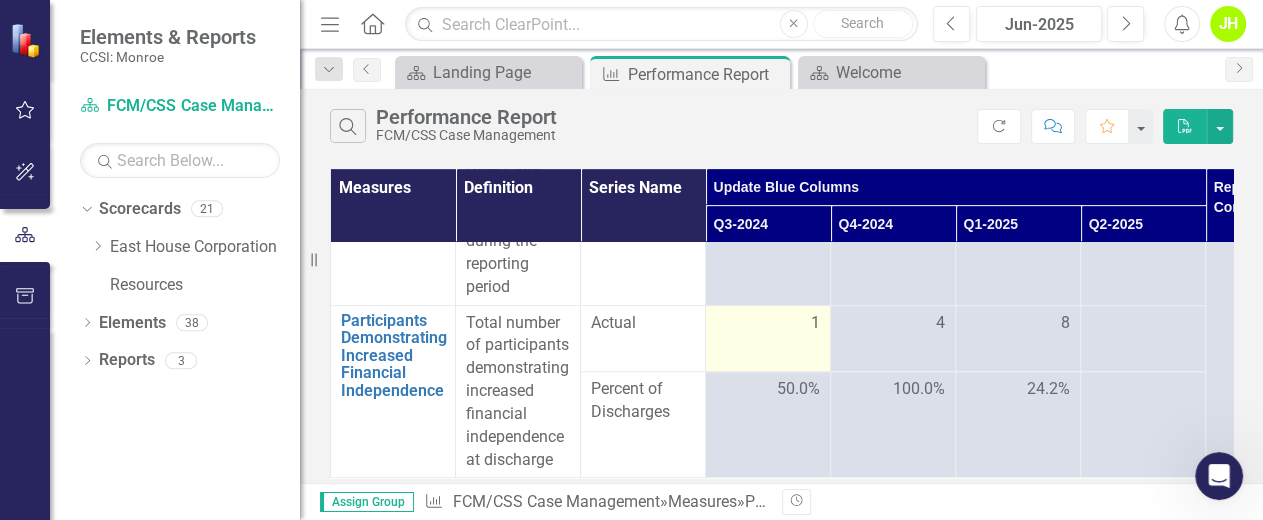 drag, startPoint x: 783, startPoint y: 313, endPoint x: 803, endPoint y: 315, distance: 20.09975 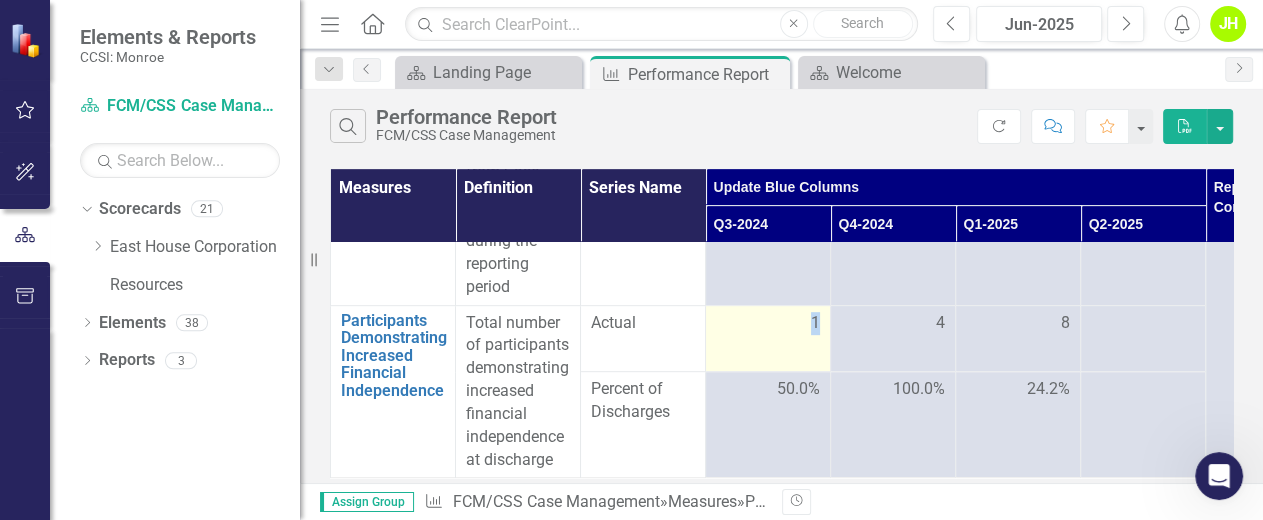 click on "1" at bounding box center (815, 323) 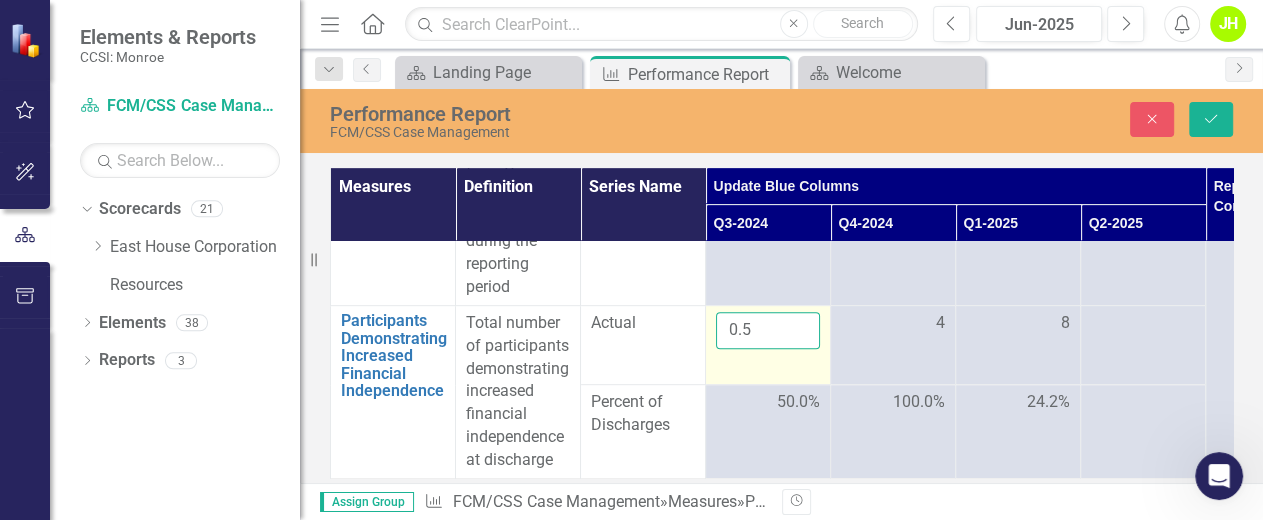 drag, startPoint x: 814, startPoint y: 303, endPoint x: 714, endPoint y: 316, distance: 100.84146 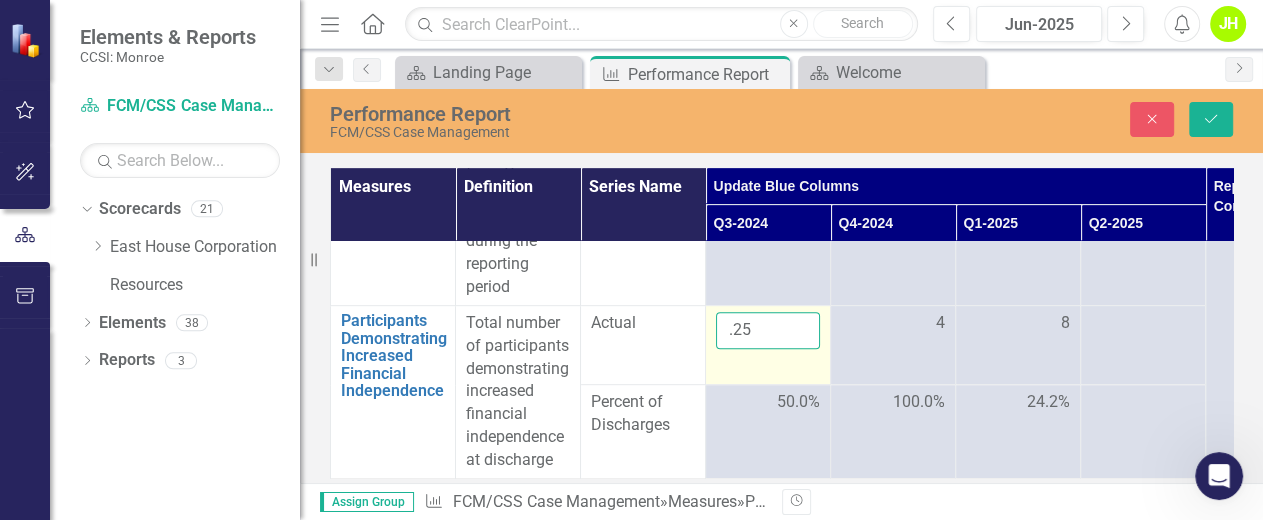 type on ".25" 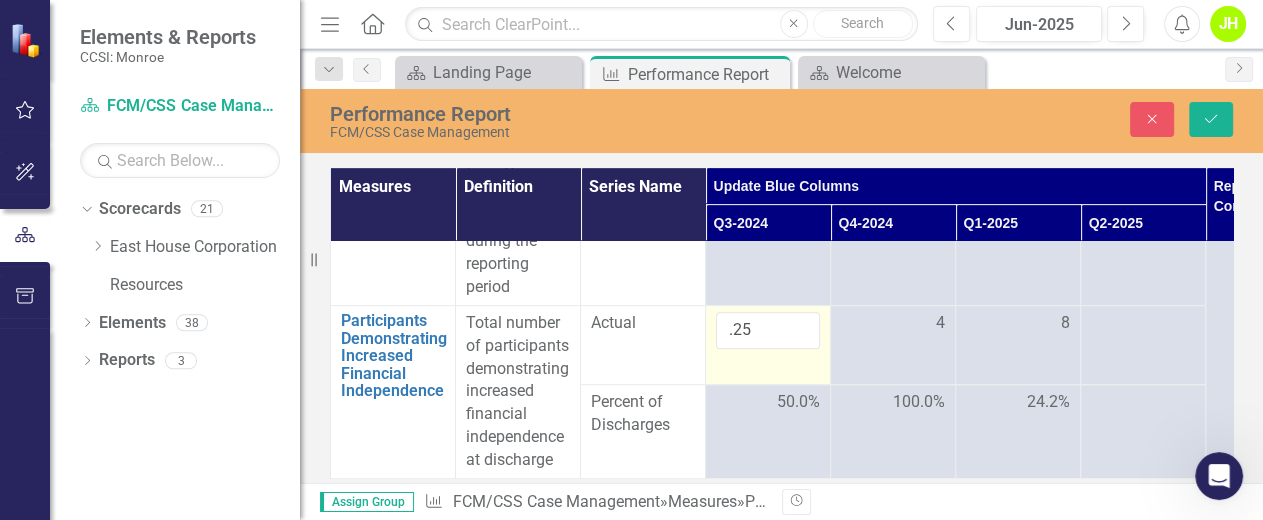 click on ".25" at bounding box center (768, 344) 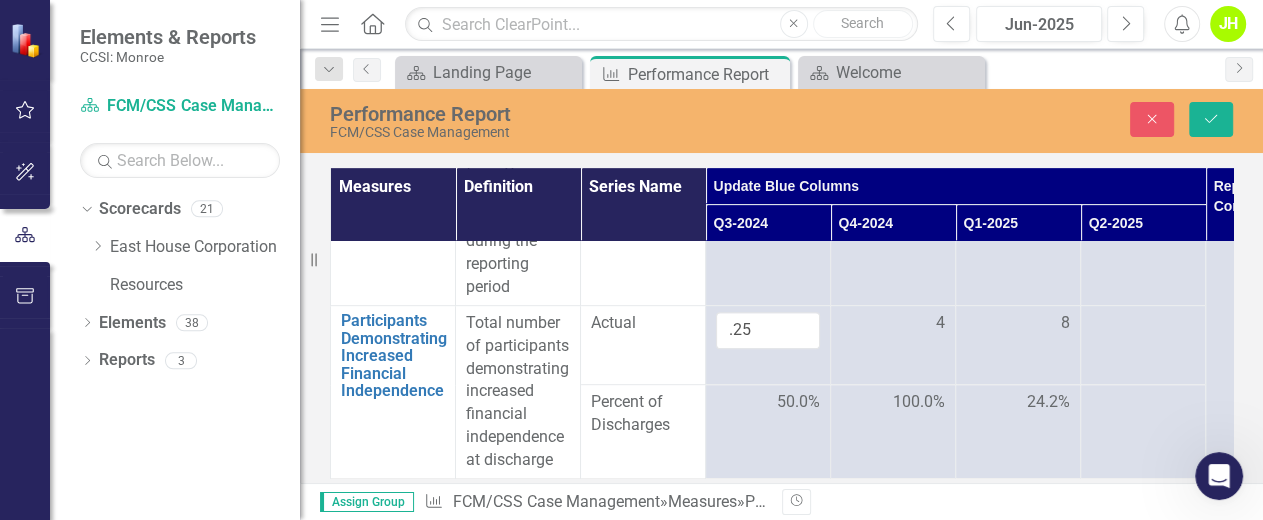 click on "50.0%" at bounding box center (768, 432) 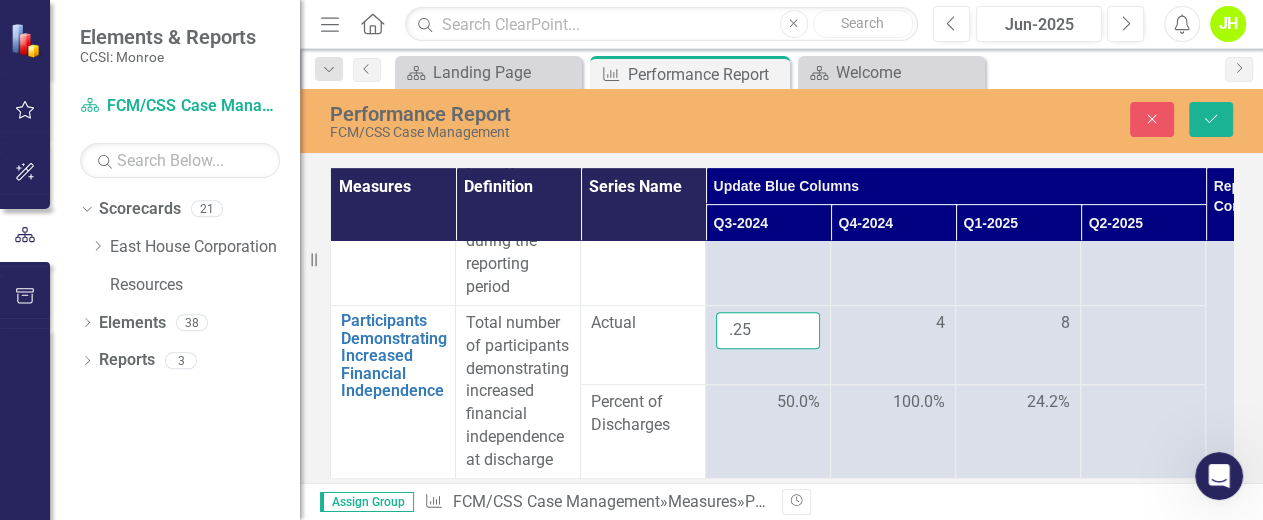 click on ".25" at bounding box center [768, 330] 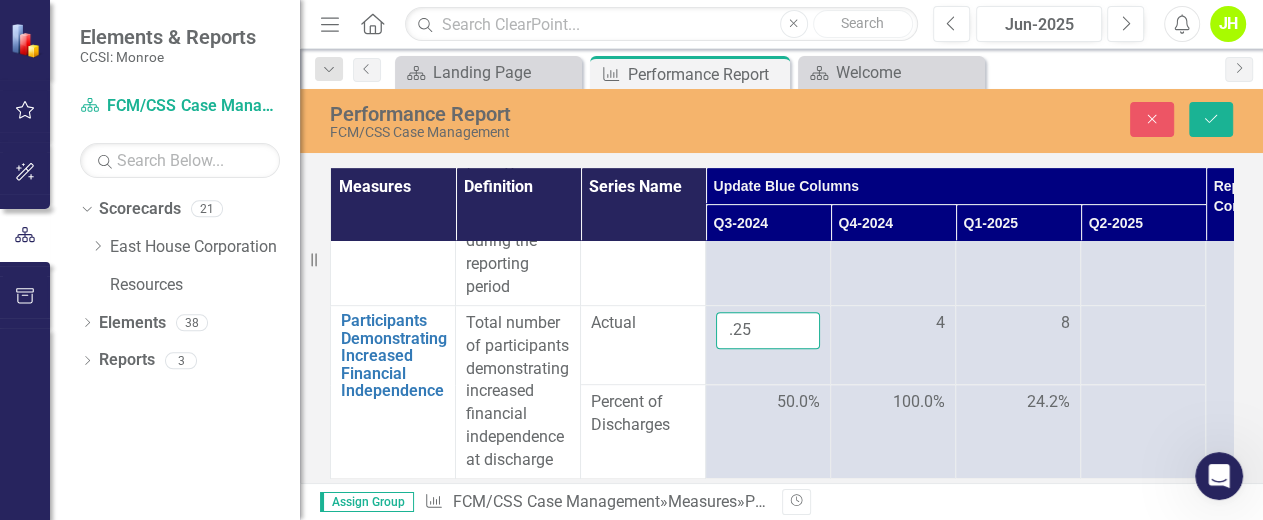 click on "Save" at bounding box center [1211, 119] 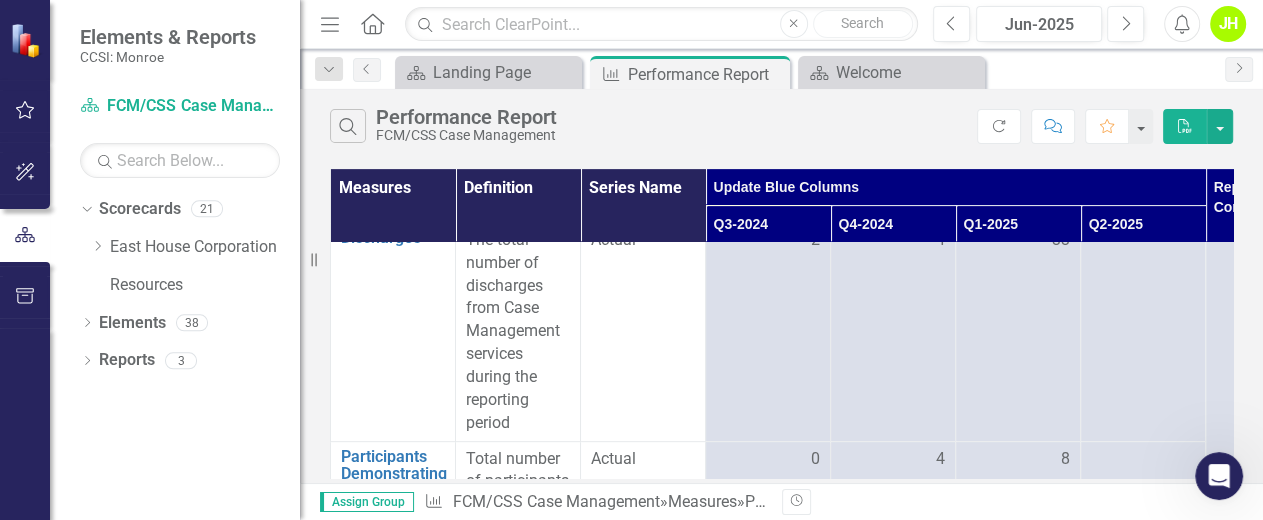 scroll, scrollTop: 812, scrollLeft: 0, axis: vertical 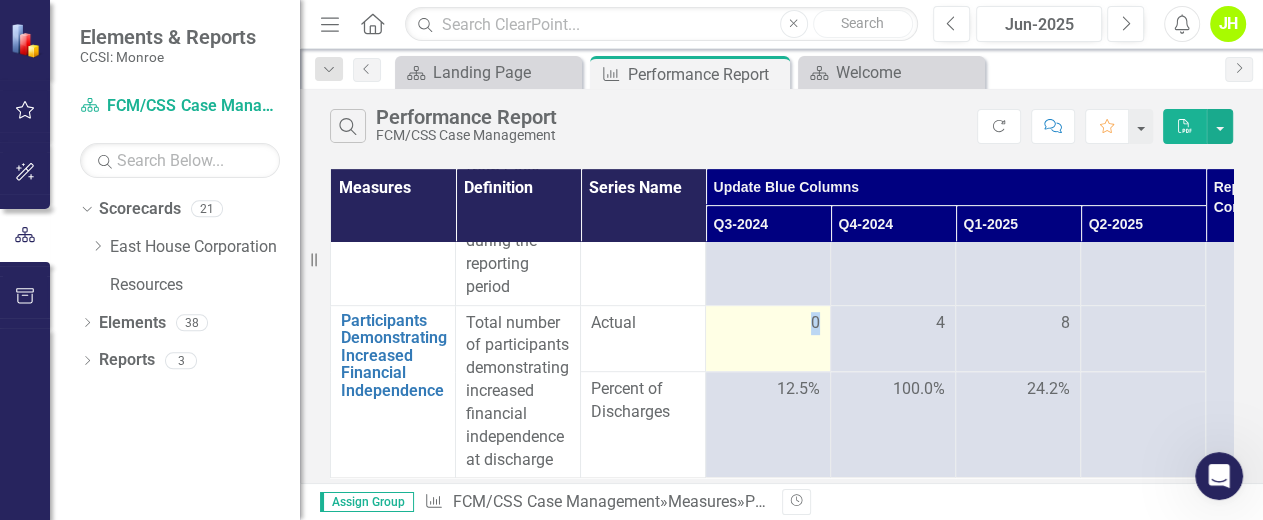 click on "0" at bounding box center (768, 338) 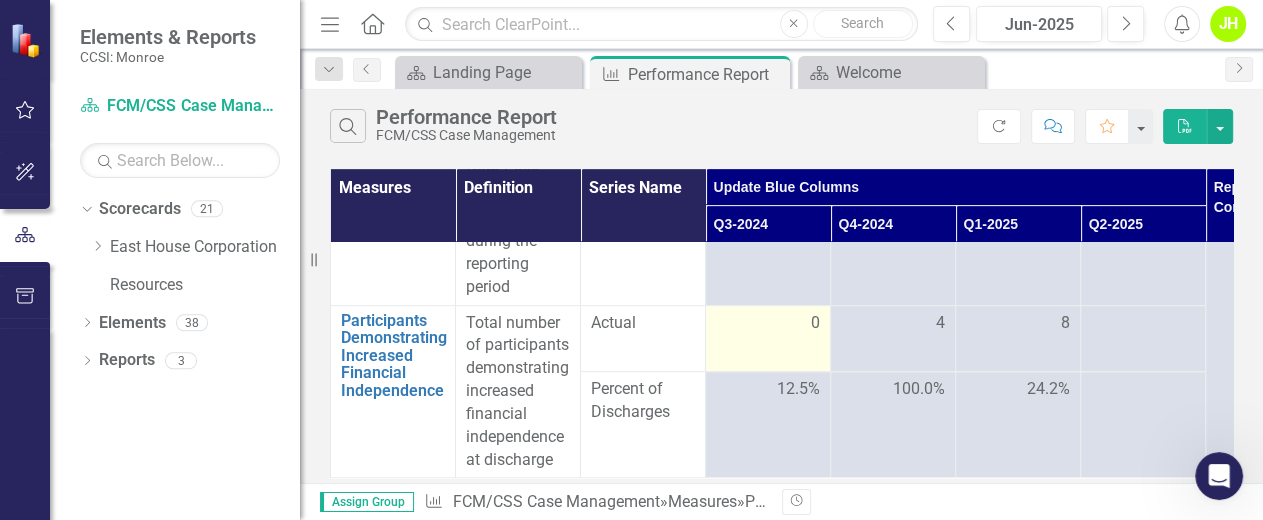 click on "0" at bounding box center (815, 323) 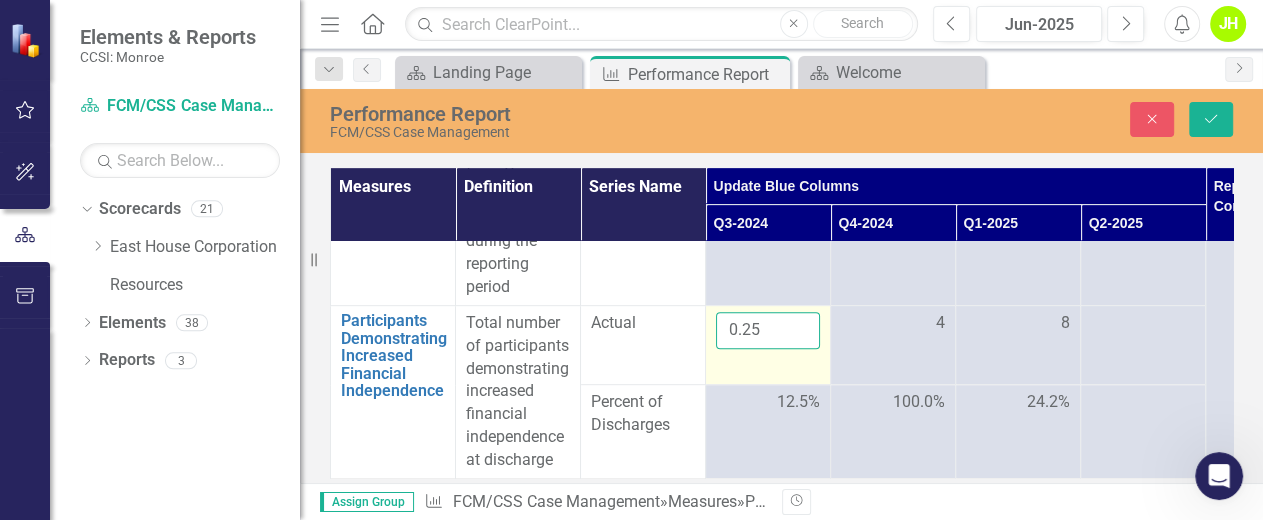 drag, startPoint x: 782, startPoint y: 309, endPoint x: 736, endPoint y: 308, distance: 46.010868 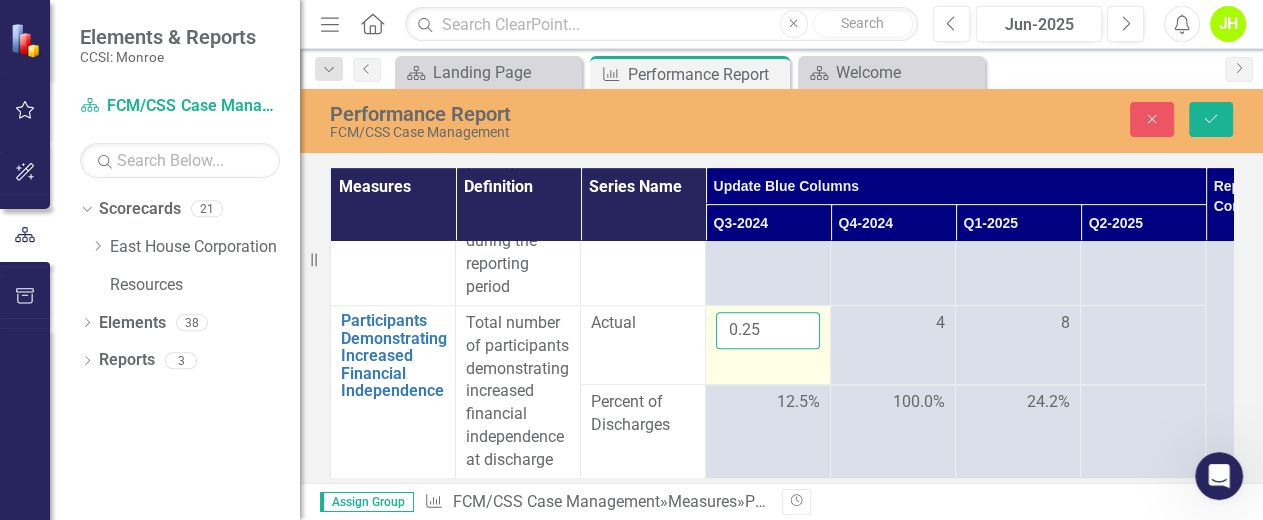 click on "0.25" at bounding box center (768, 330) 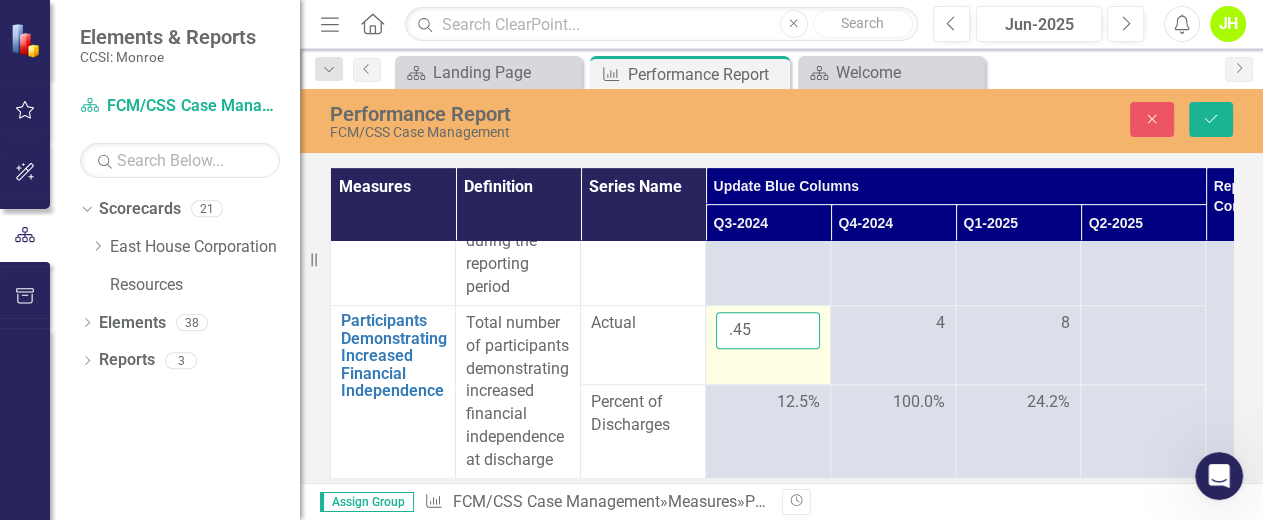 type on ".45" 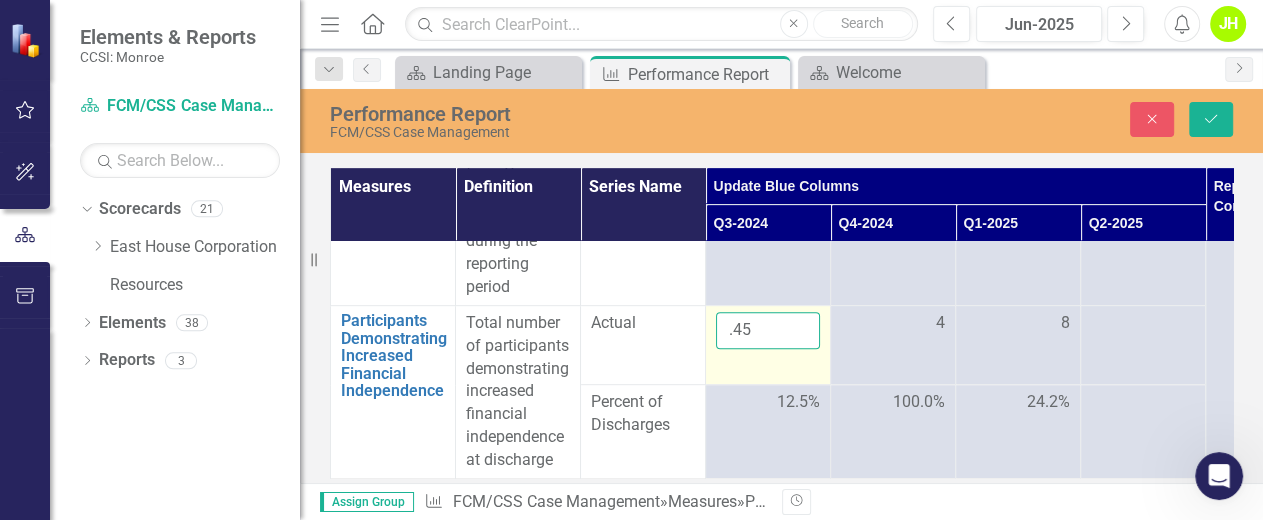 click on "Save" at bounding box center [1211, 119] 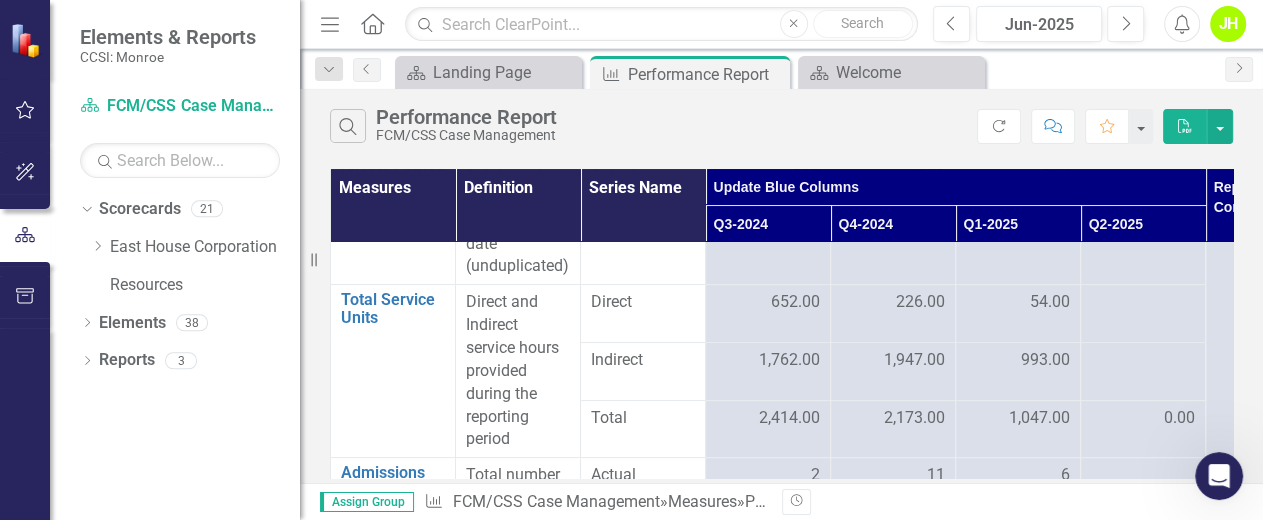 scroll, scrollTop: 0, scrollLeft: 0, axis: both 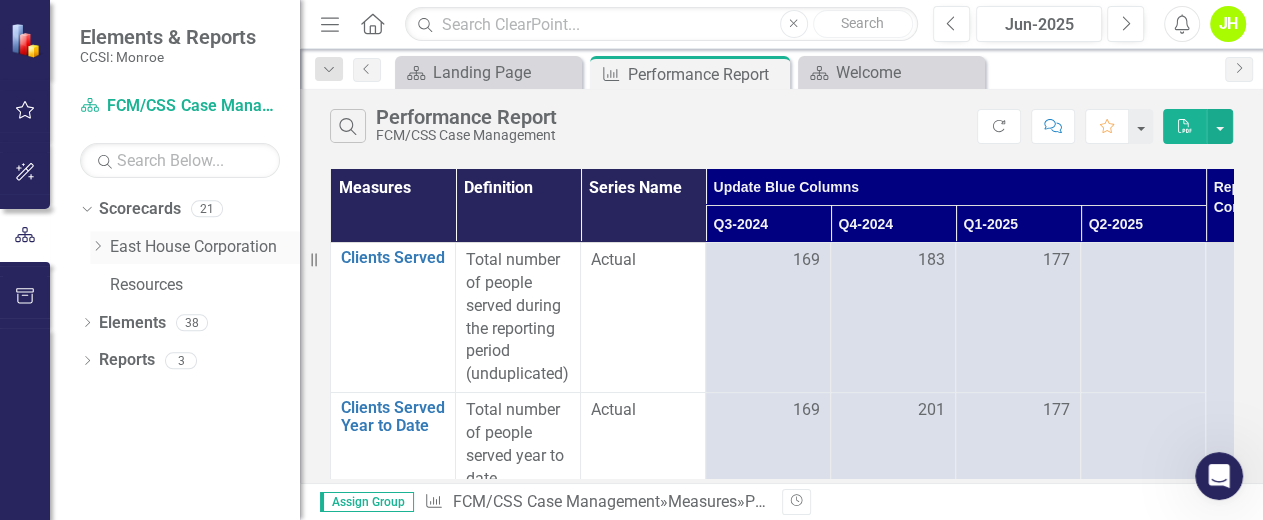 click on "Dropdown" at bounding box center [97, 247] 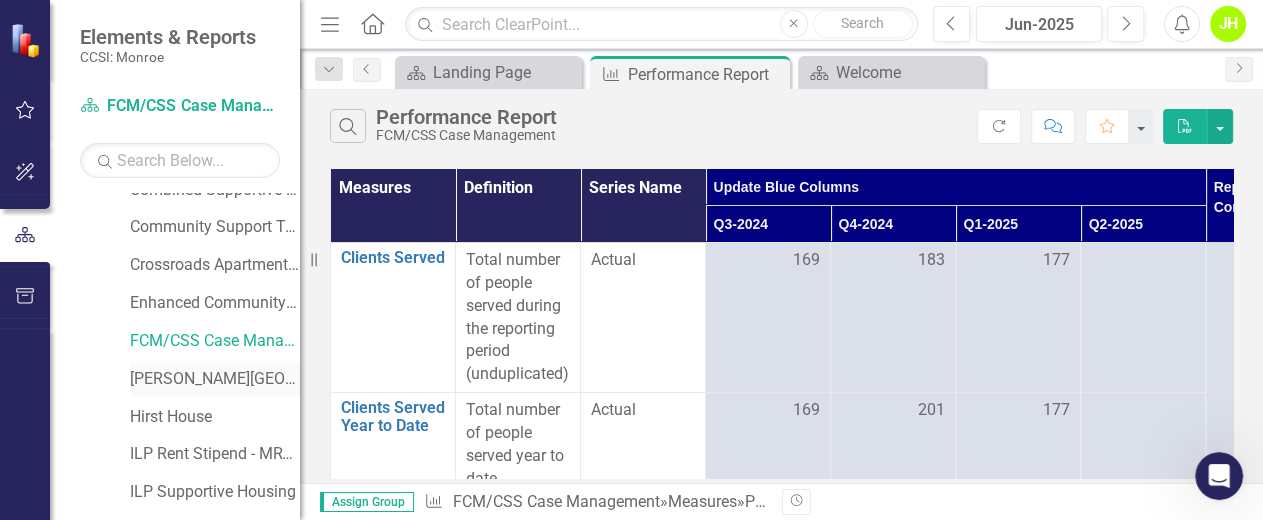 scroll, scrollTop: 266, scrollLeft: 0, axis: vertical 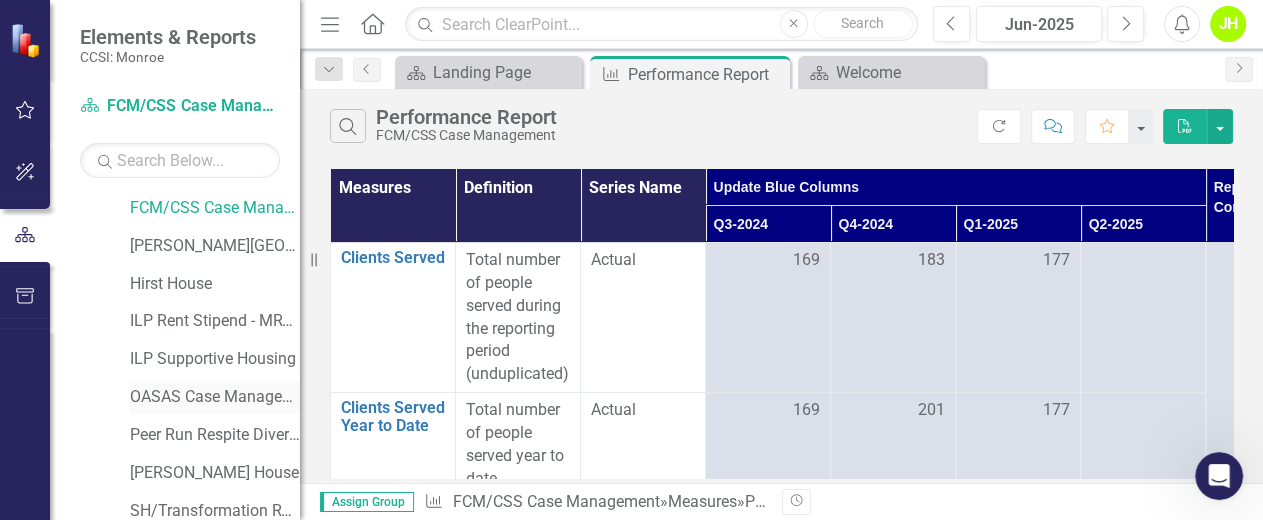 click on "OASAS Case Management Initiative" at bounding box center (215, 397) 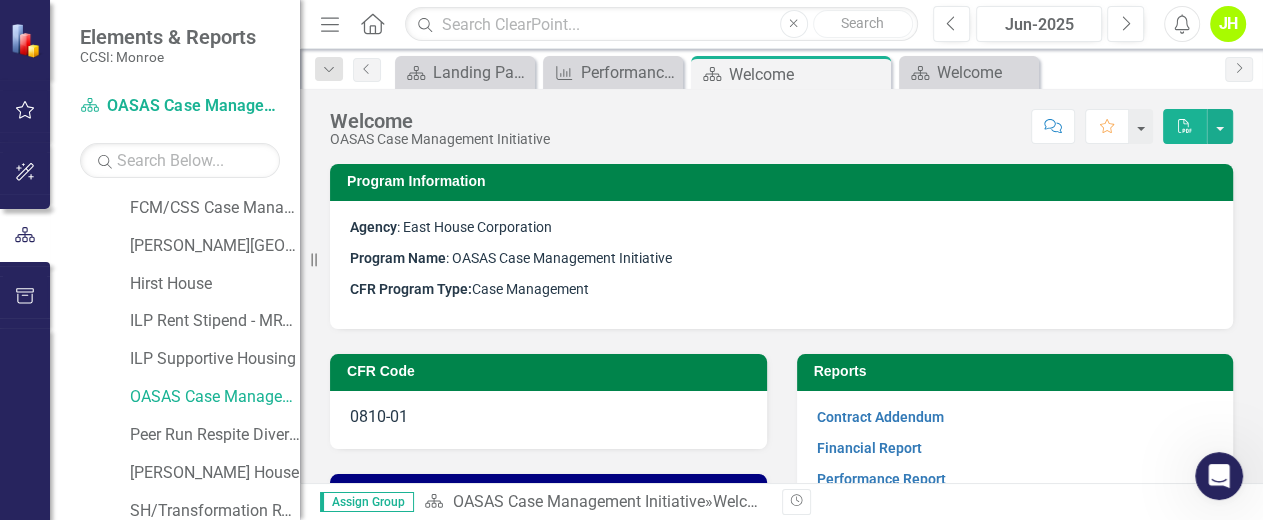 click on "Assign Group Scorecard OASAS Case Management Initiative  »  Welcome Revision History" at bounding box center (781, 501) 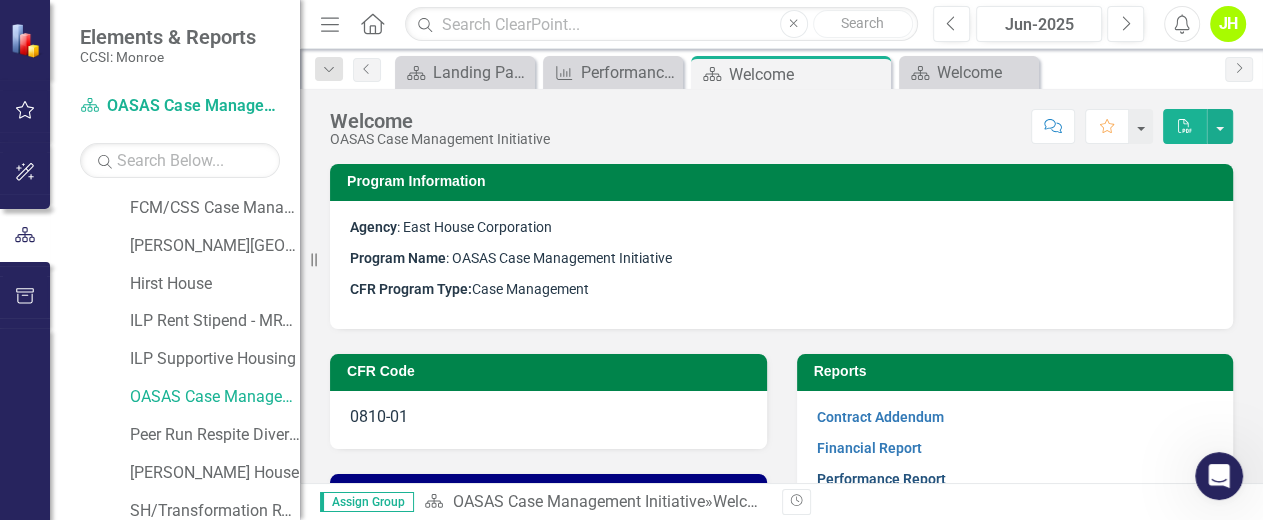 click on "Performance Report" at bounding box center [881, 479] 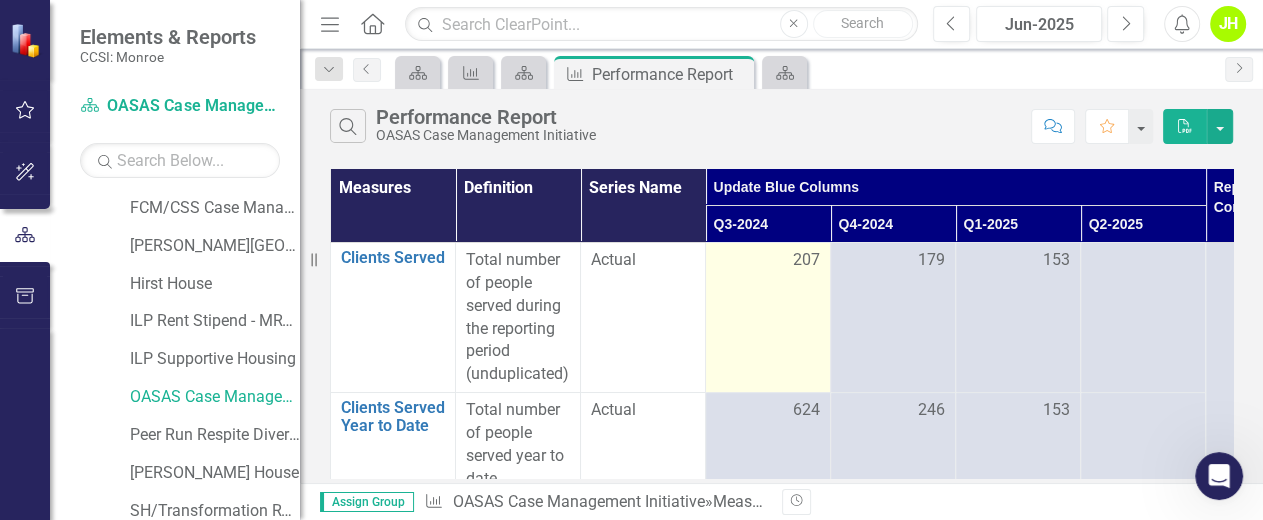 click on "207" at bounding box center [806, 260] 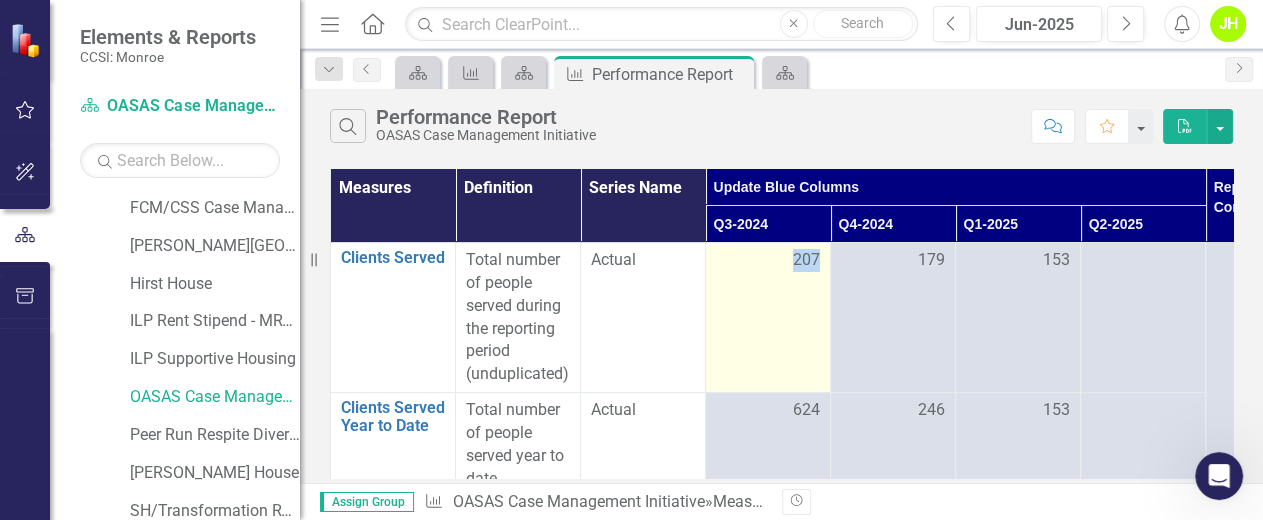 click on "207" at bounding box center (806, 260) 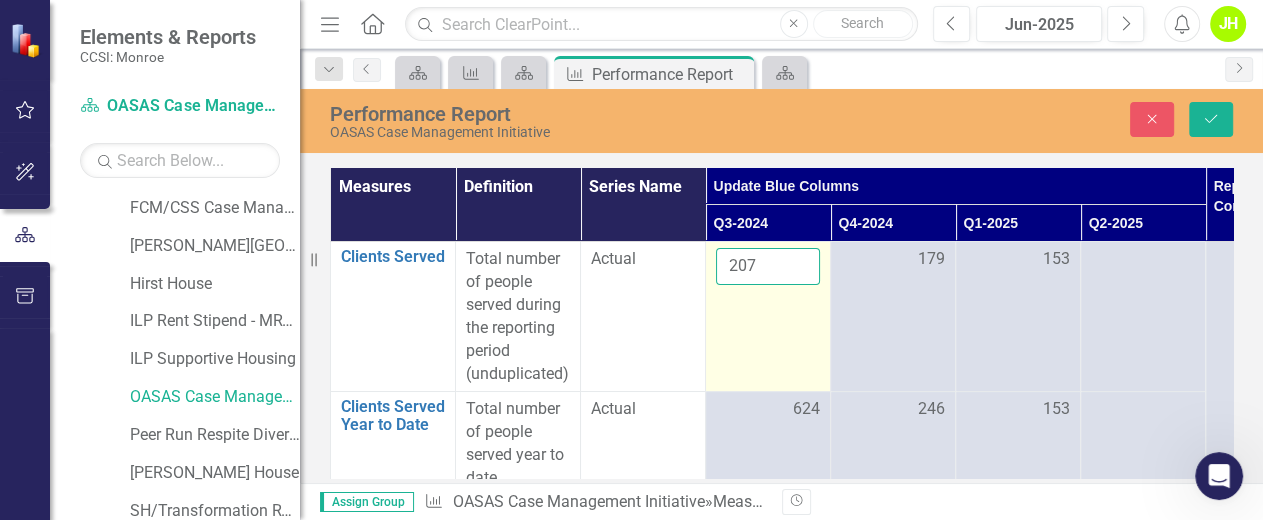 drag, startPoint x: 814, startPoint y: 267, endPoint x: 779, endPoint y: 260, distance: 35.69314 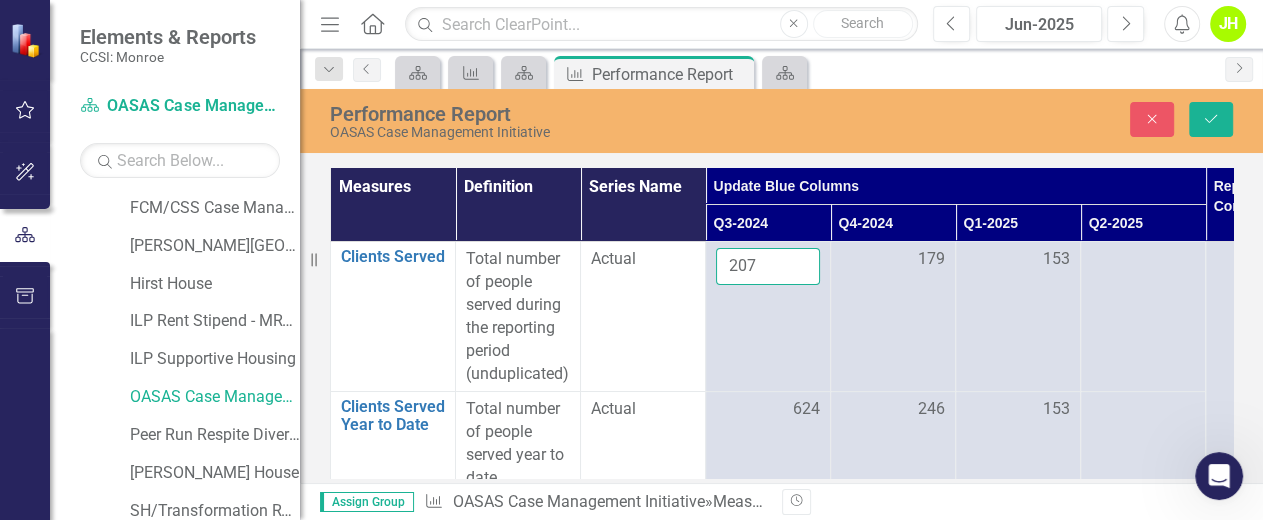drag, startPoint x: 777, startPoint y: 263, endPoint x: 626, endPoint y: 283, distance: 152.31874 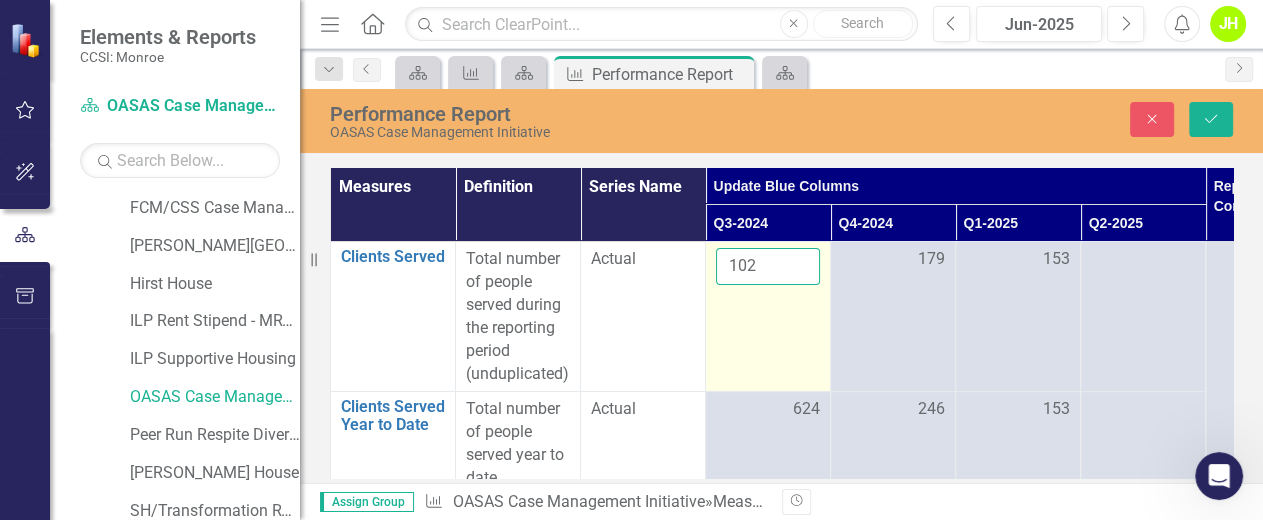 type on "102" 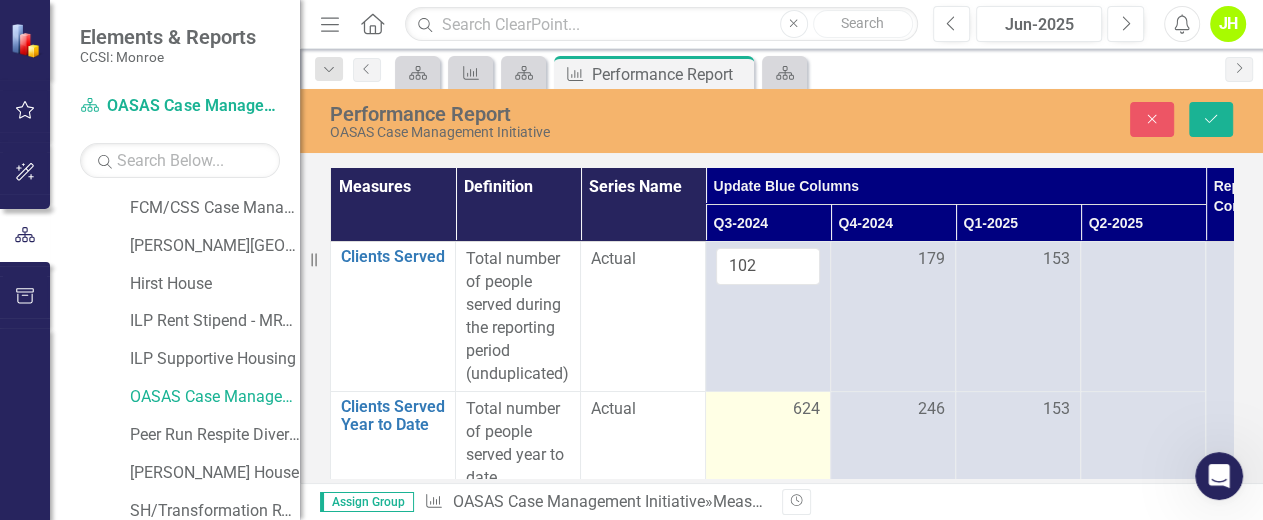 click on "624" at bounding box center [768, 409] 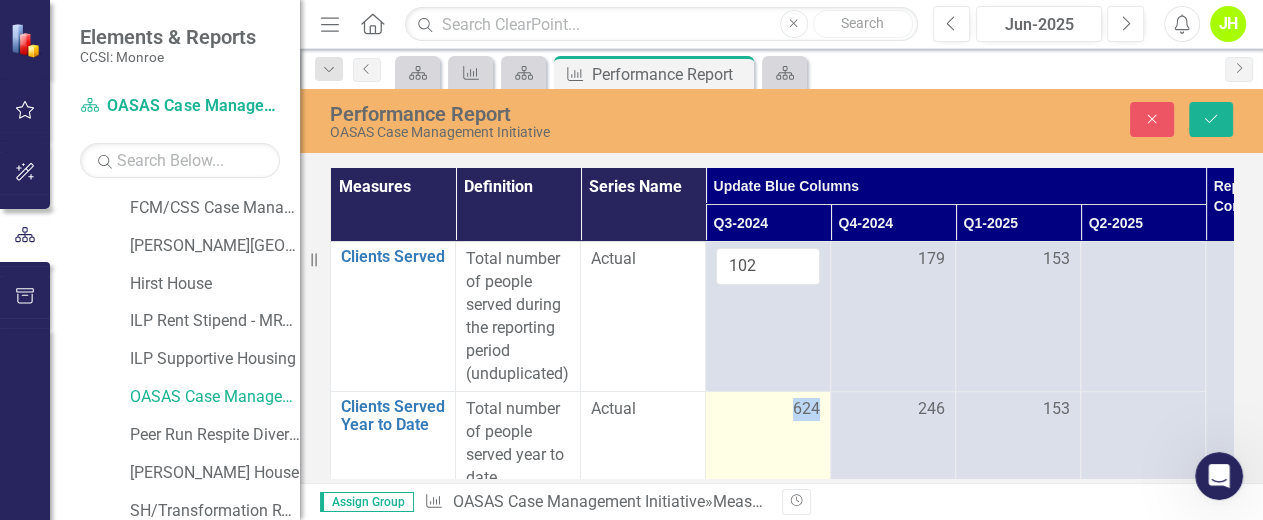 click on "624" at bounding box center (806, 409) 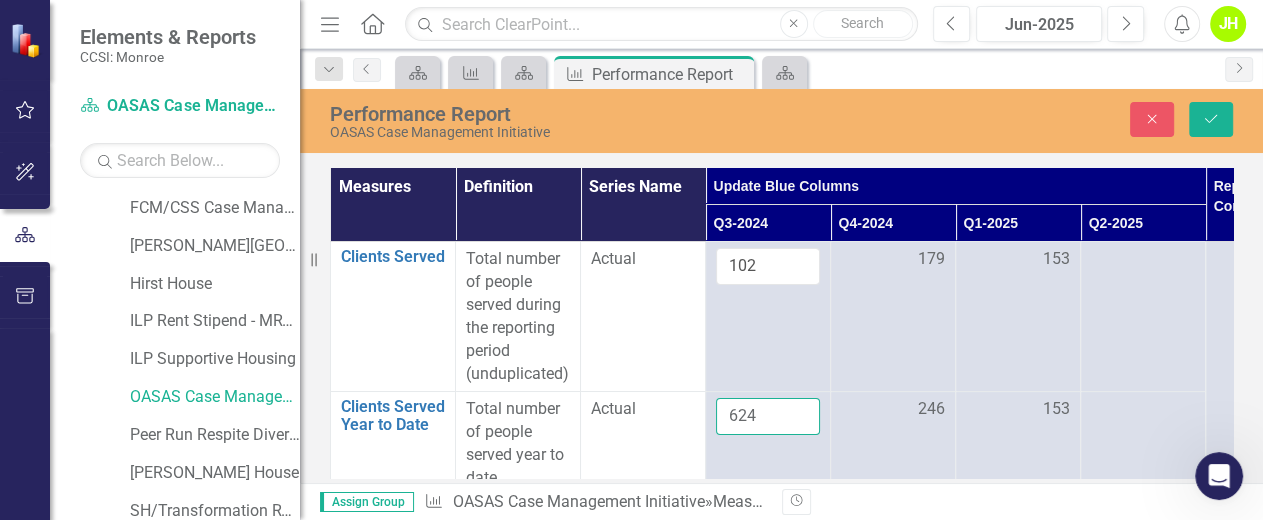 drag, startPoint x: 778, startPoint y: 420, endPoint x: 685, endPoint y: 412, distance: 93.34345 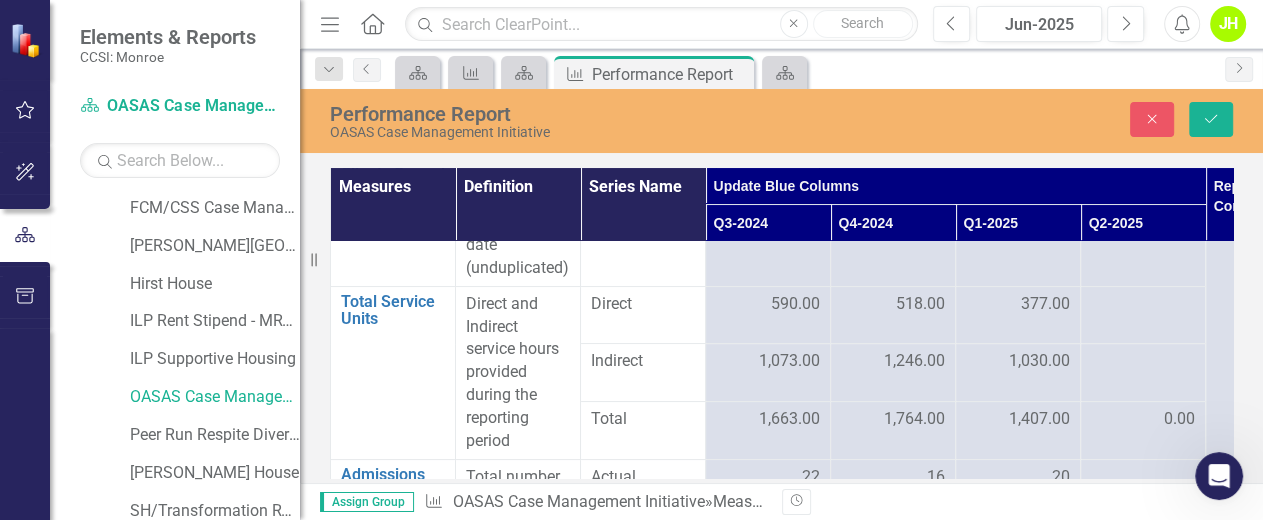 scroll, scrollTop: 266, scrollLeft: 0, axis: vertical 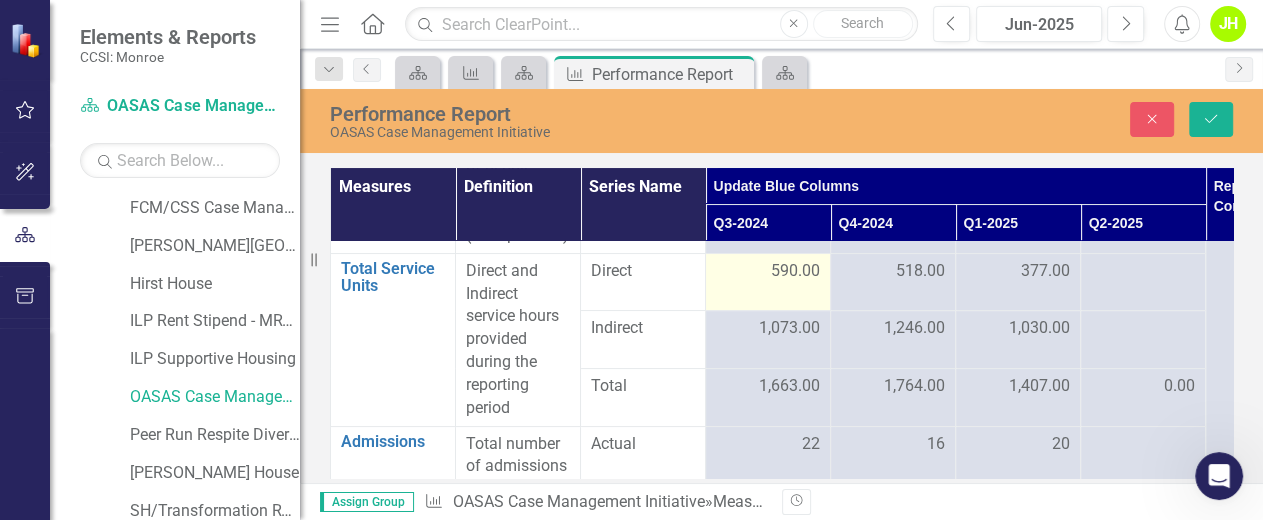 type on "102" 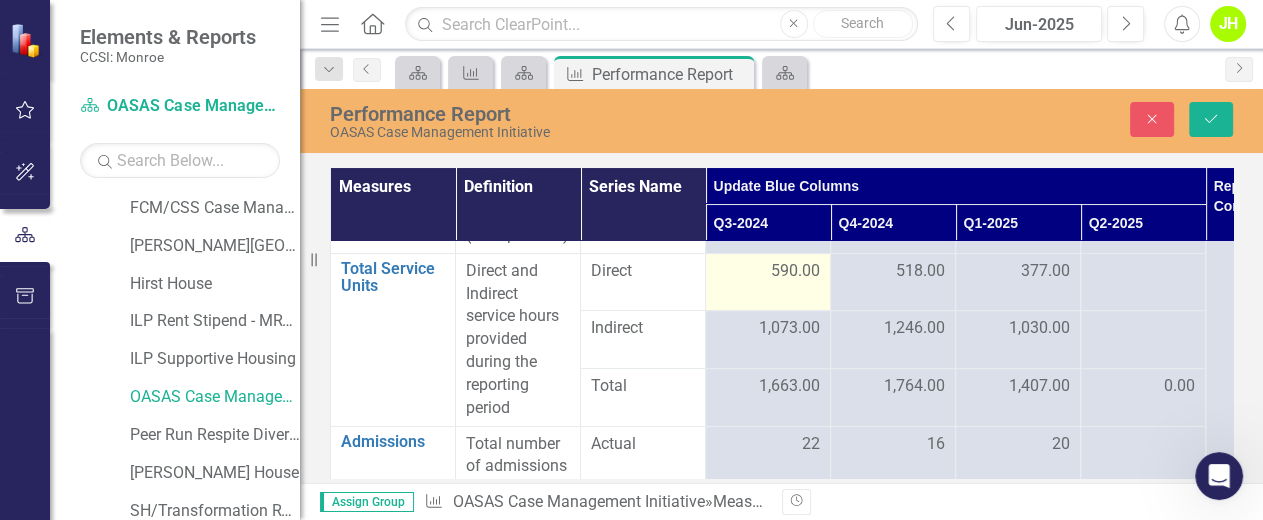 click on "590.00" at bounding box center [768, 272] 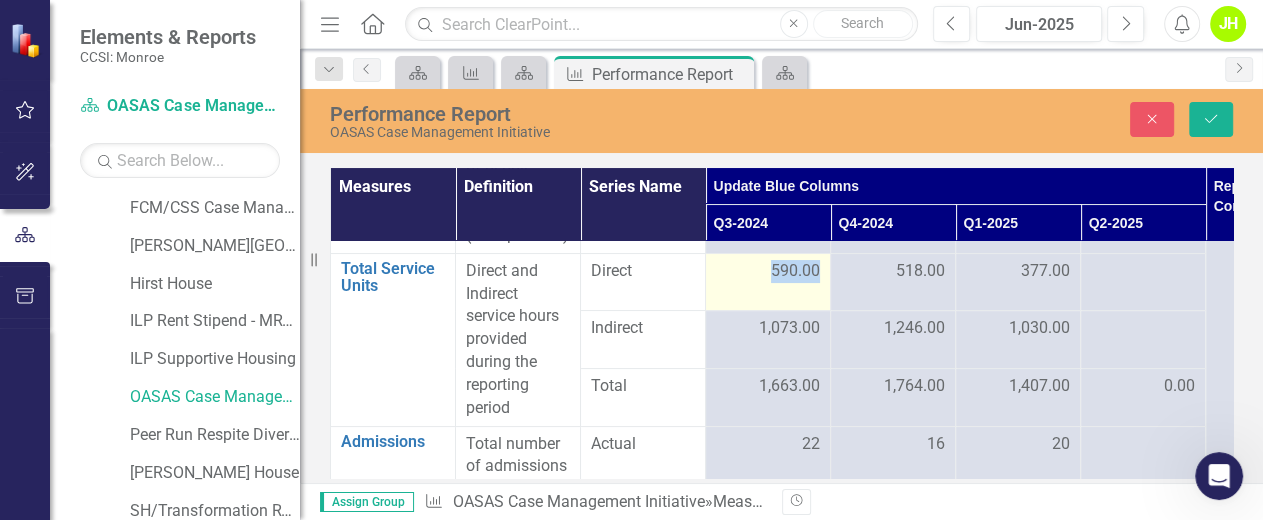 click on "590.00" at bounding box center (795, 271) 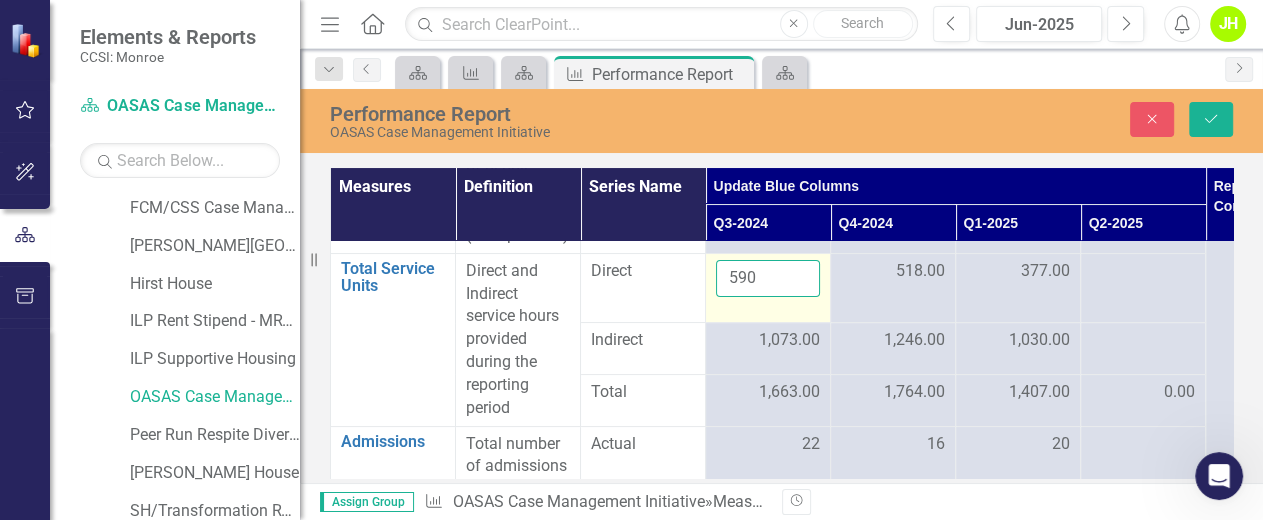 drag, startPoint x: 792, startPoint y: 272, endPoint x: 776, endPoint y: 262, distance: 18.867962 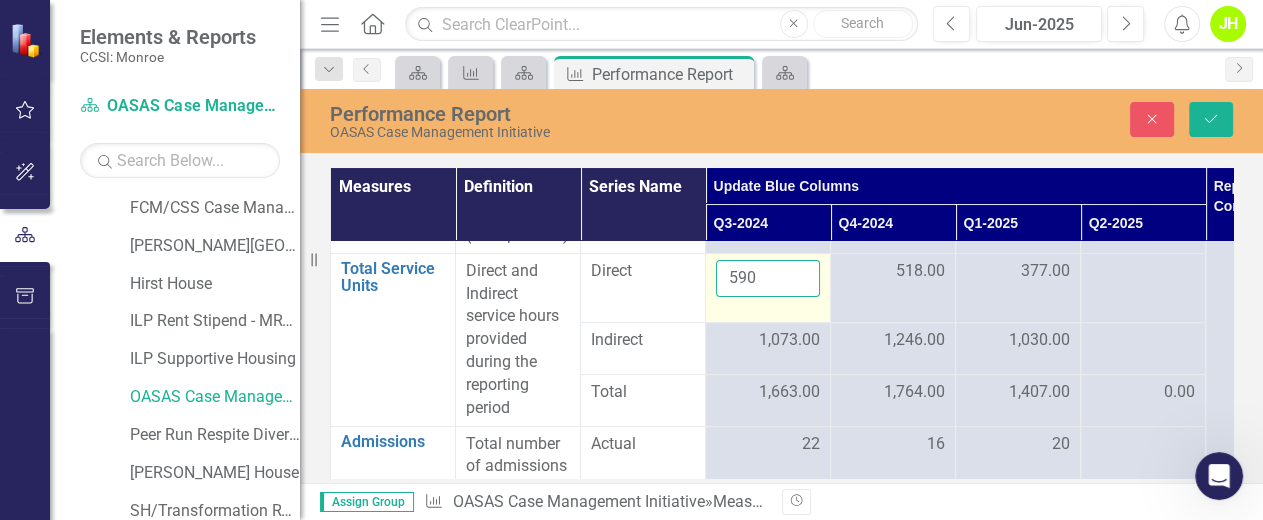 click on "590" at bounding box center (768, 278) 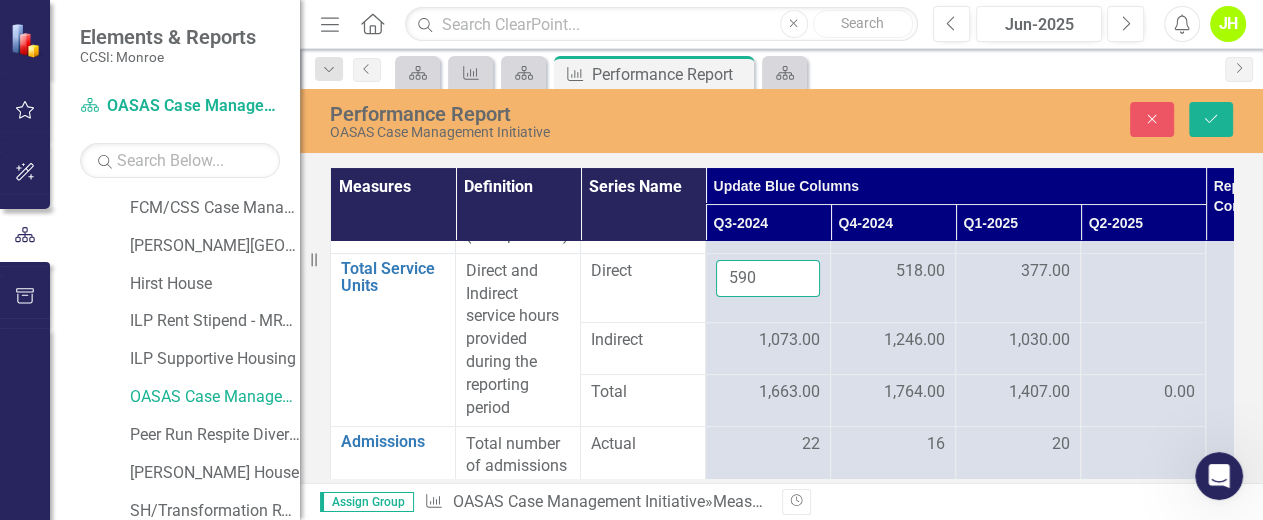 drag, startPoint x: 777, startPoint y: 264, endPoint x: 665, endPoint y: 272, distance: 112.28535 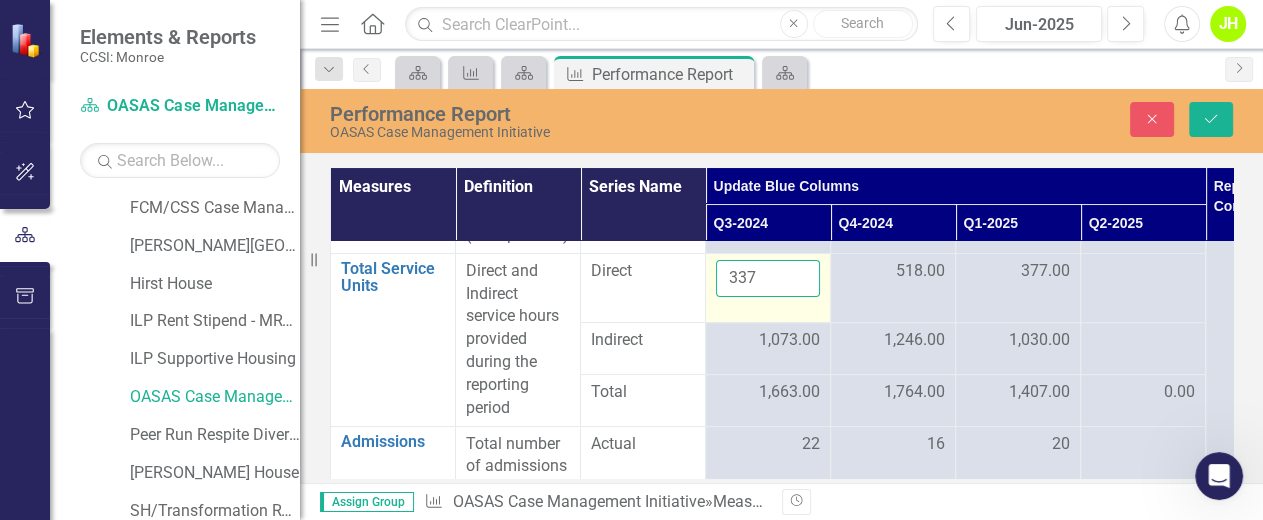 type on "337" 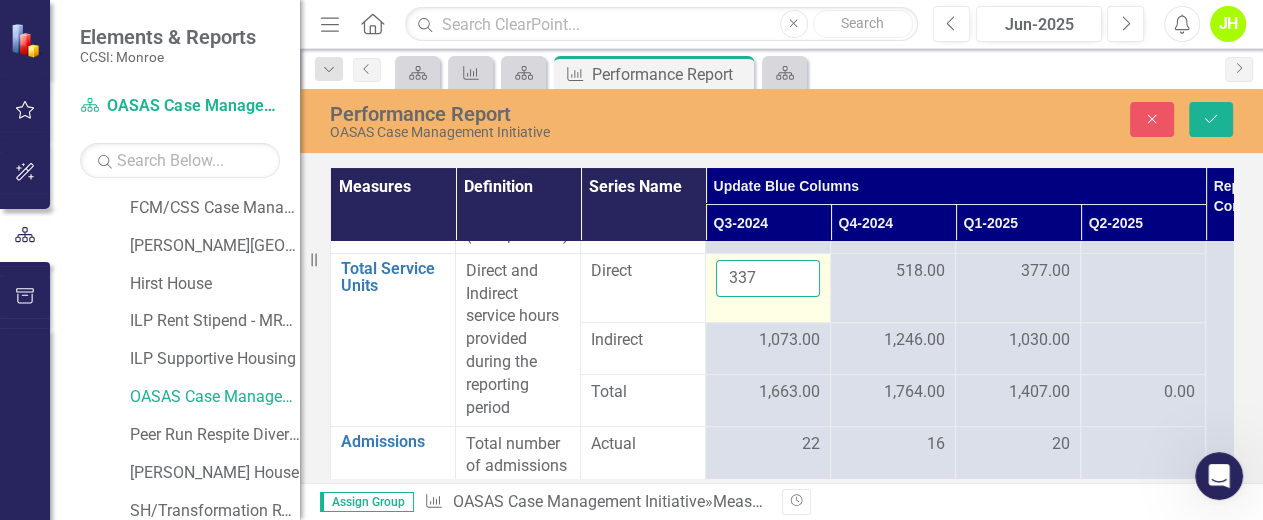 click on "Save" at bounding box center [1211, 119] 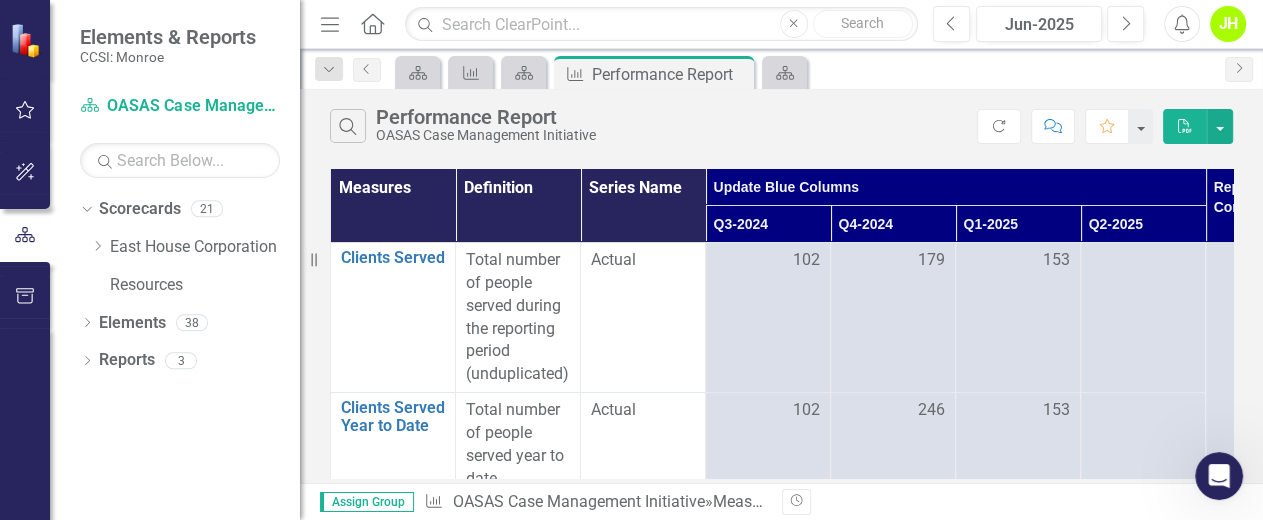 scroll, scrollTop: 0, scrollLeft: 0, axis: both 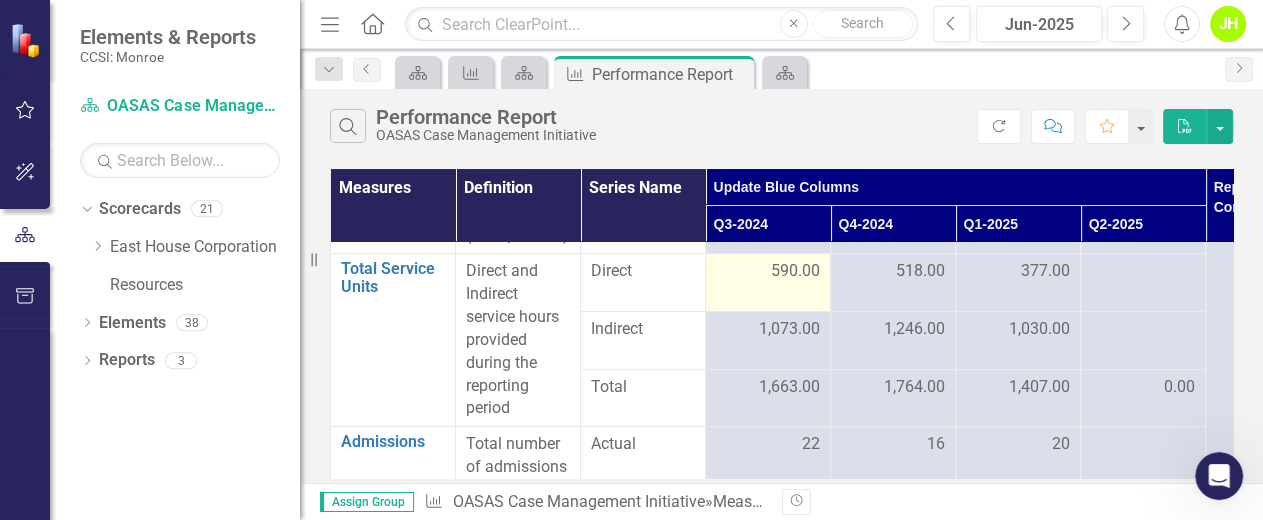 click on "590.00" at bounding box center [795, 271] 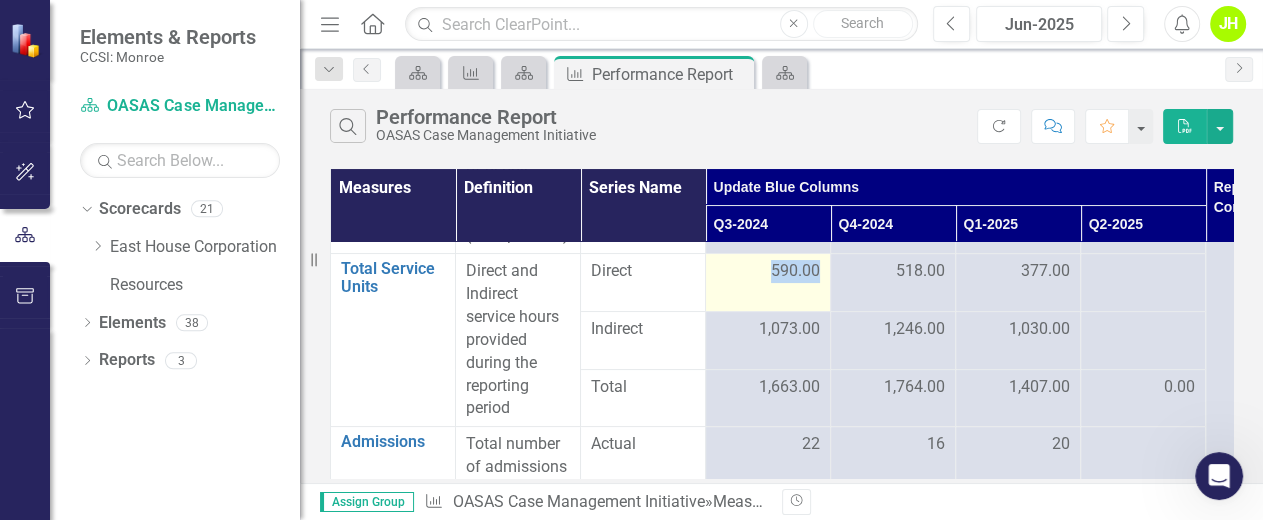 click on "590.00" at bounding box center [795, 271] 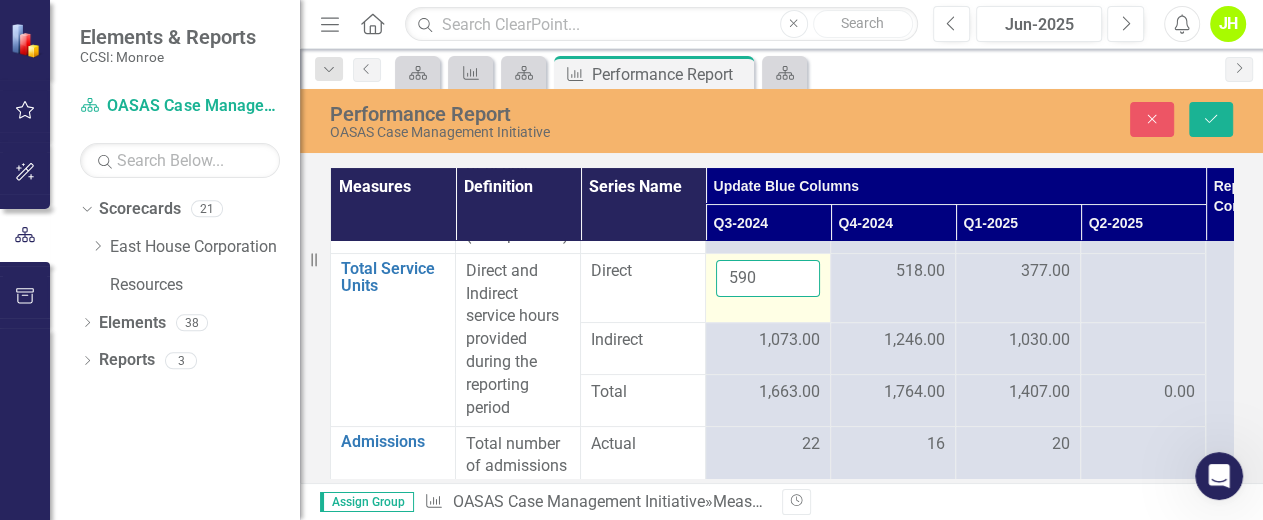 drag, startPoint x: 773, startPoint y: 274, endPoint x: 759, endPoint y: 269, distance: 14.866069 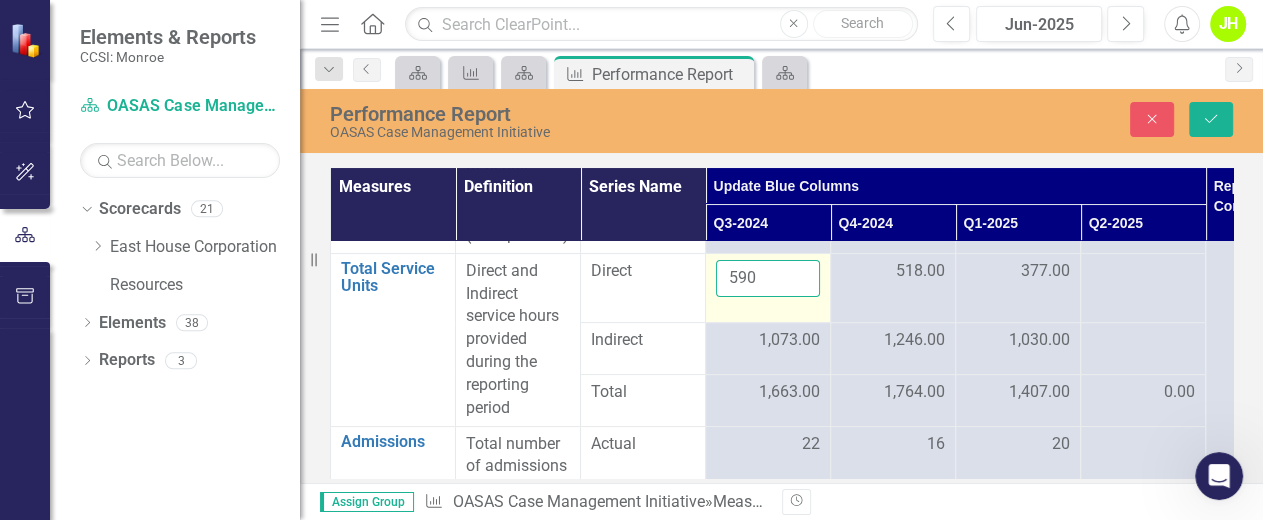 click on "590" at bounding box center (768, 278) 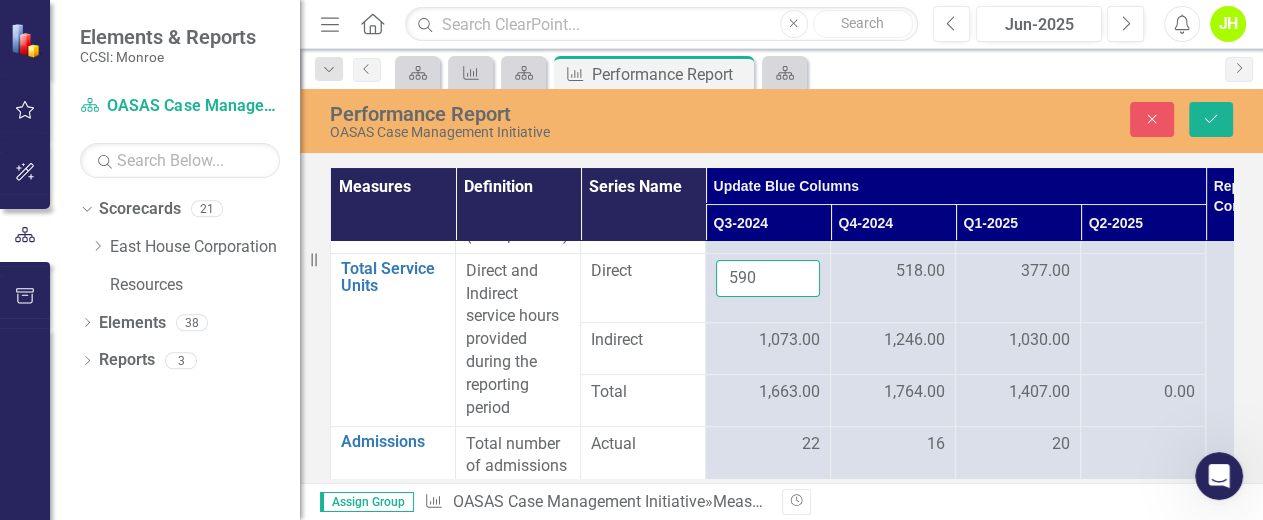 drag, startPoint x: 769, startPoint y: 274, endPoint x: 690, endPoint y: 269, distance: 79.15807 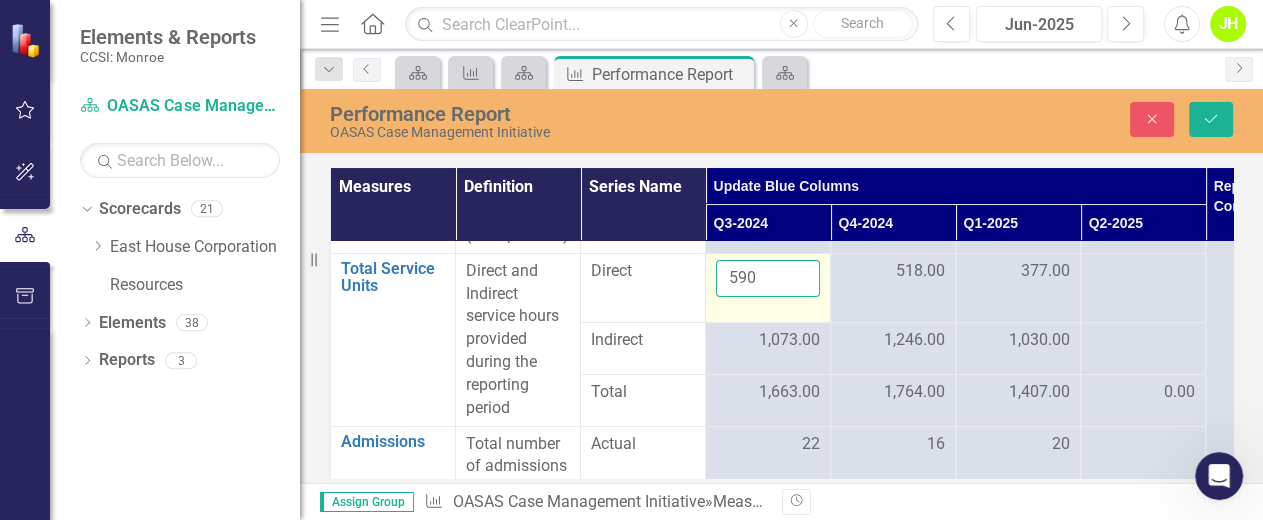 click on "590" at bounding box center [768, 278] 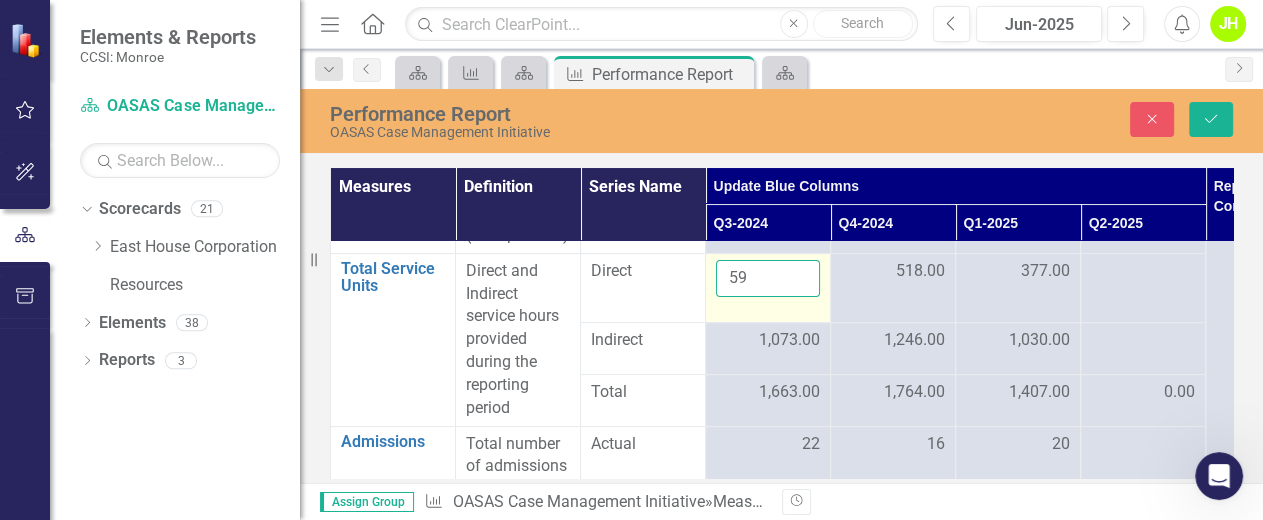 type on "5" 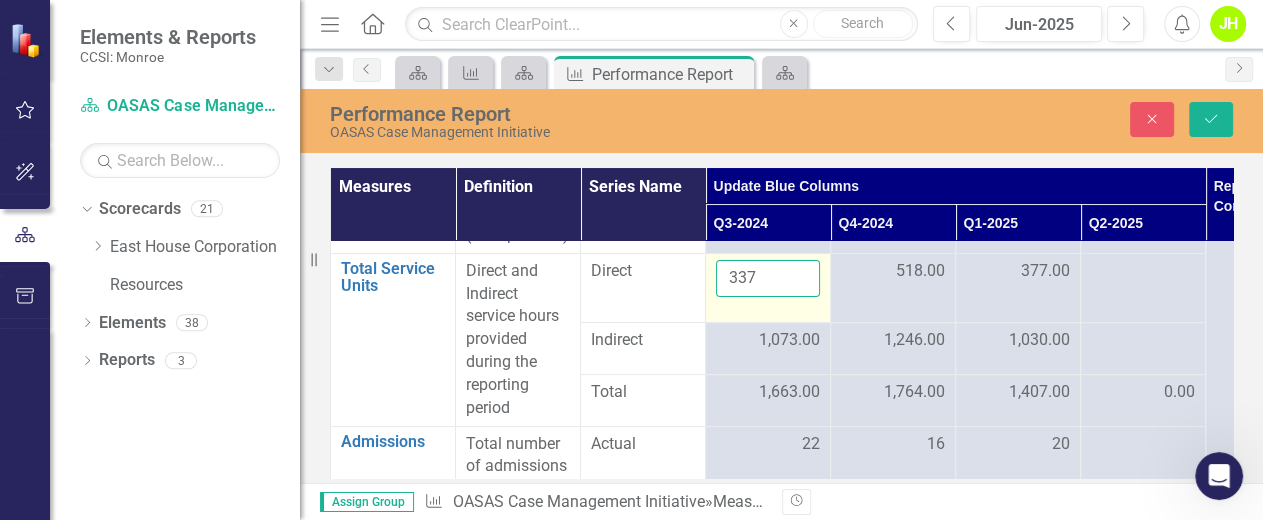 type on "337" 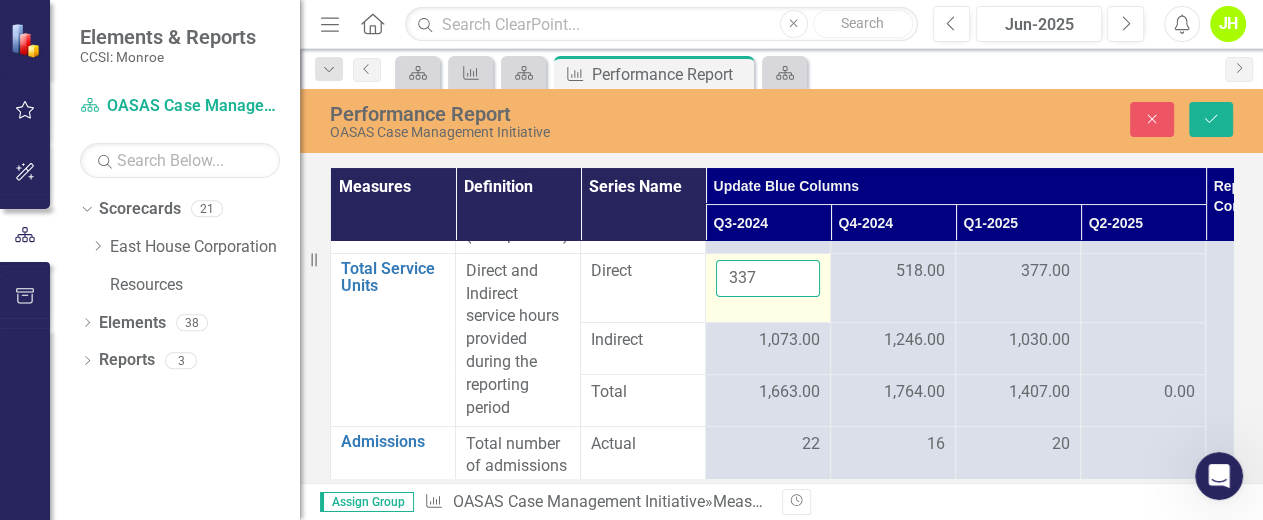 click on "Save" at bounding box center [1211, 119] 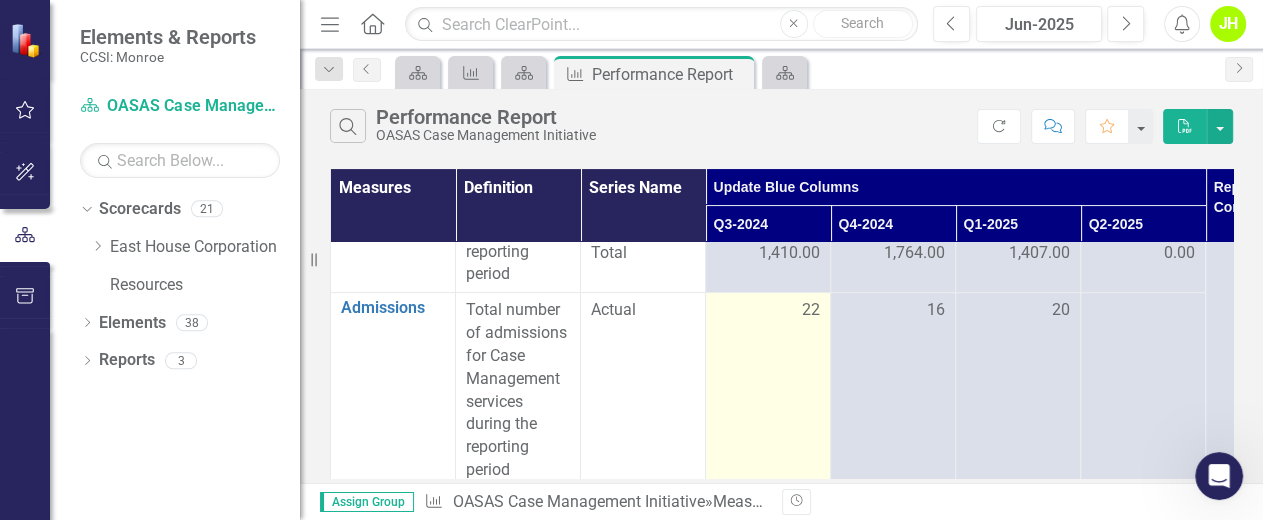 scroll, scrollTop: 266, scrollLeft: 0, axis: vertical 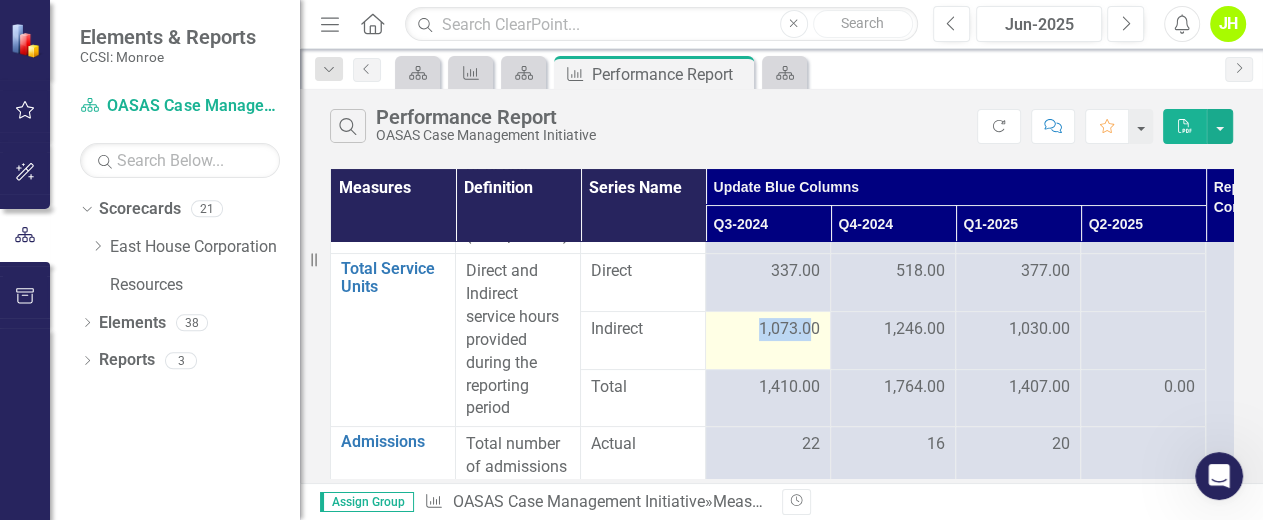 drag, startPoint x: 814, startPoint y: 324, endPoint x: 736, endPoint y: 324, distance: 78 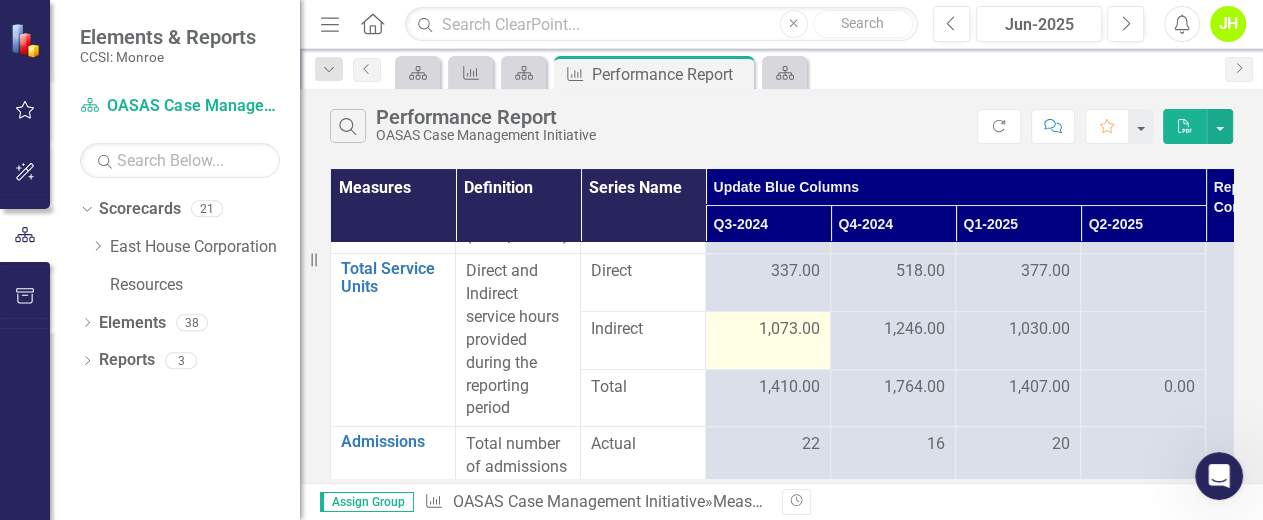 click on "1,073.00" at bounding box center (768, 340) 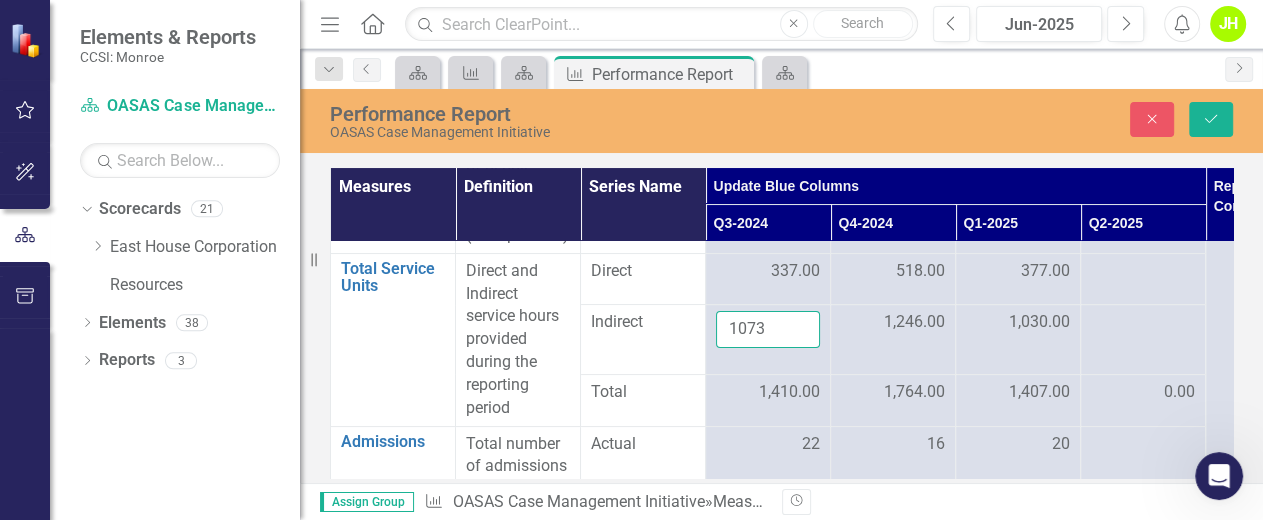 drag, startPoint x: 778, startPoint y: 319, endPoint x: 680, endPoint y: 328, distance: 98.4124 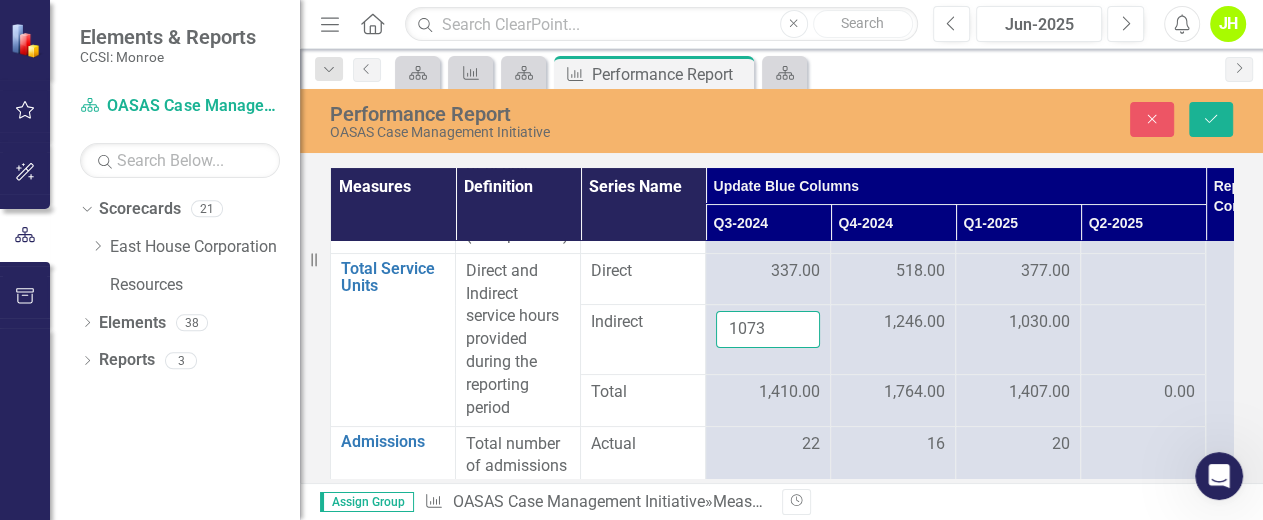 click on "Indirect 1073 1,246.00 1,030.00" at bounding box center (956, 340) 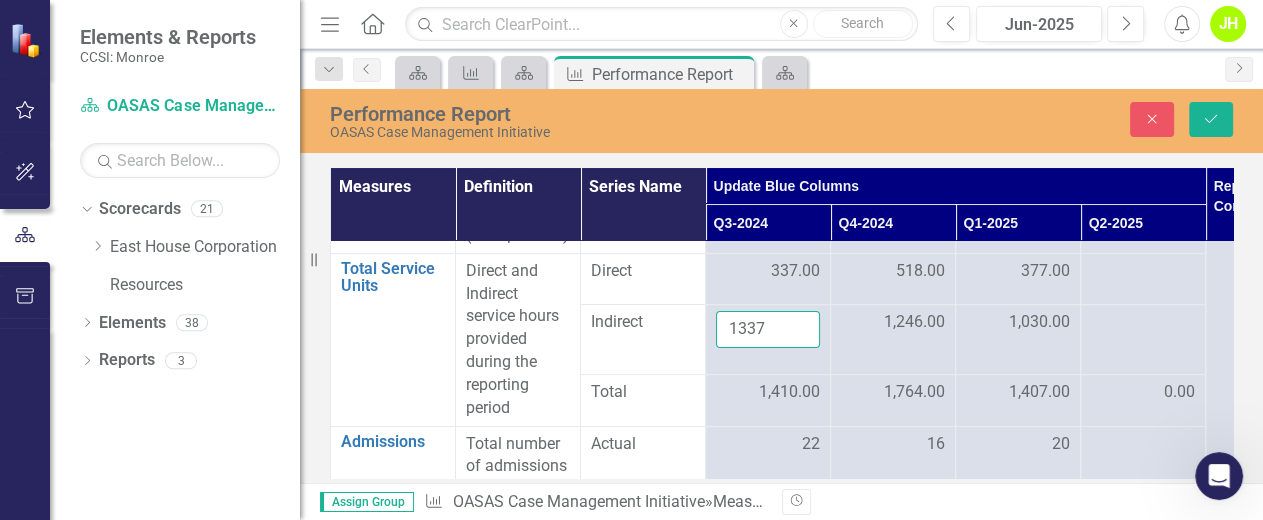 type on "1337" 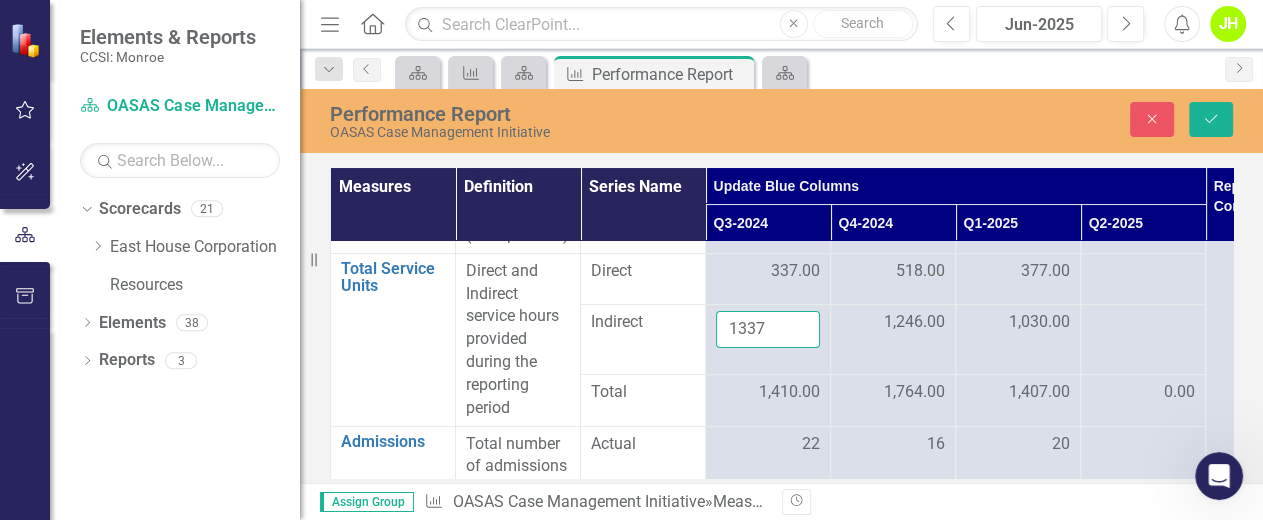 click on "Save" at bounding box center (1211, 119) 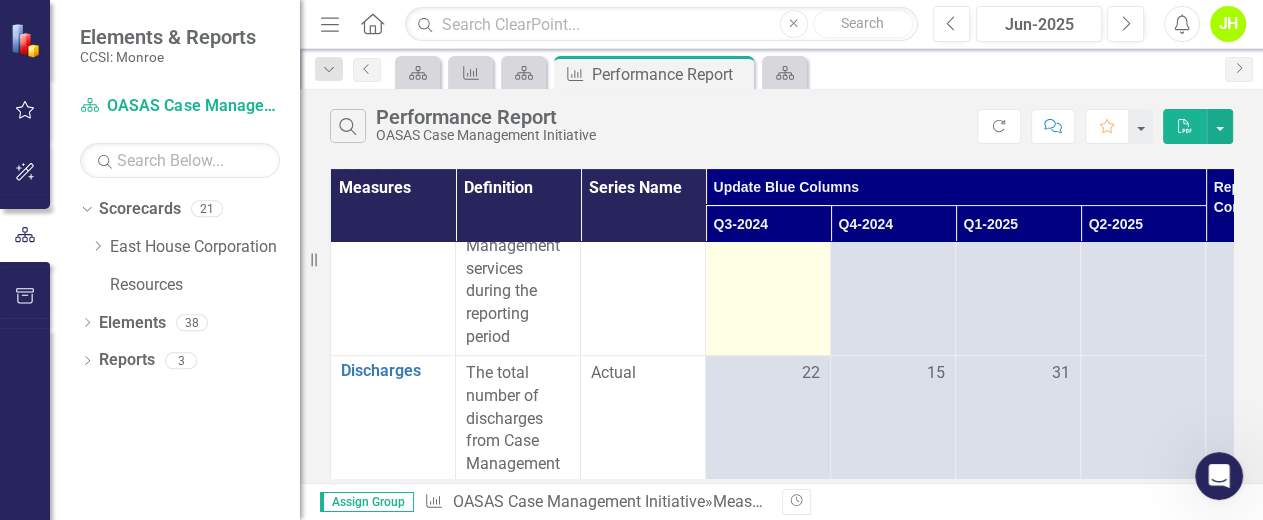 scroll, scrollTop: 400, scrollLeft: 0, axis: vertical 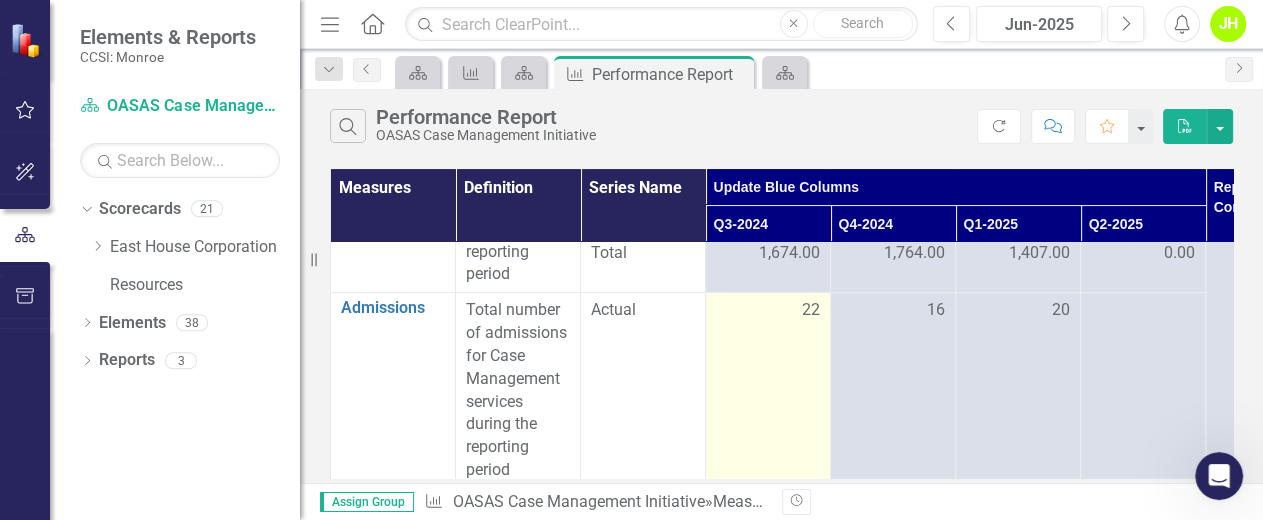 click on "22" at bounding box center [811, 310] 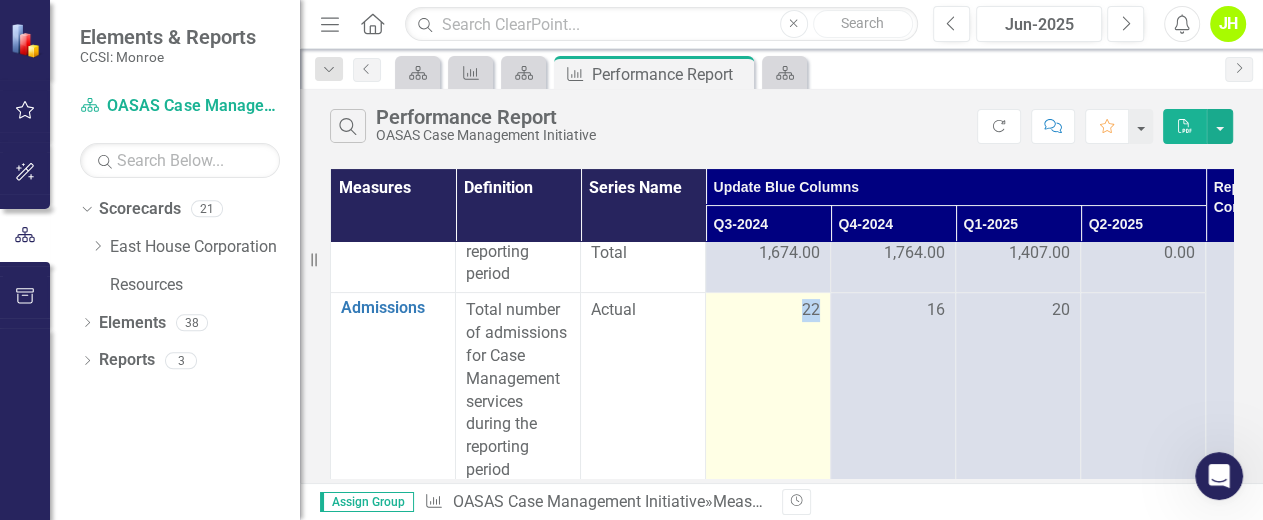 drag, startPoint x: 802, startPoint y: 306, endPoint x: 824, endPoint y: 308, distance: 22.090721 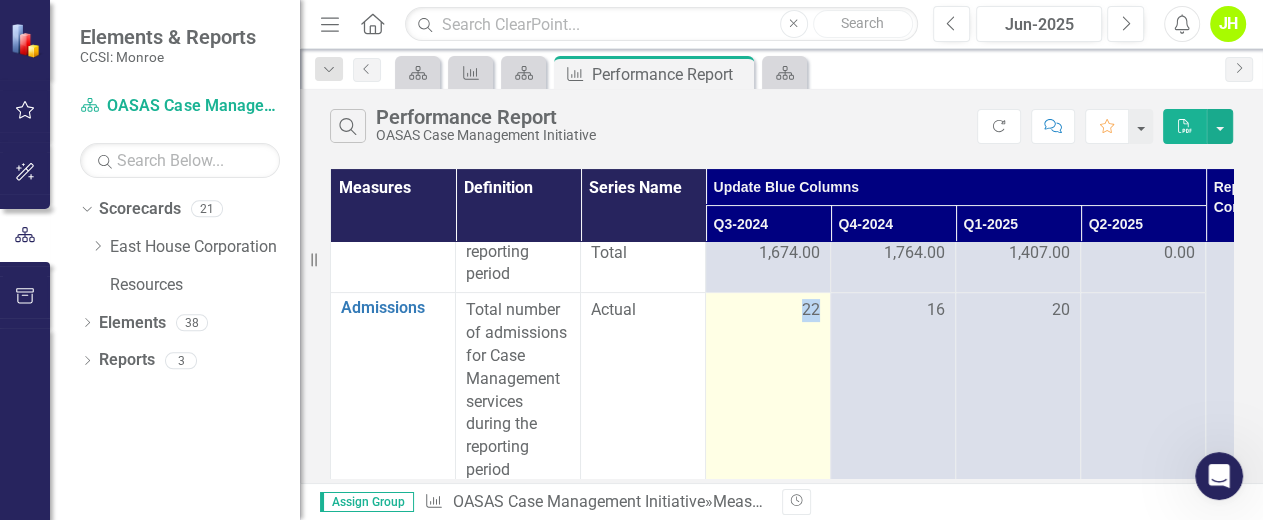 click on "22" at bounding box center (768, 391) 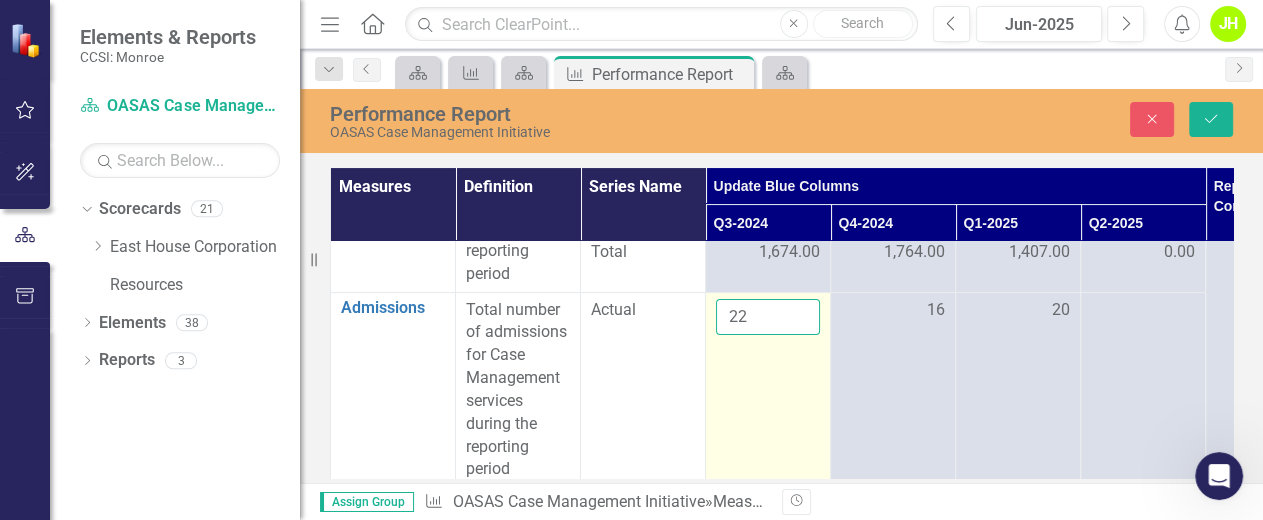 drag, startPoint x: 824, startPoint y: 307, endPoint x: 783, endPoint y: 314, distance: 41.59327 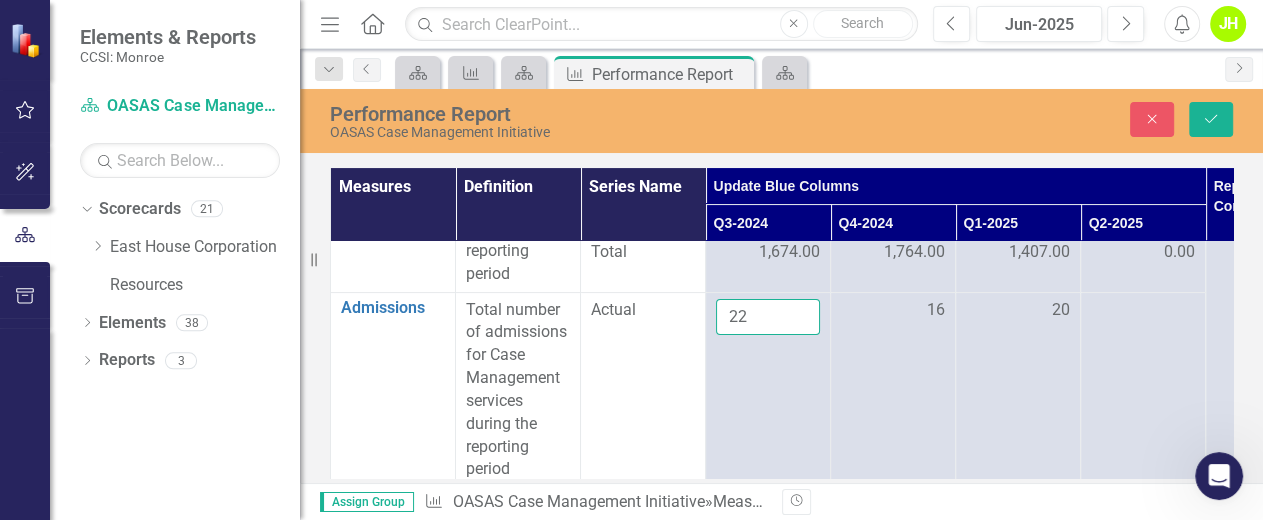 drag, startPoint x: 783, startPoint y: 314, endPoint x: 704, endPoint y: 301, distance: 80.06248 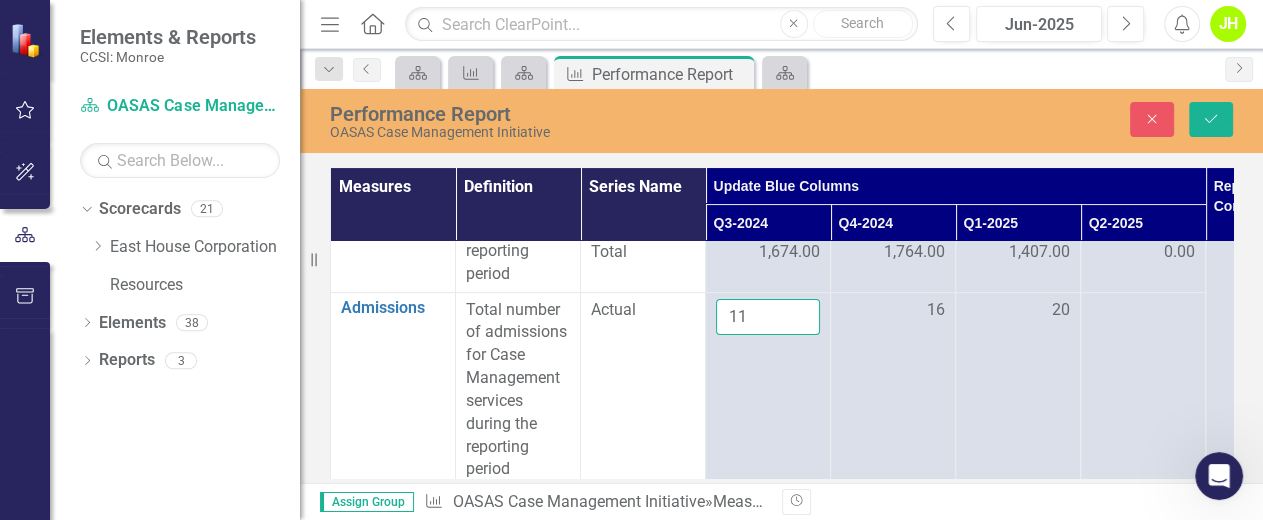 type on "11" 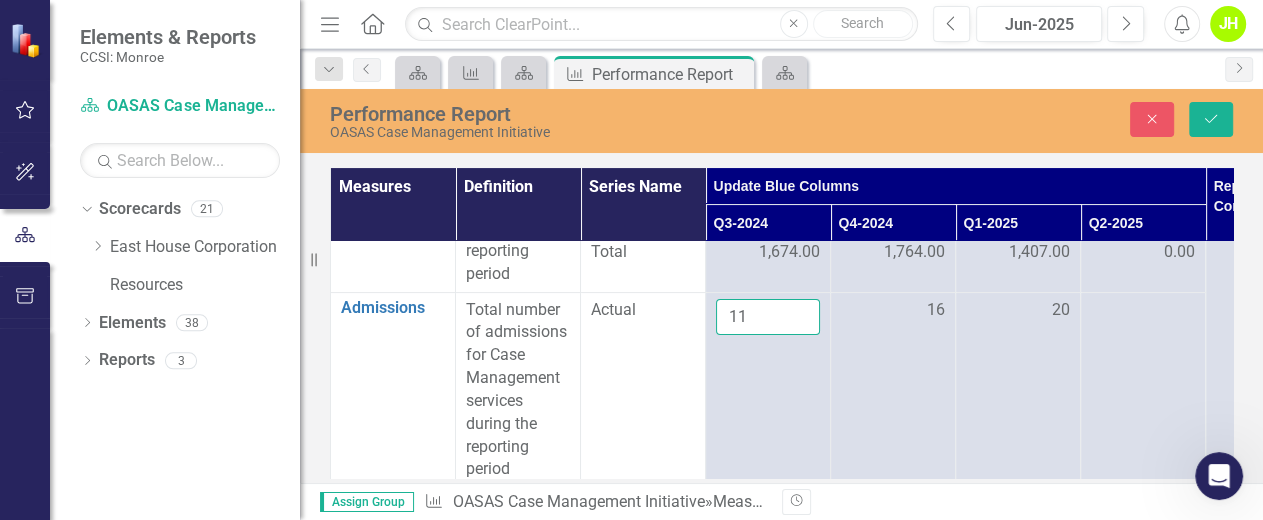 click on "Save" at bounding box center [1211, 119] 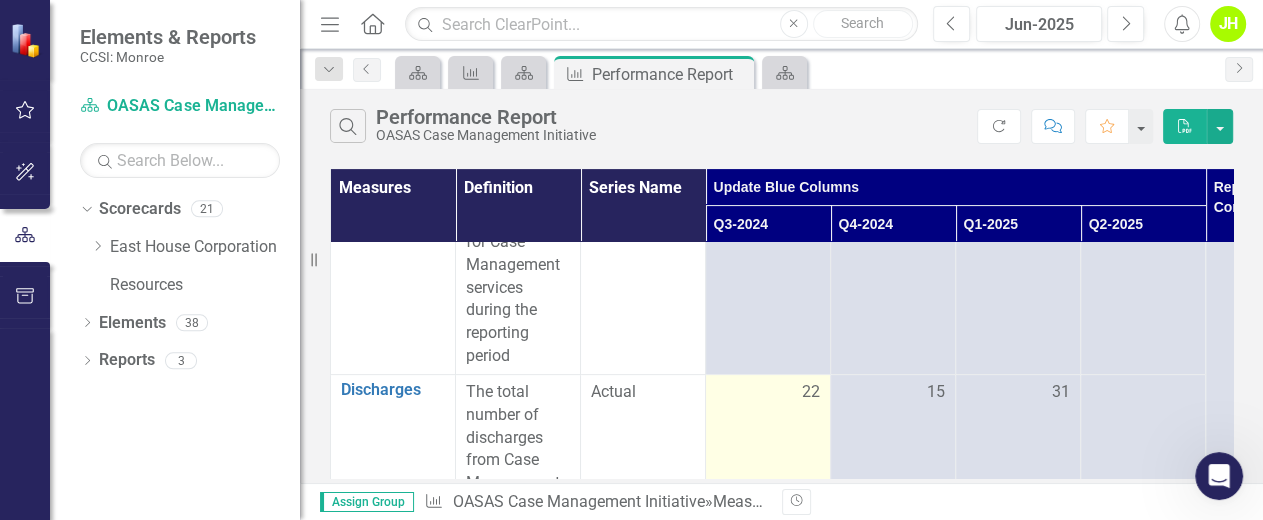 scroll, scrollTop: 546, scrollLeft: 0, axis: vertical 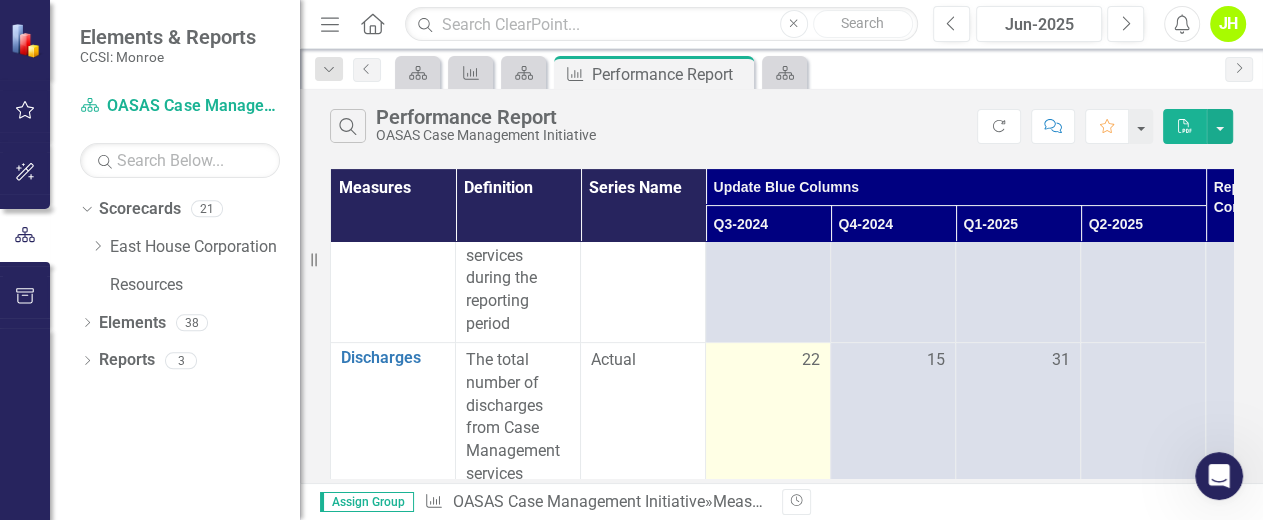 click on "22" at bounding box center [811, 360] 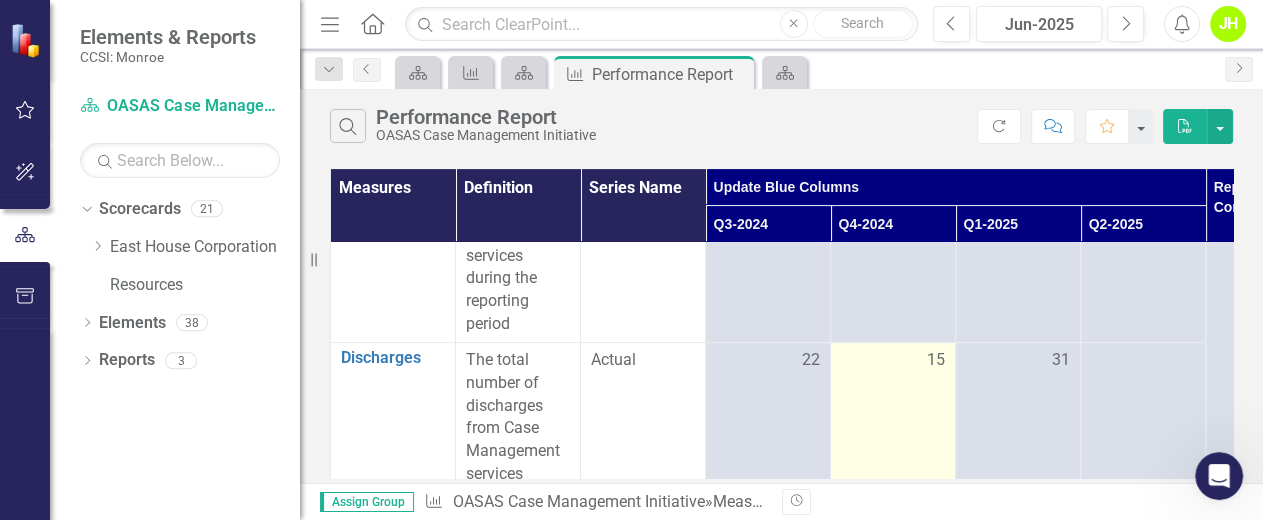 drag, startPoint x: 815, startPoint y: 359, endPoint x: 855, endPoint y: 354, distance: 40.311287 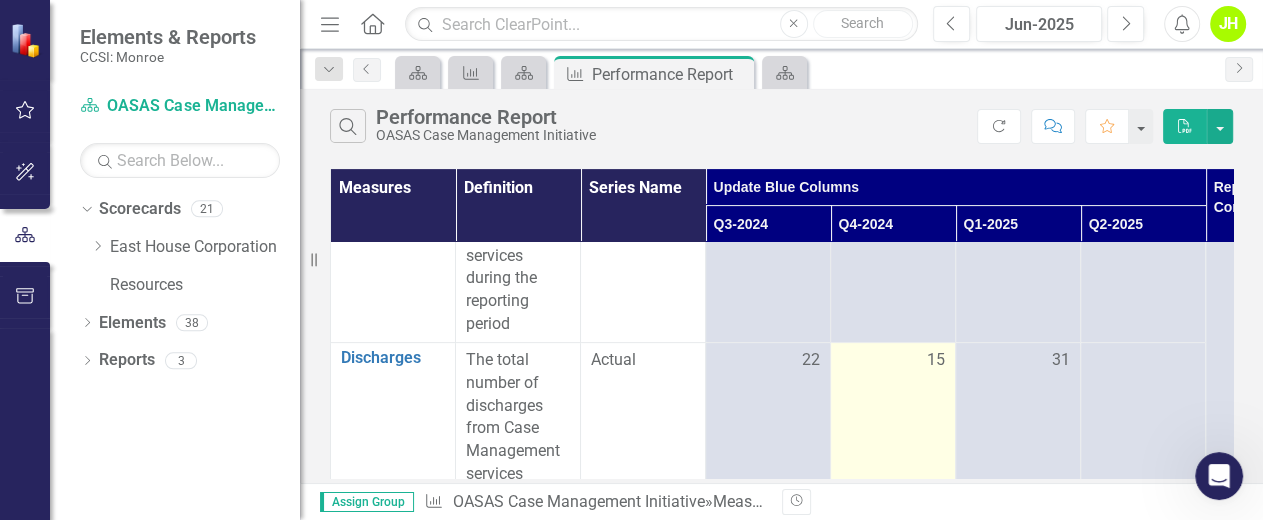 click on "22" at bounding box center [811, 360] 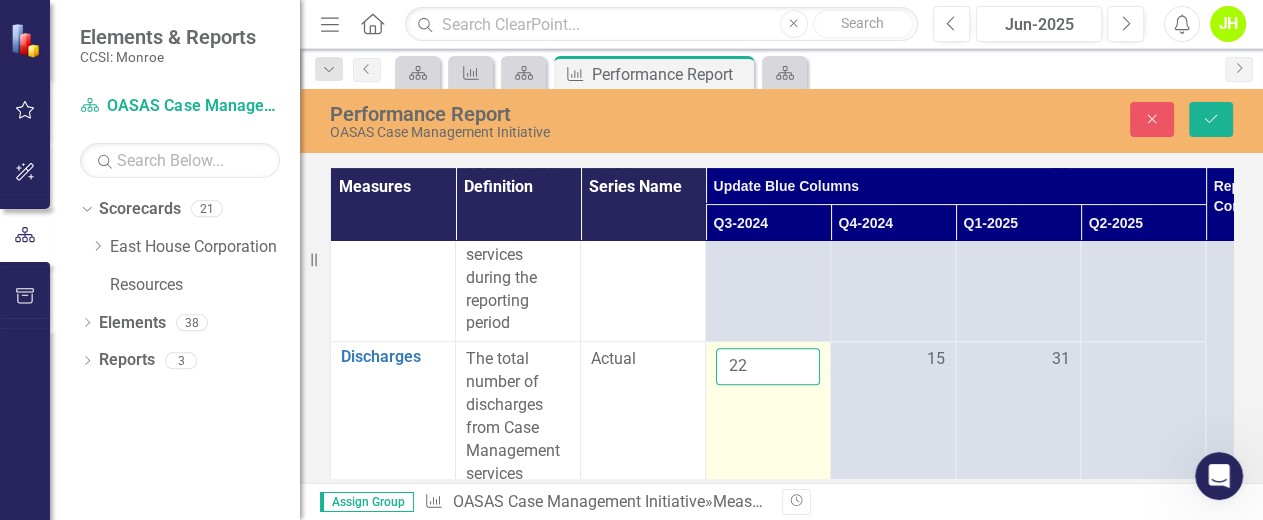 drag, startPoint x: 773, startPoint y: 371, endPoint x: 707, endPoint y: 370, distance: 66.007576 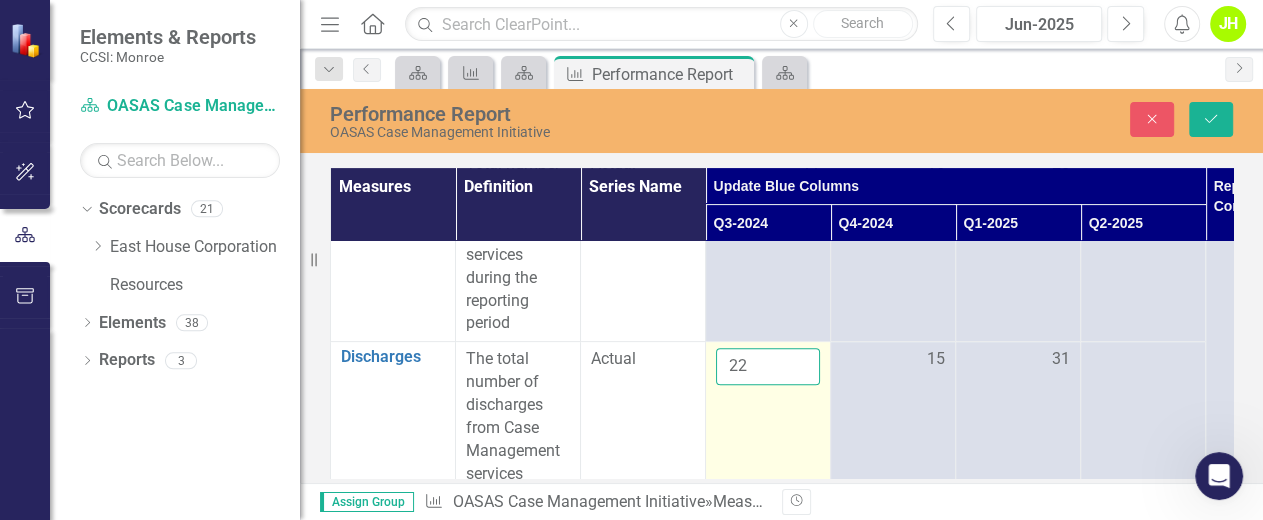 click on "22" at bounding box center (768, 451) 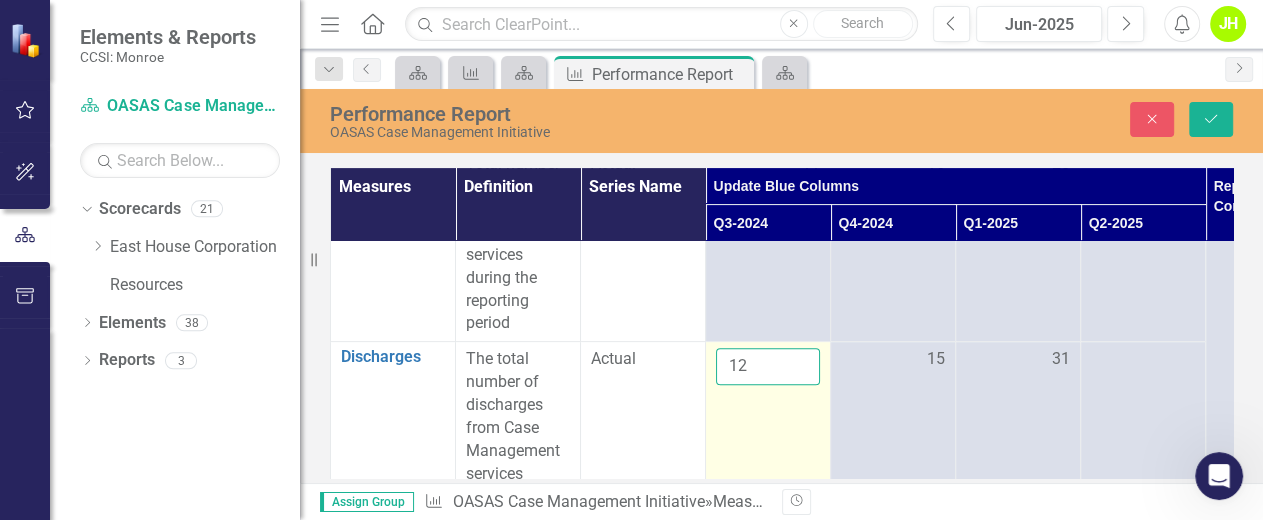 type on "12" 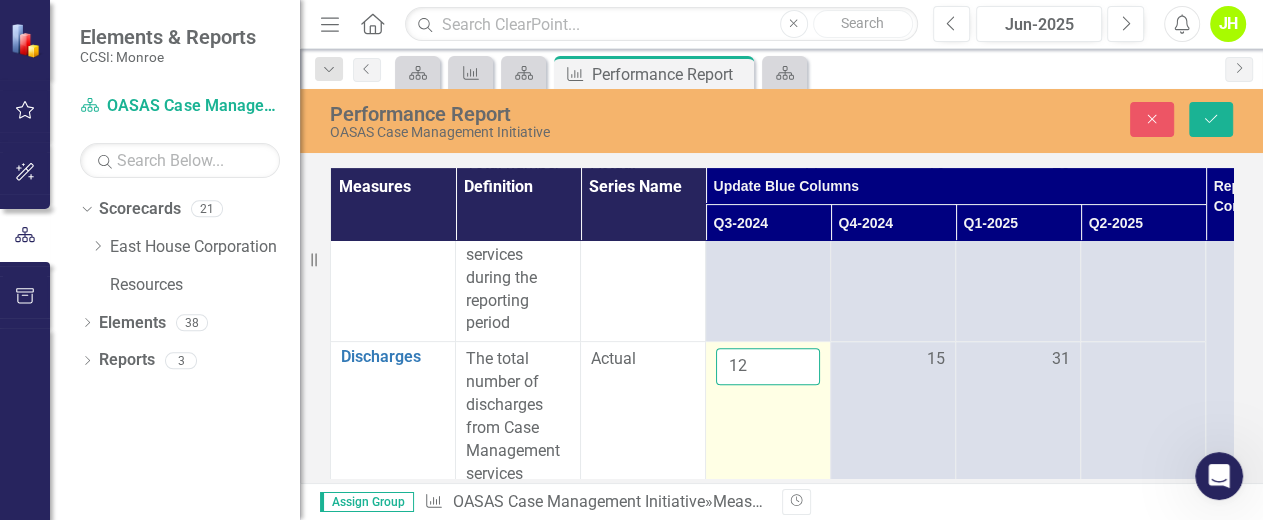 click on "Save" at bounding box center (1211, 119) 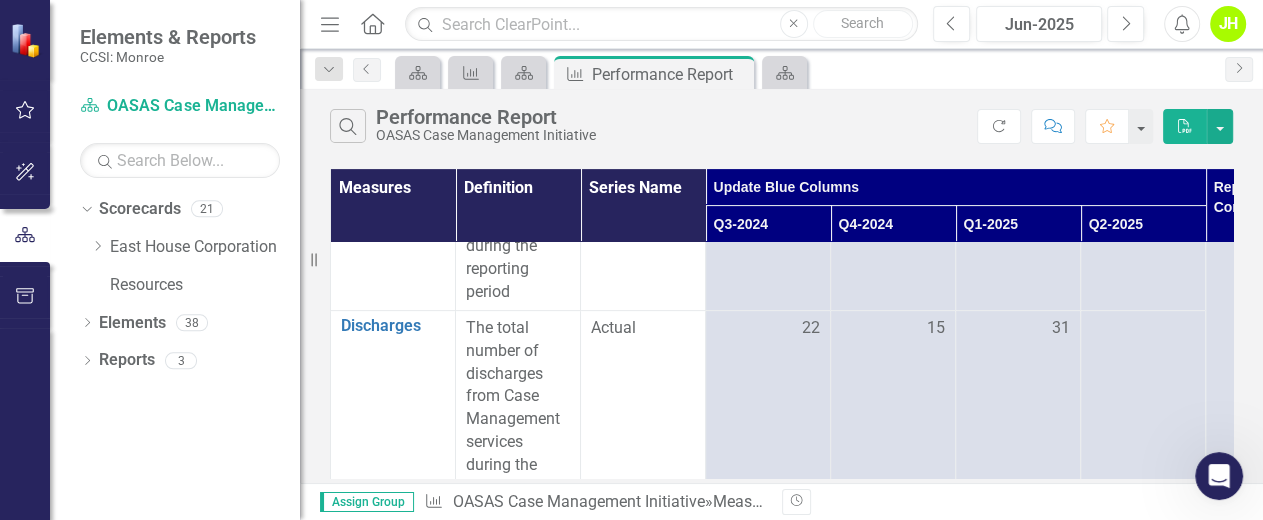 scroll, scrollTop: 546, scrollLeft: 0, axis: vertical 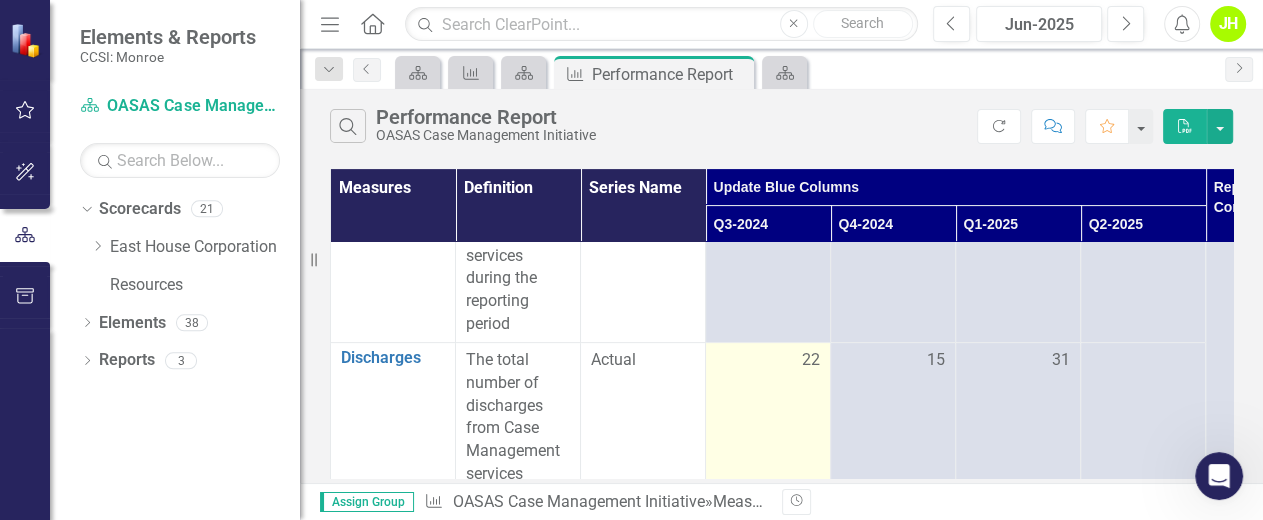 click on "22" at bounding box center [811, 360] 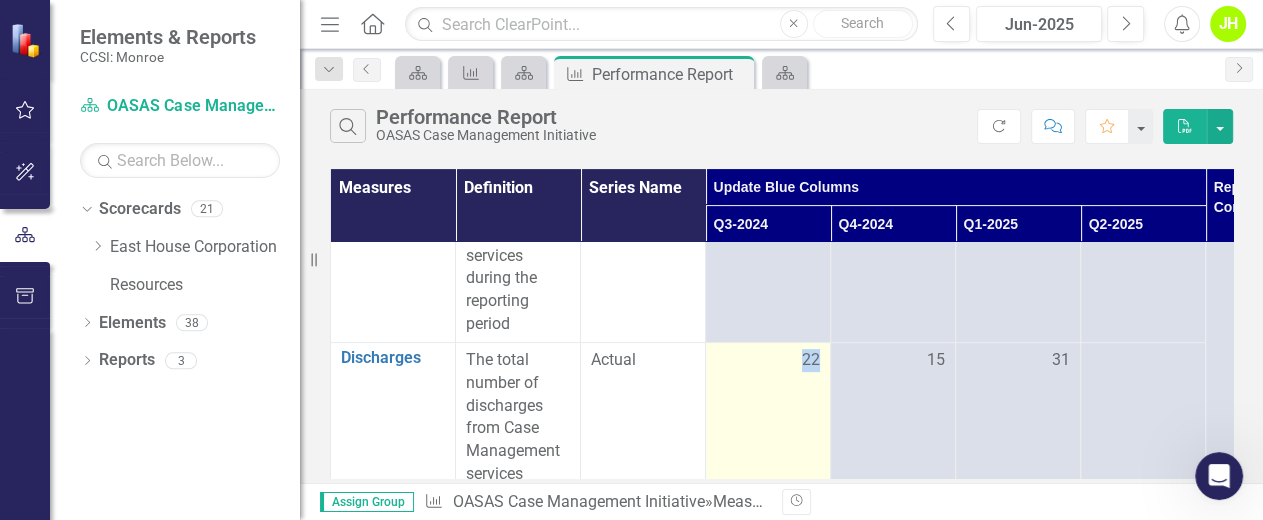 click on "22" at bounding box center (811, 360) 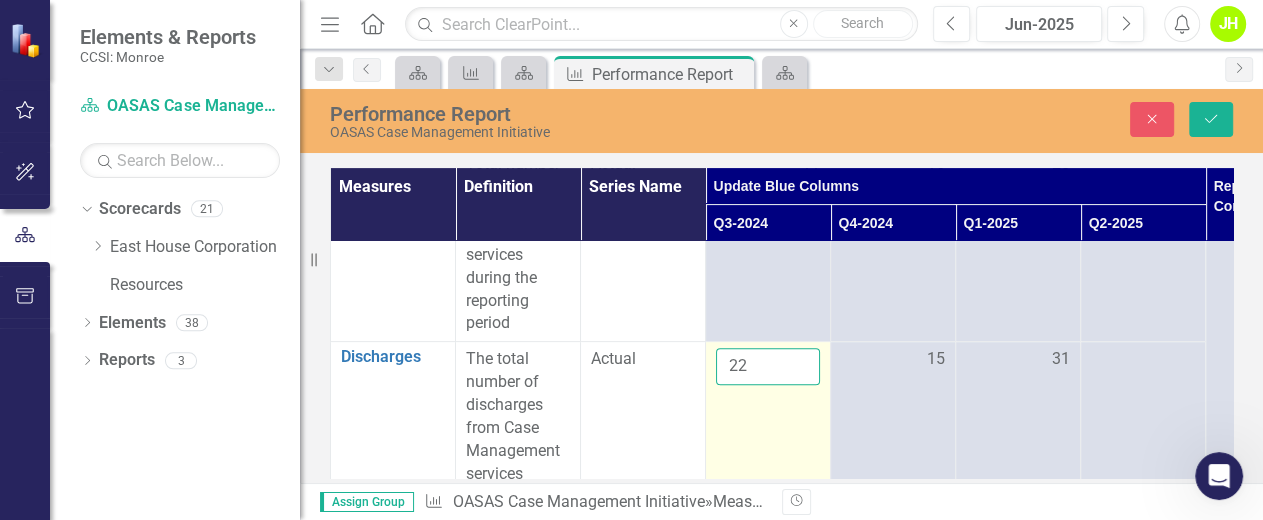 drag, startPoint x: 810, startPoint y: 358, endPoint x: 681, endPoint y: 378, distance: 130.54118 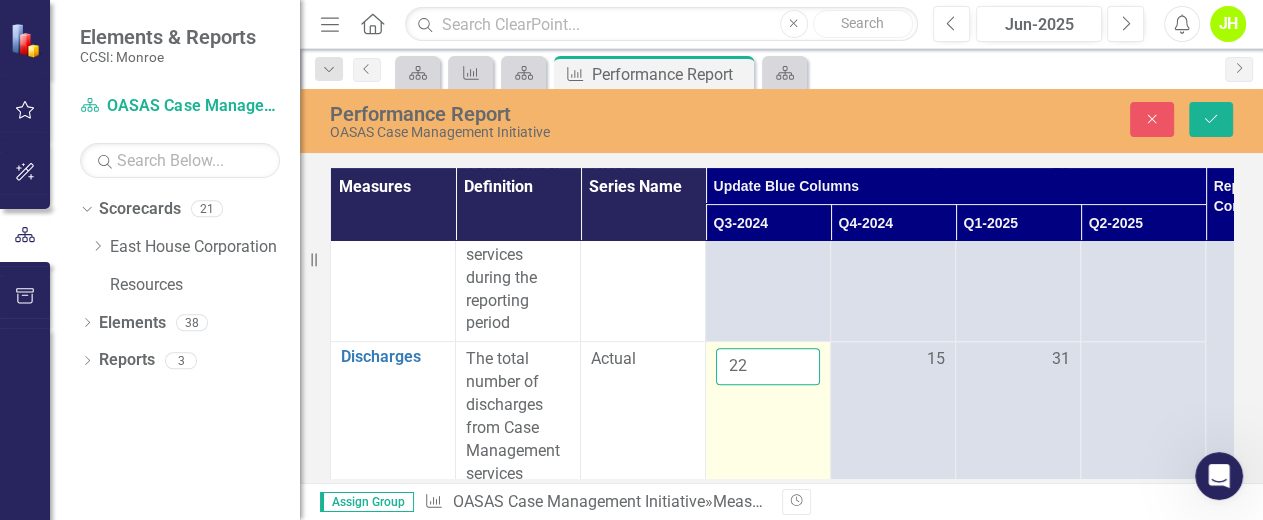 click on "Discharges Link Open Element The total number of discharges from Case Management services during the reporting period Actual 22 15 31" at bounding box center [956, 451] 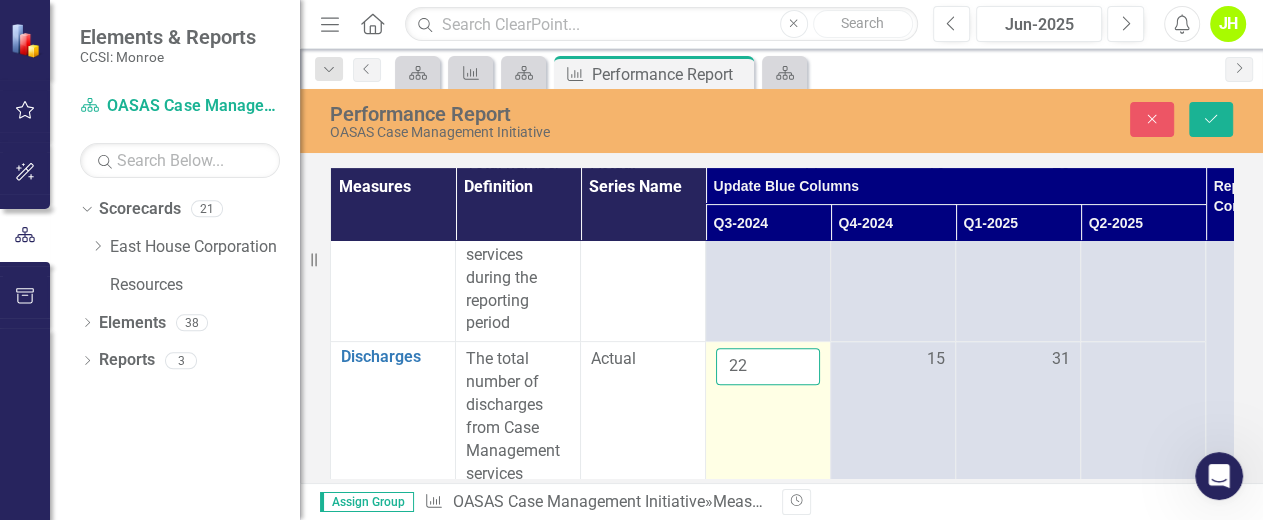 type on "2" 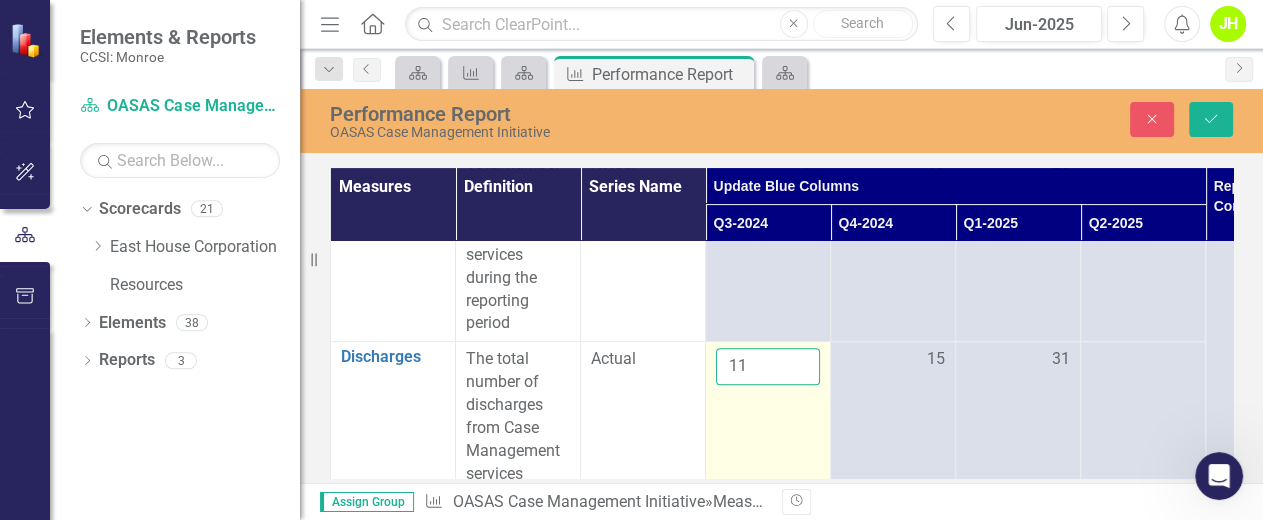 type on "11" 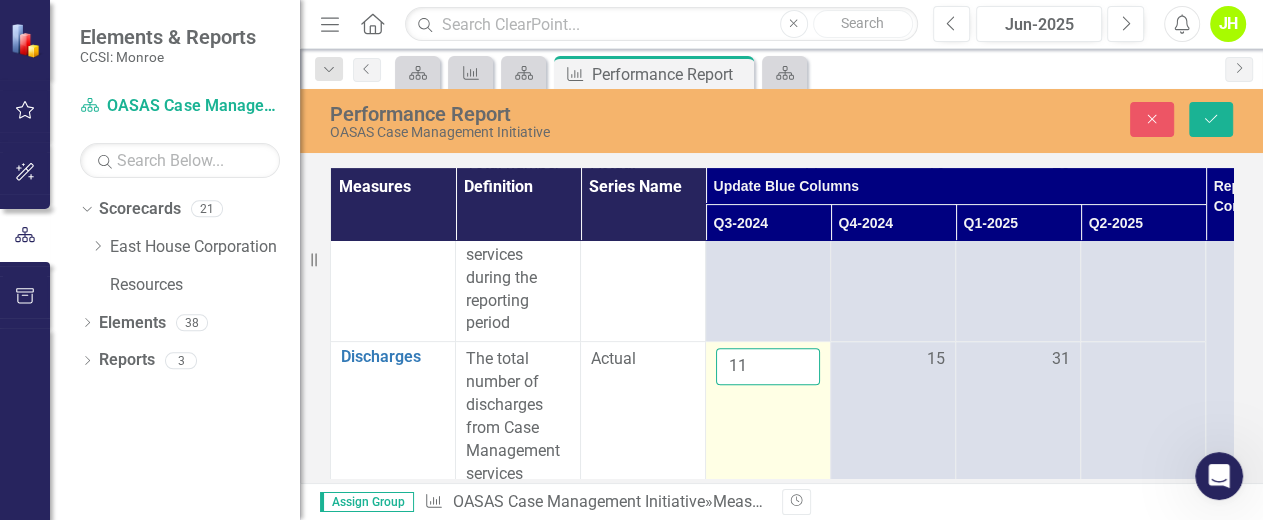 click on "Save" at bounding box center [1211, 119] 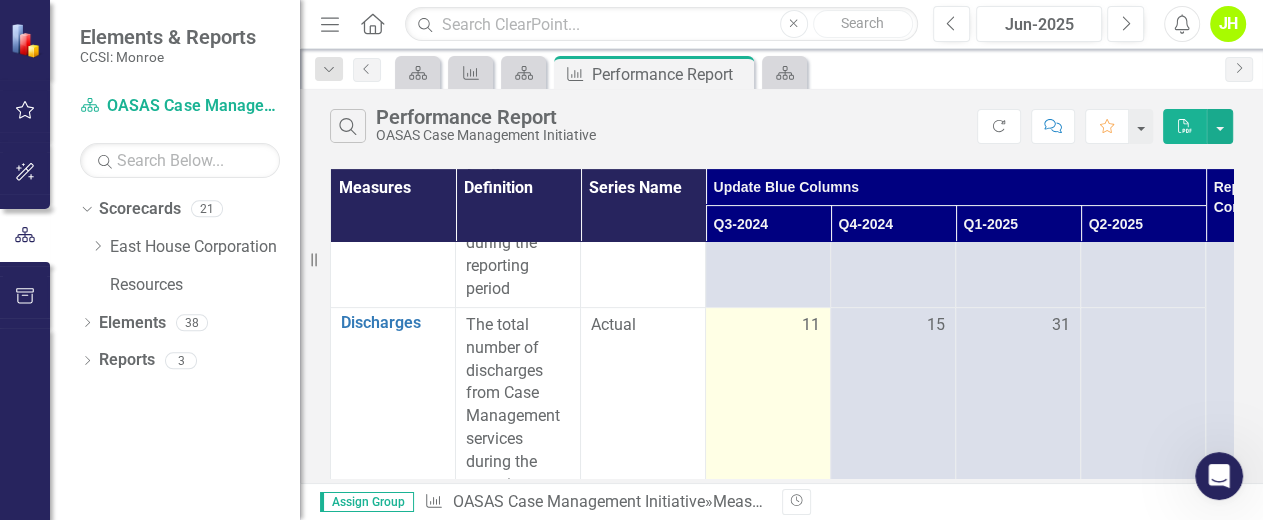scroll, scrollTop: 533, scrollLeft: 0, axis: vertical 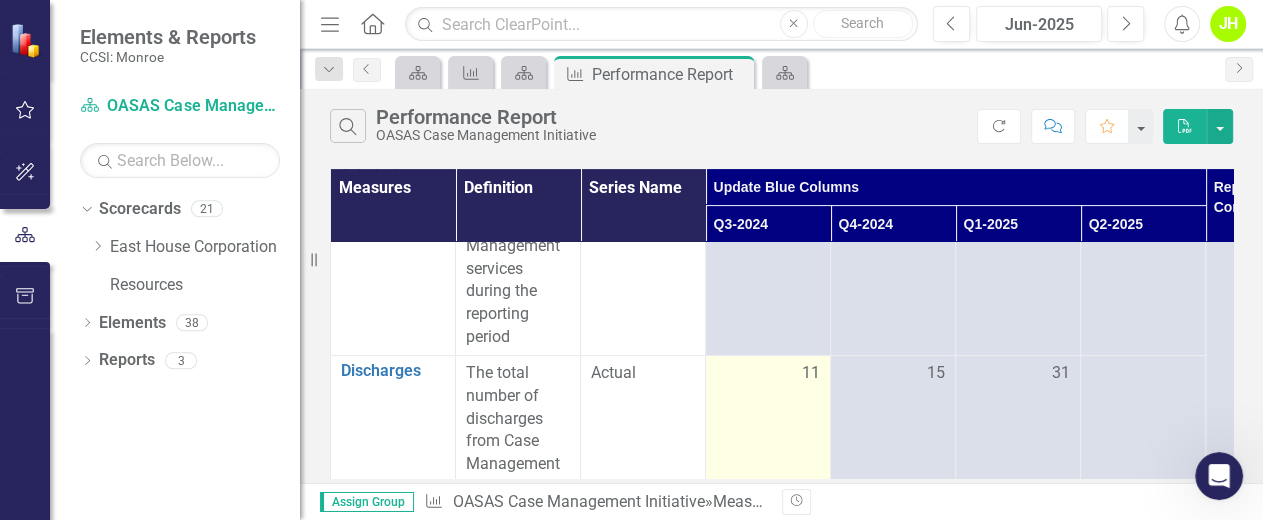 click on "11" at bounding box center (768, 373) 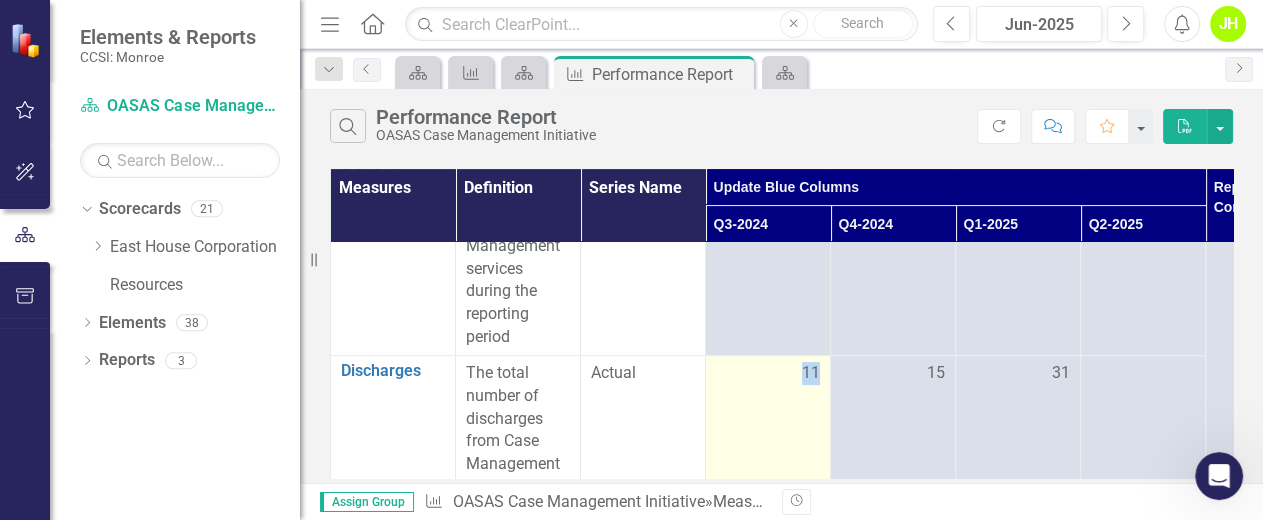 click on "11" at bounding box center [768, 373] 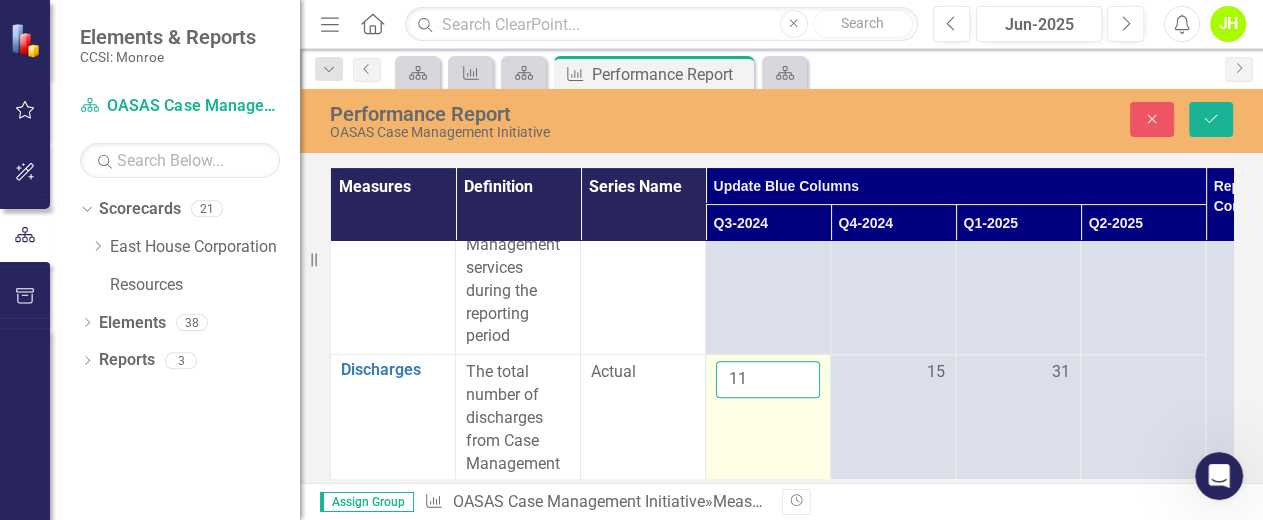 click on "11" at bounding box center [768, 379] 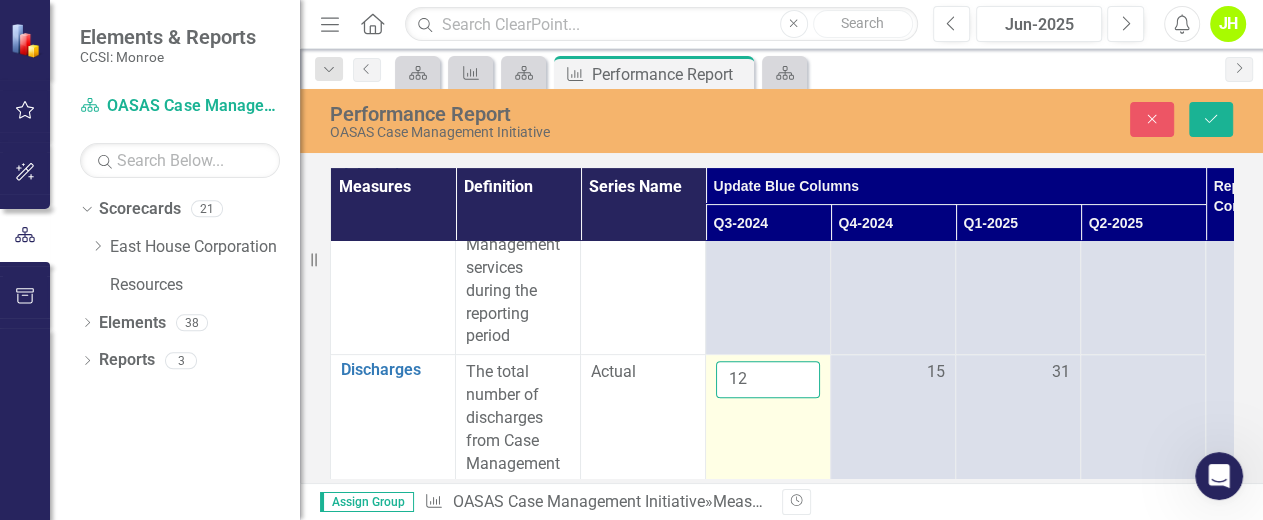 type on "12" 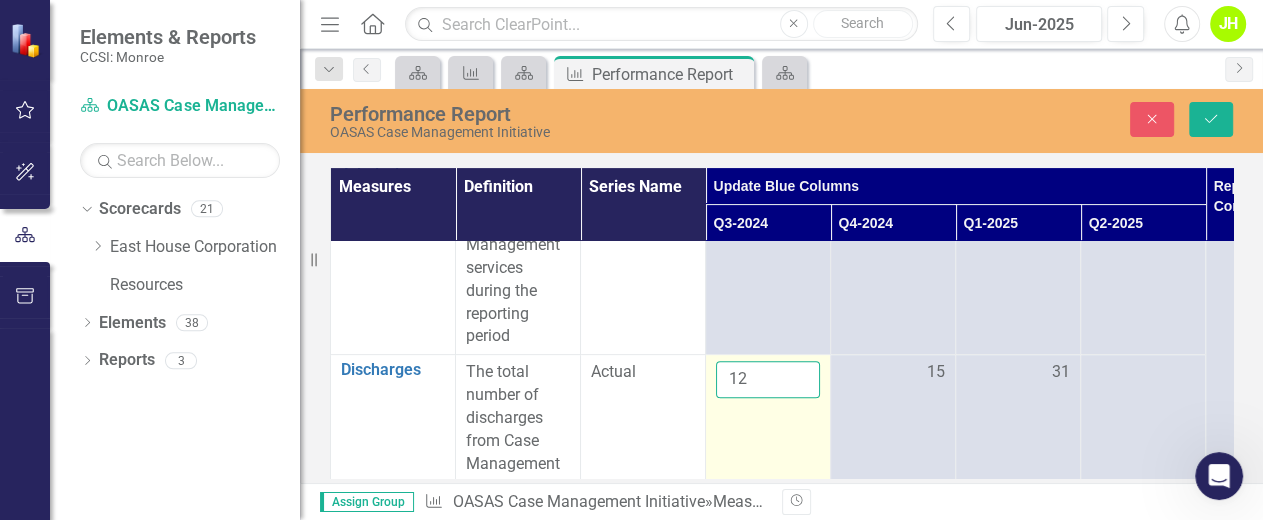 click on "Save" at bounding box center [1211, 119] 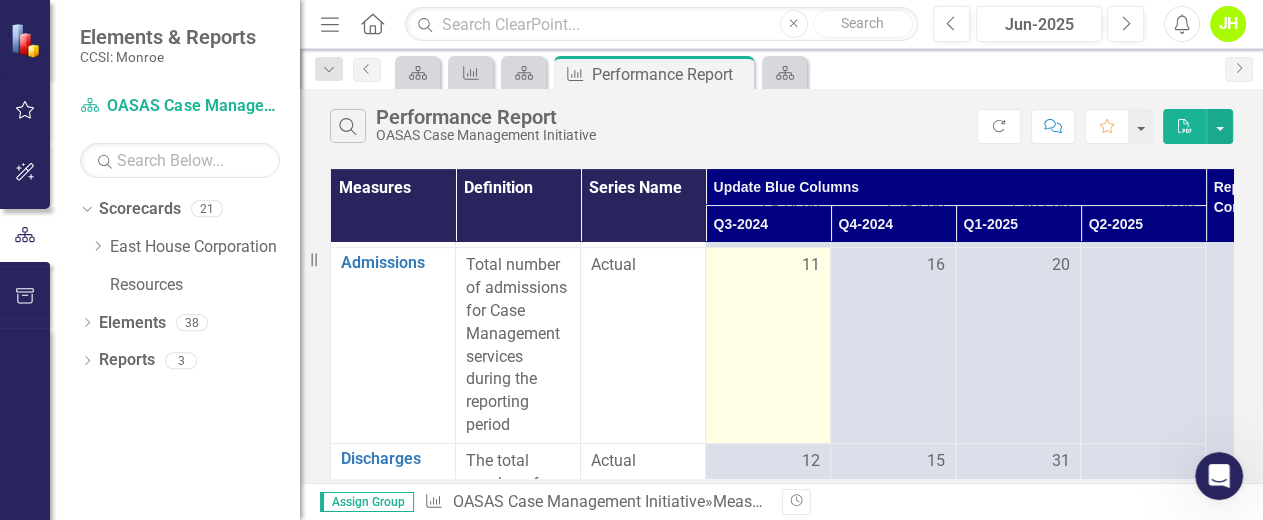 scroll, scrollTop: 533, scrollLeft: 0, axis: vertical 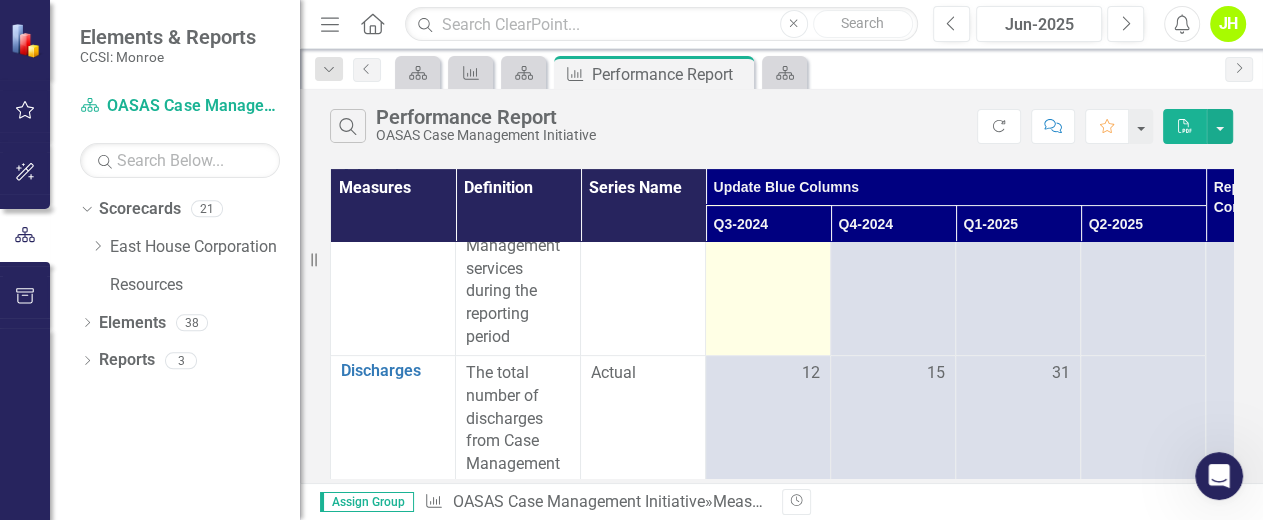 click on "11" at bounding box center [768, 258] 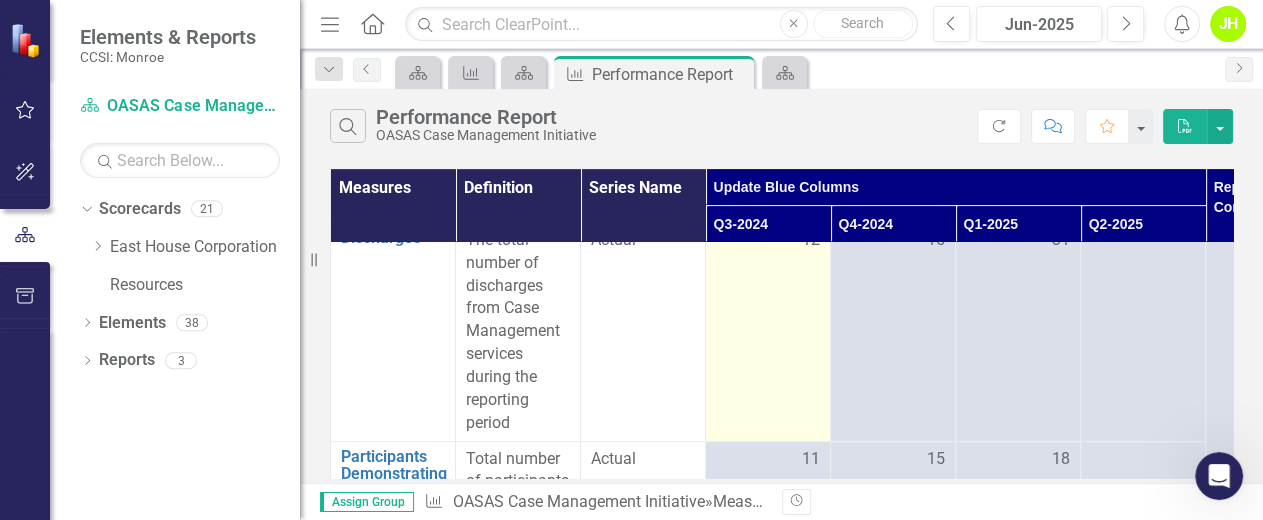 scroll, scrollTop: 800, scrollLeft: 0, axis: vertical 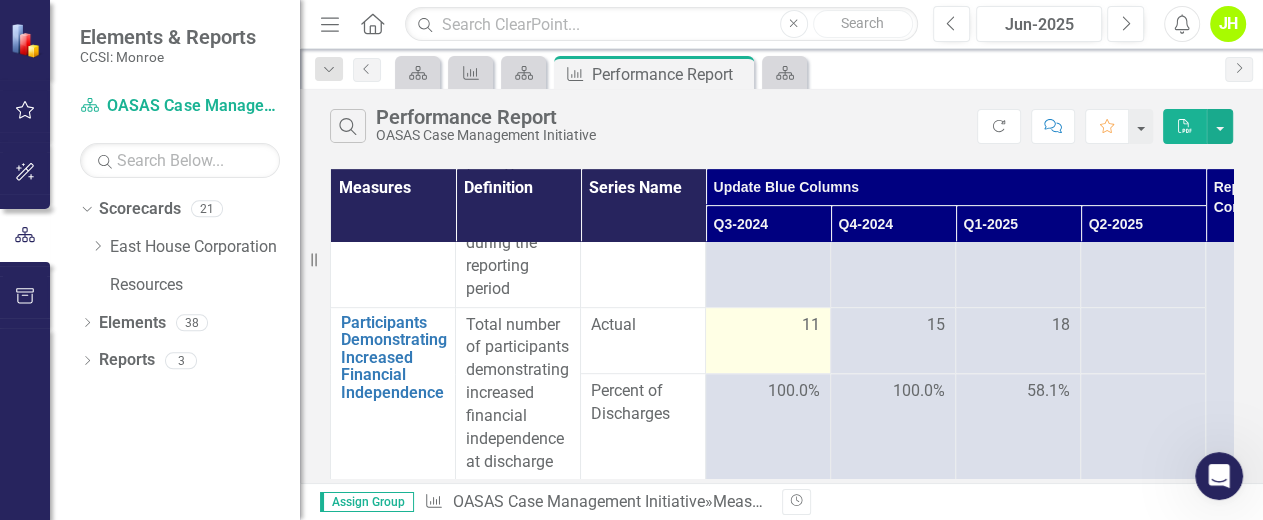click on "11" at bounding box center [768, 325] 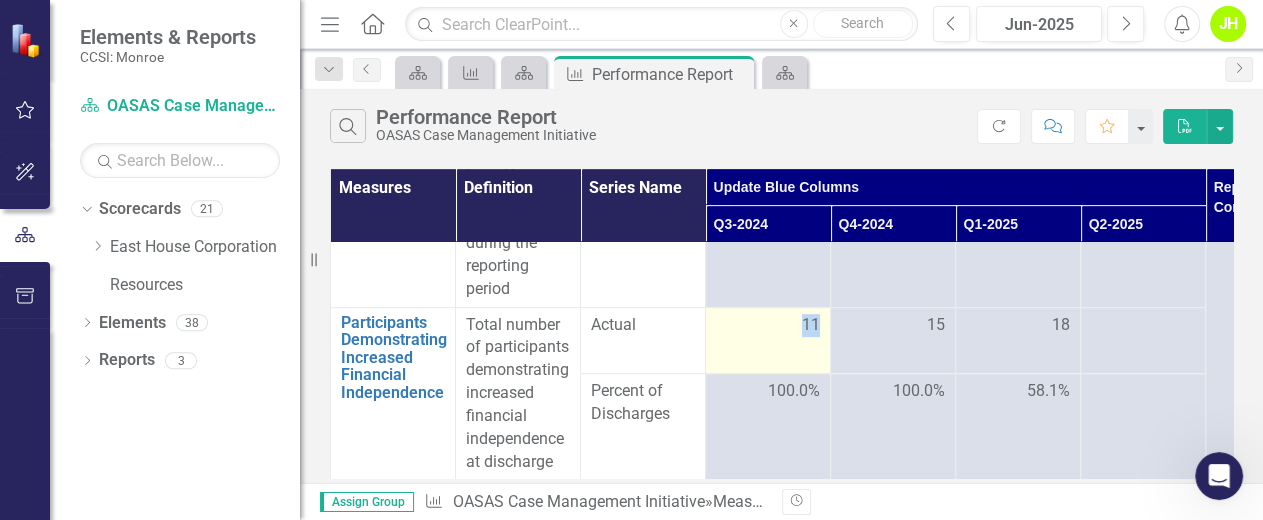 drag, startPoint x: 802, startPoint y: 317, endPoint x: 823, endPoint y: 324, distance: 22.135944 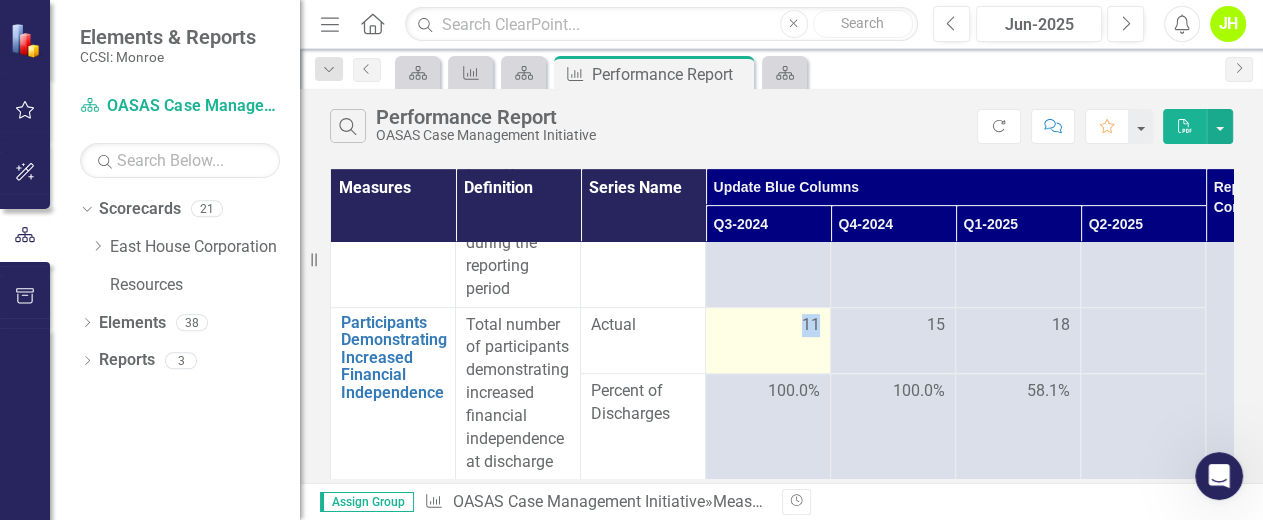 click on "11" at bounding box center [768, 340] 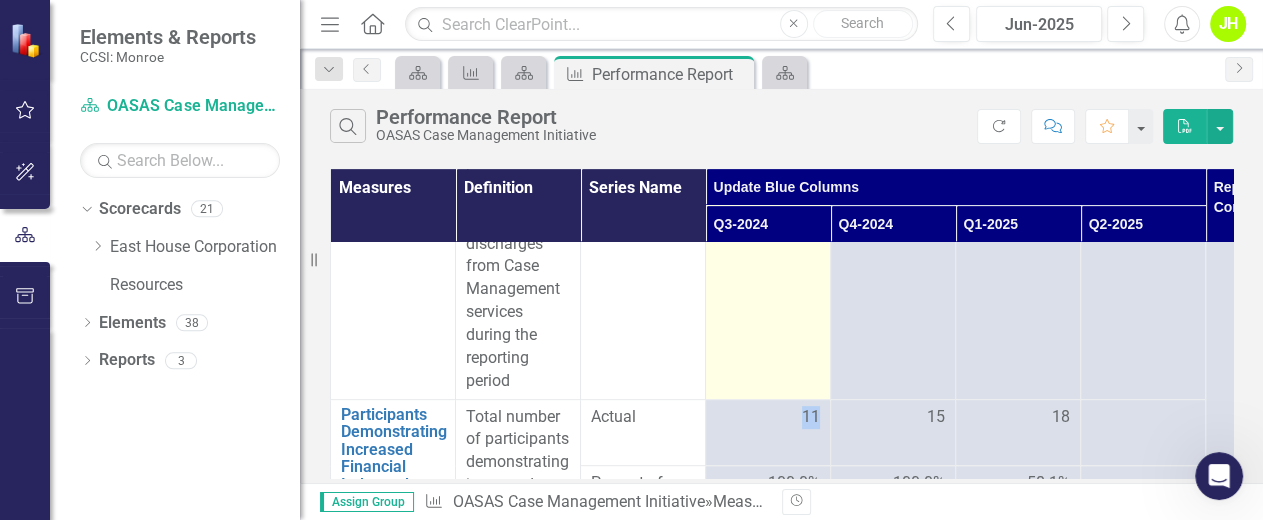 scroll, scrollTop: 666, scrollLeft: 0, axis: vertical 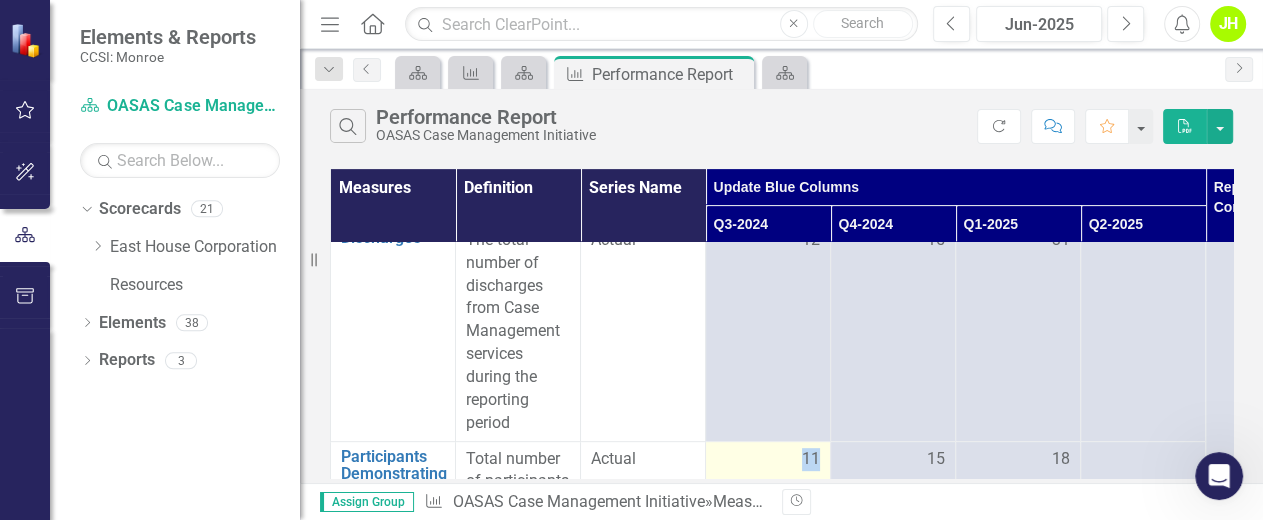 click on "11" at bounding box center (768, 459) 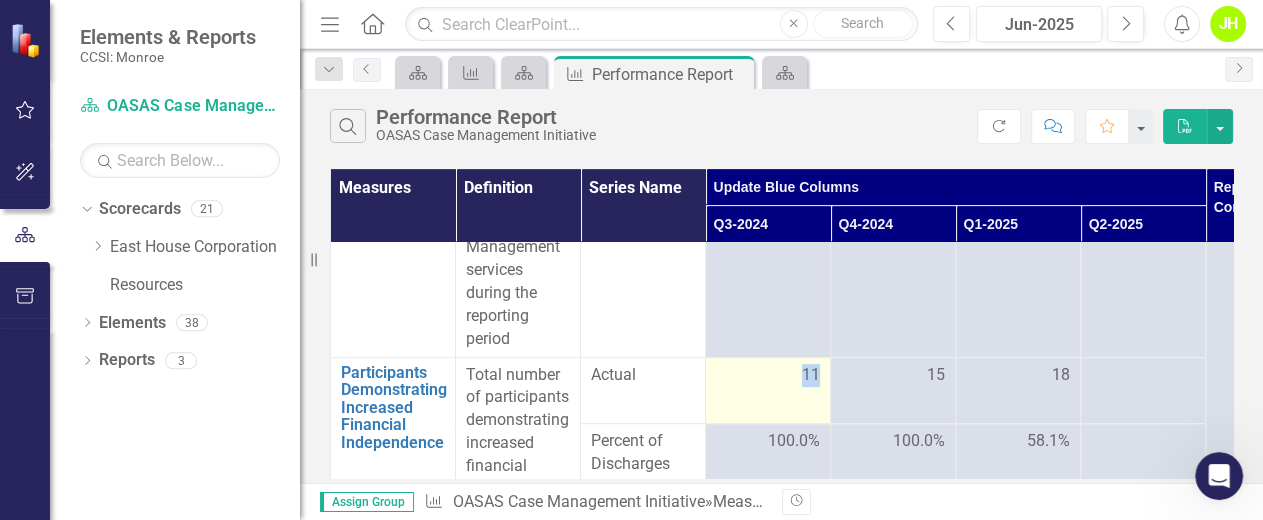 scroll, scrollTop: 800, scrollLeft: 0, axis: vertical 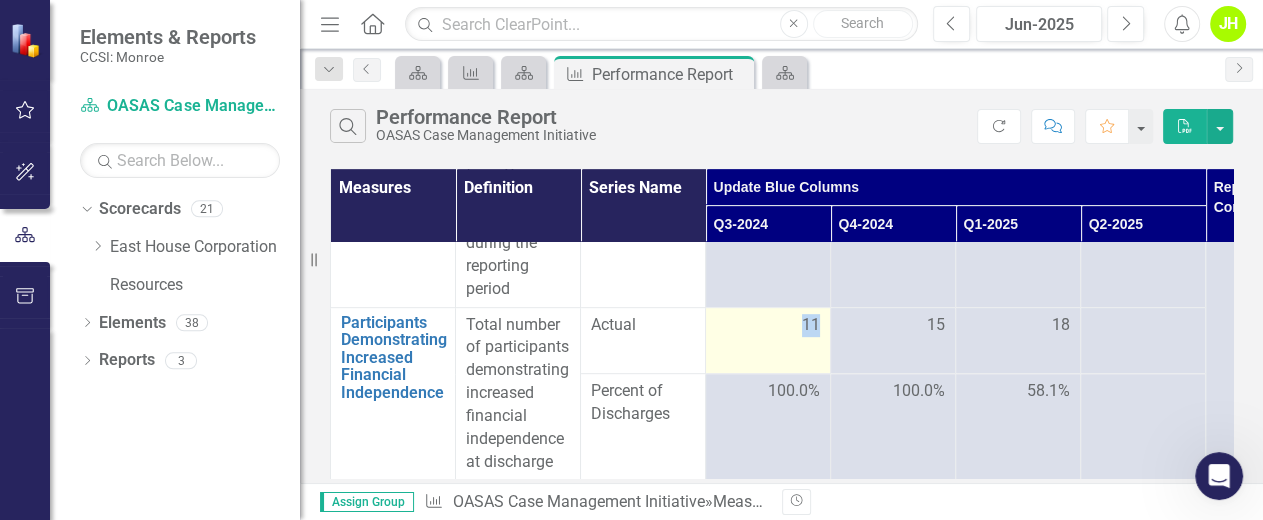 click on "11" at bounding box center [768, 340] 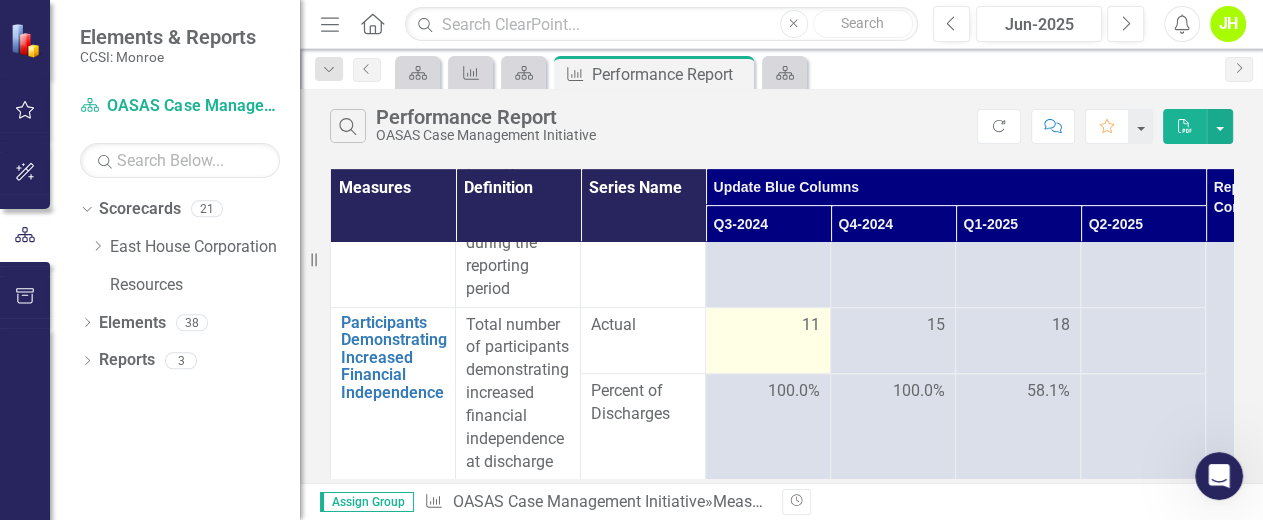 click on "11" at bounding box center (811, 325) 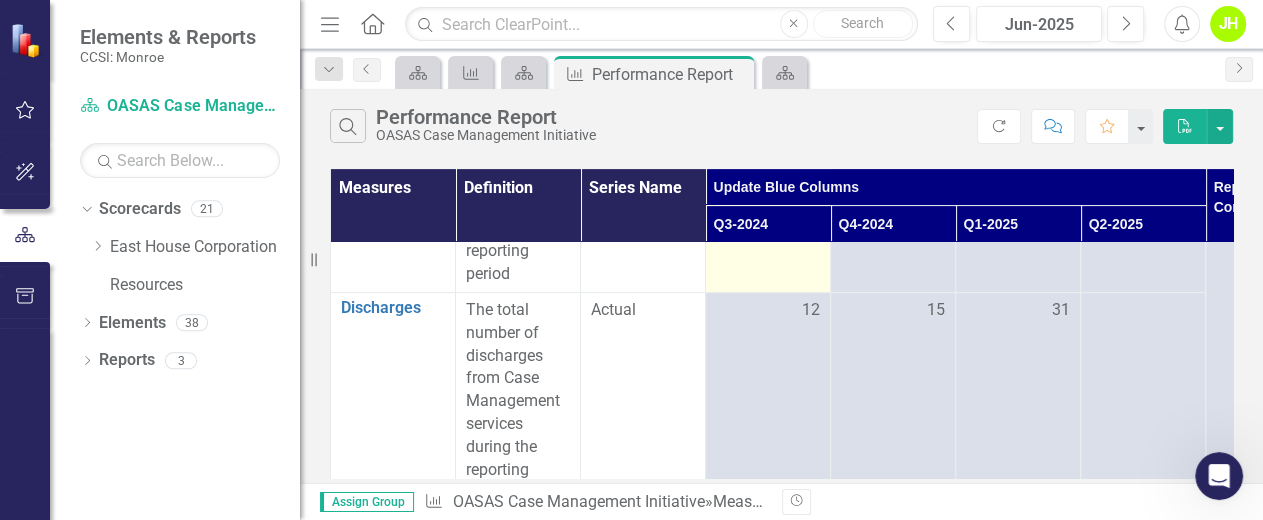 scroll, scrollTop: 546, scrollLeft: 0, axis: vertical 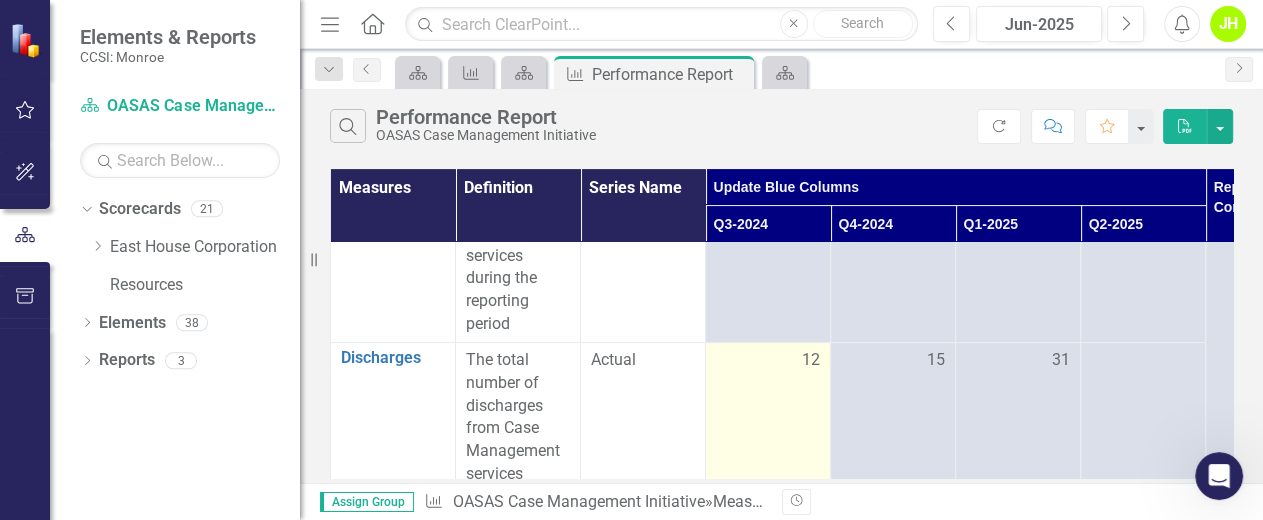 click on "12" at bounding box center [768, 451] 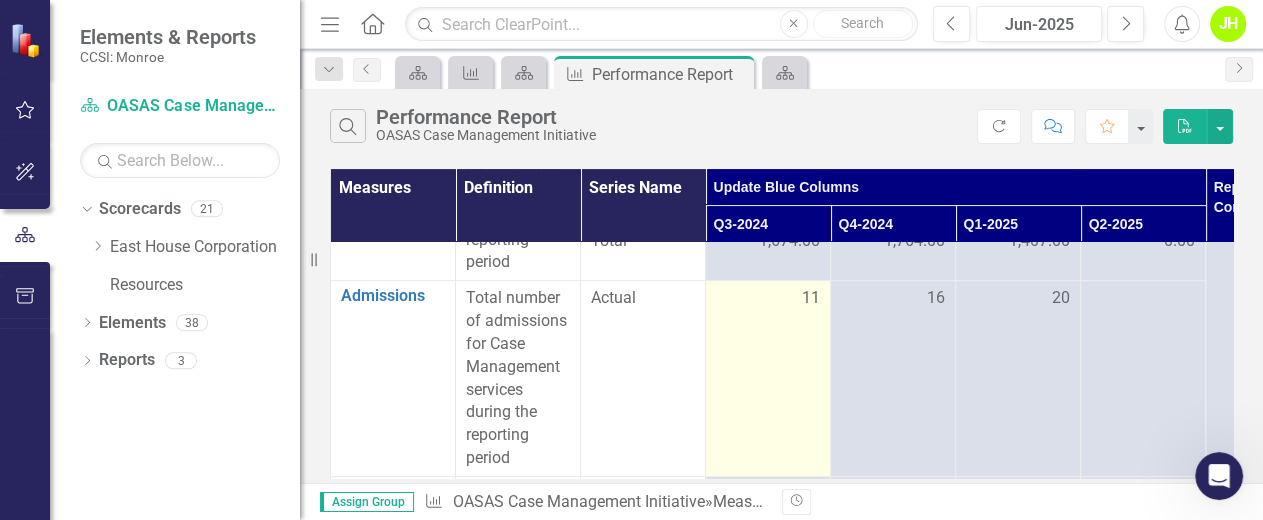 click on "11" at bounding box center [768, 379] 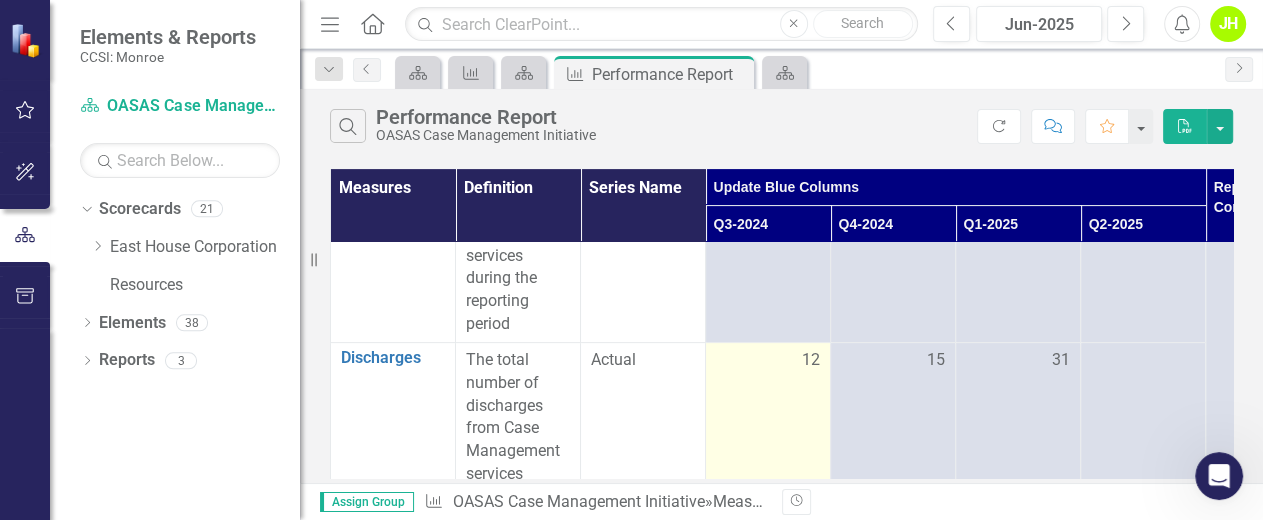 click on "12" at bounding box center [768, 451] 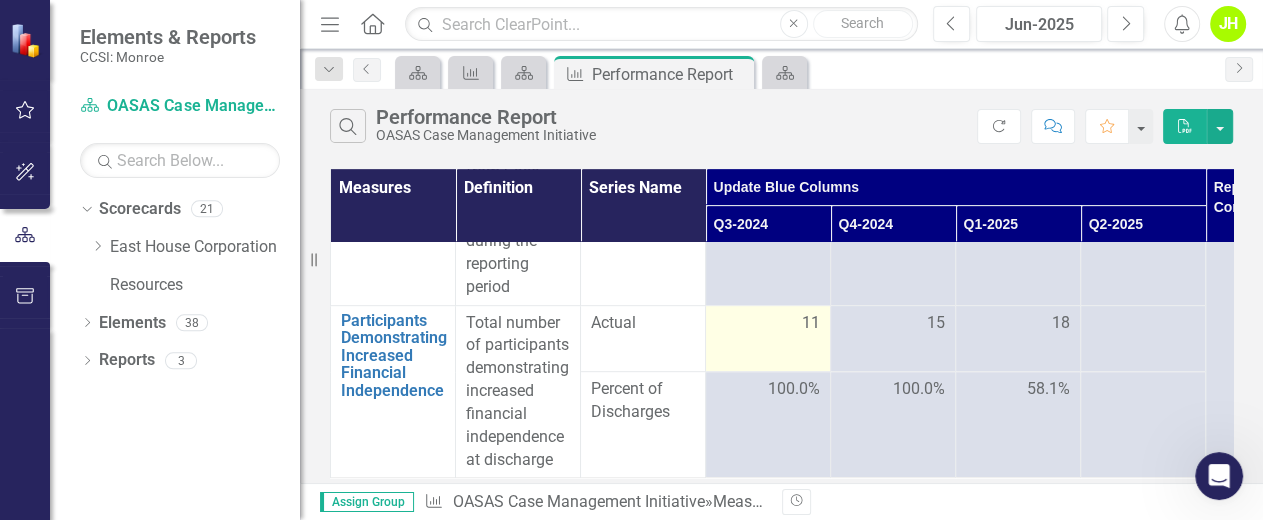 click on "11" at bounding box center (768, 323) 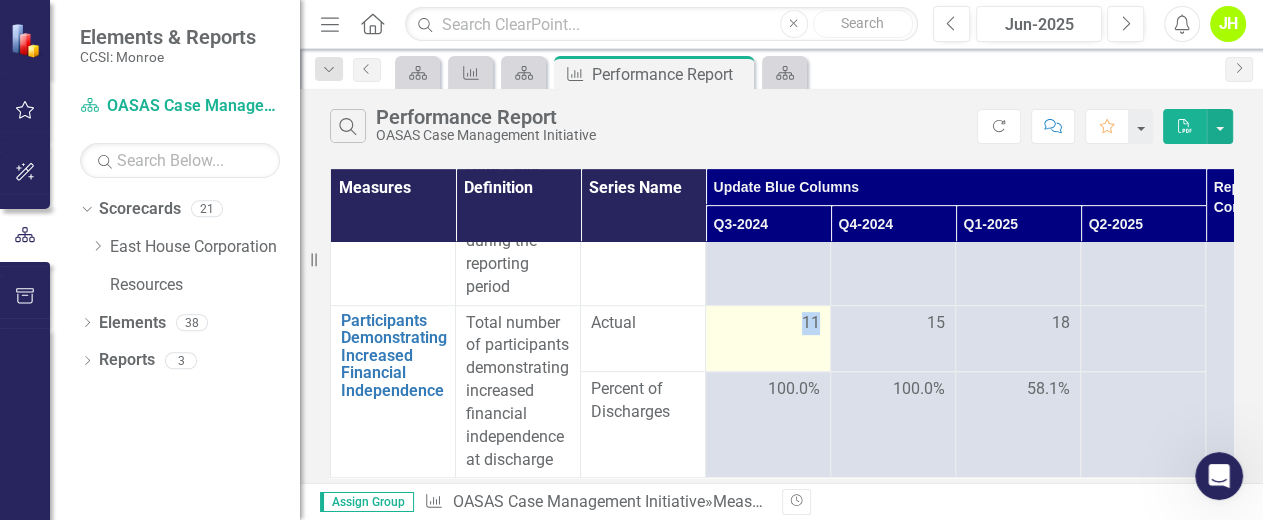 drag, startPoint x: 802, startPoint y: 310, endPoint x: 824, endPoint y: 317, distance: 23.086792 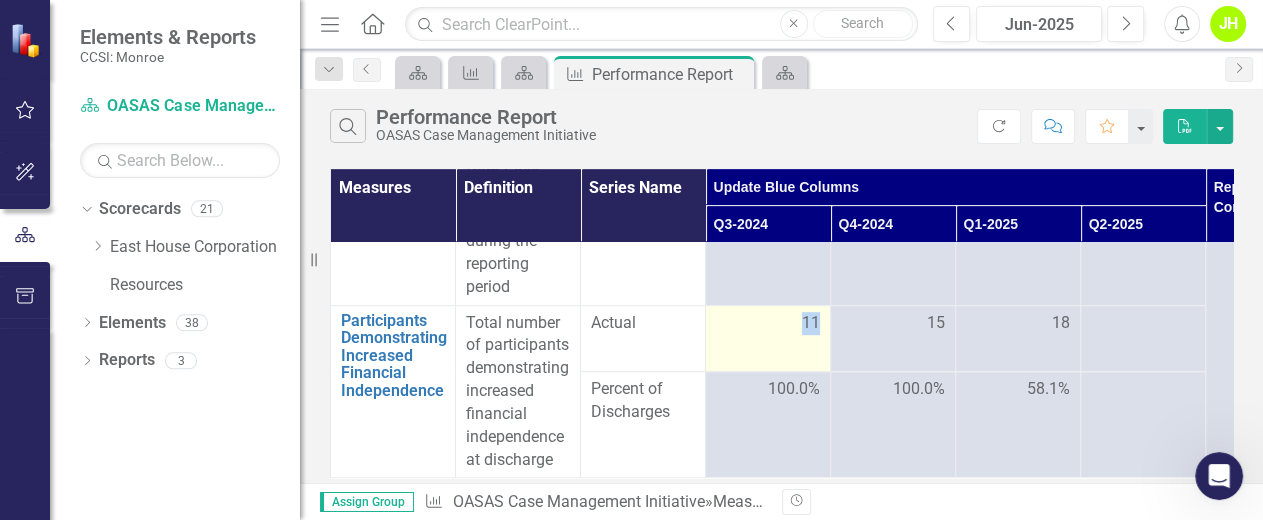click on "11" at bounding box center (768, 338) 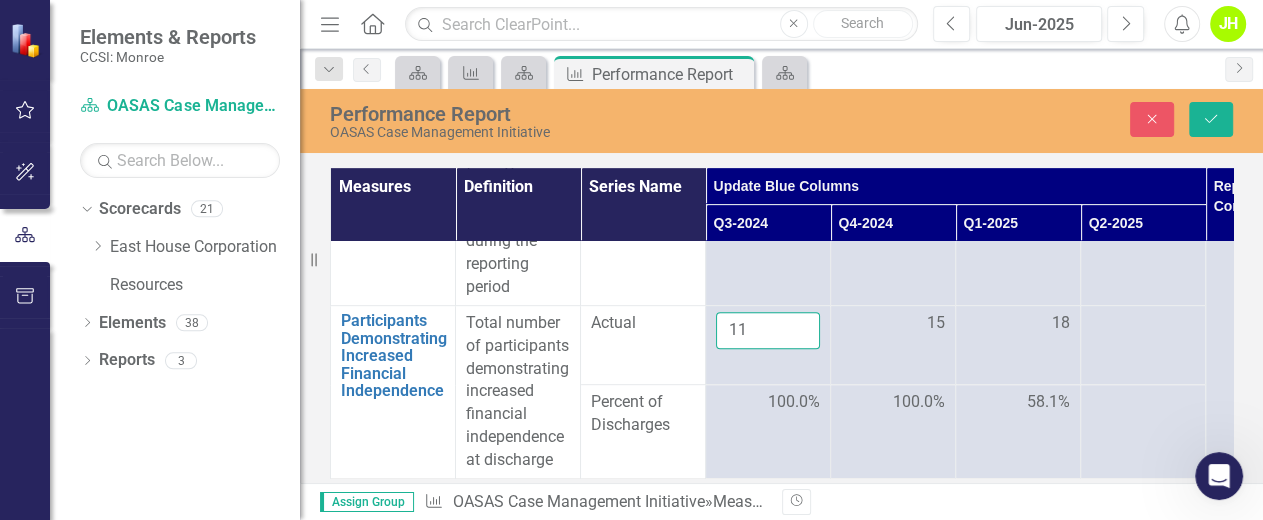 drag, startPoint x: 760, startPoint y: 299, endPoint x: 675, endPoint y: 311, distance: 85.84288 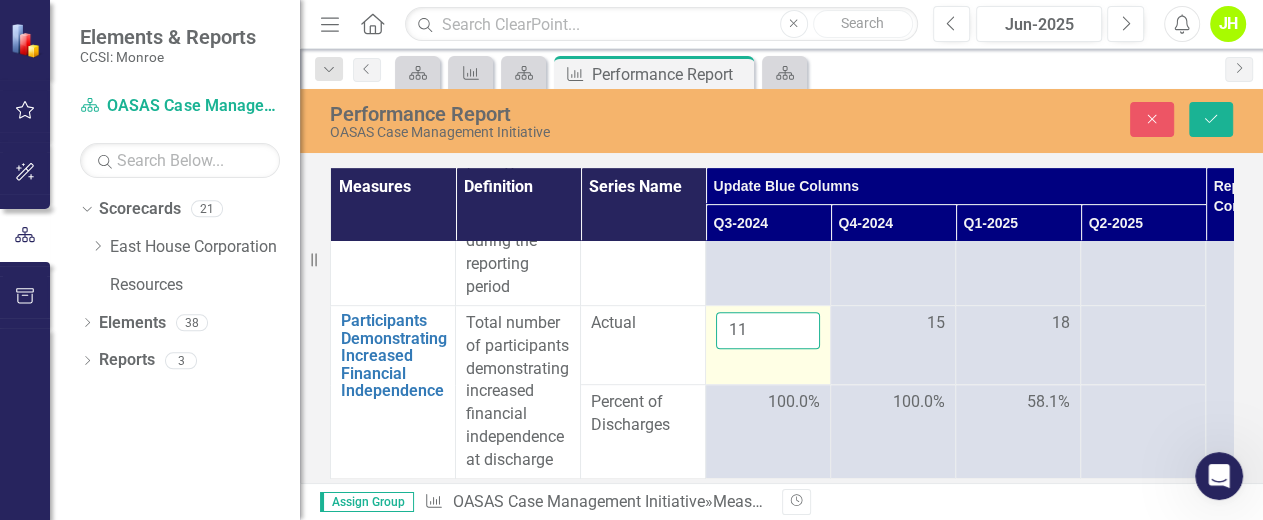 click on "11" at bounding box center [768, 330] 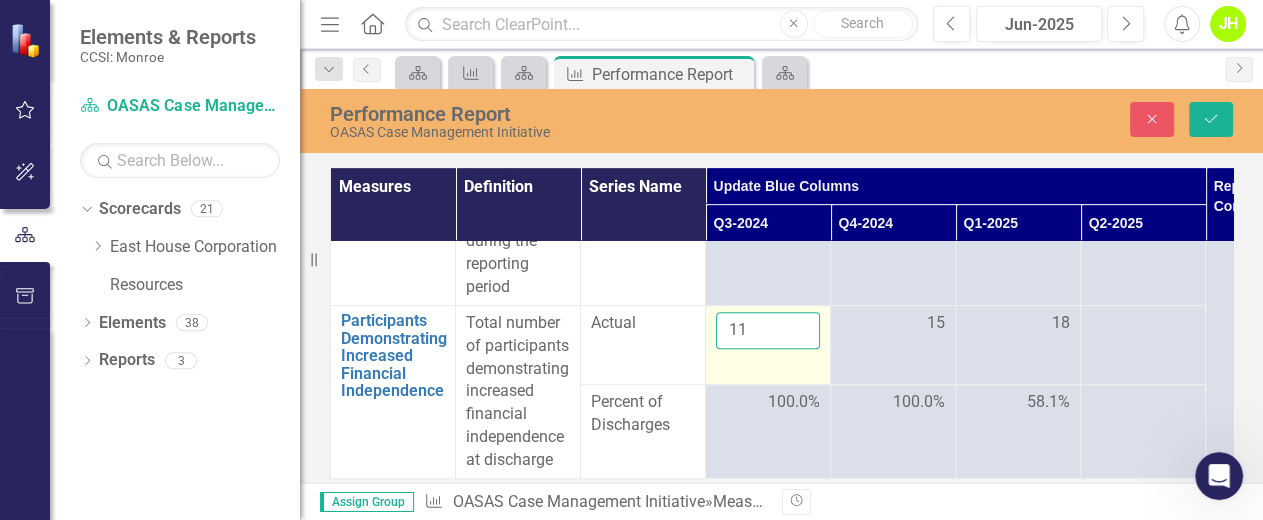 type on "1" 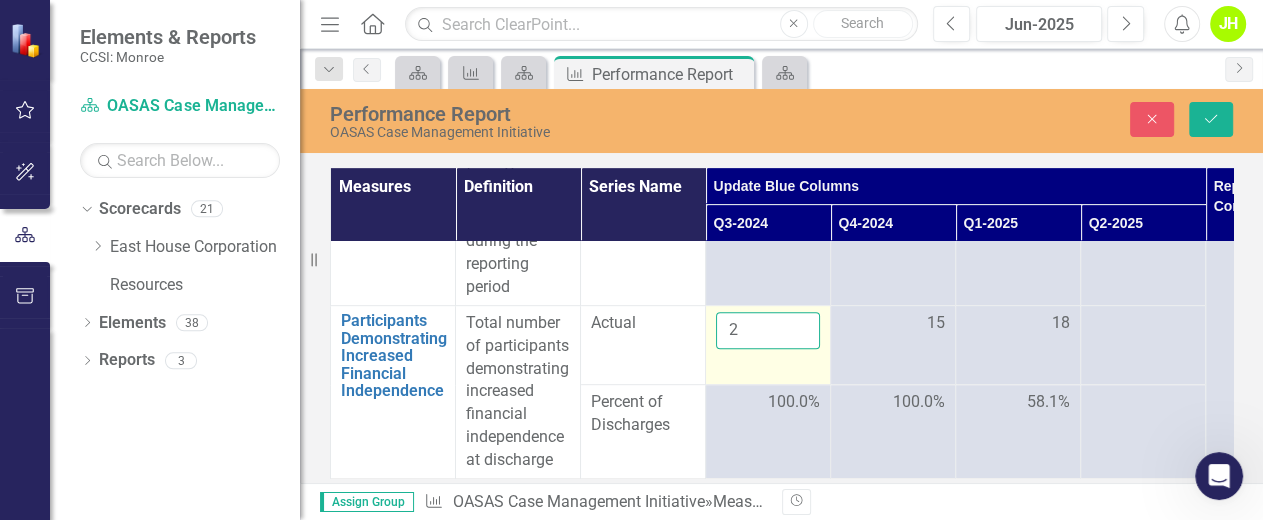 type on "2" 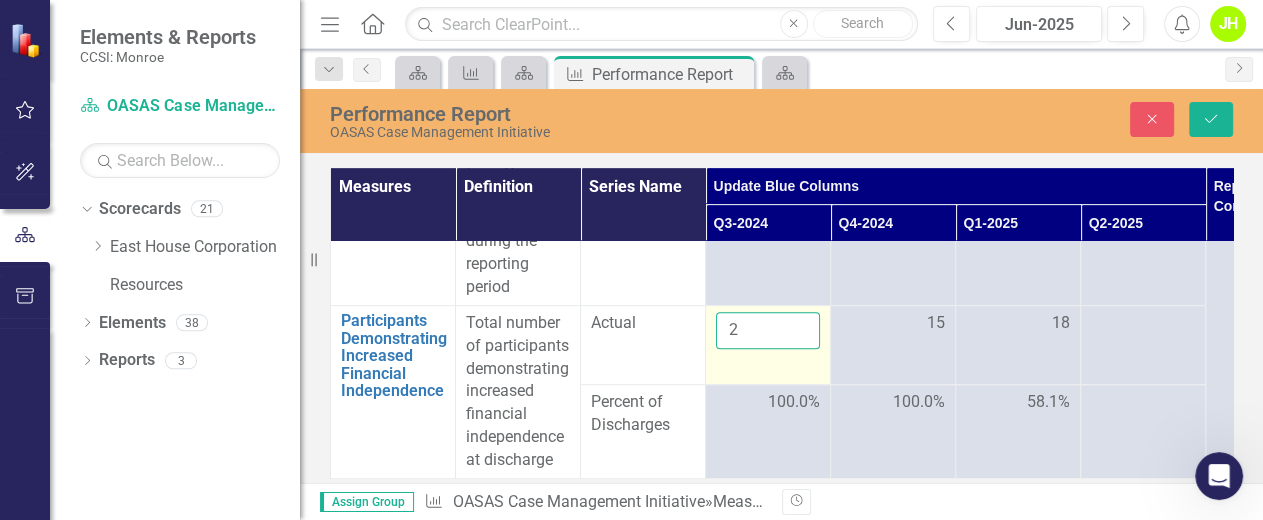 click on "Save" at bounding box center (1211, 119) 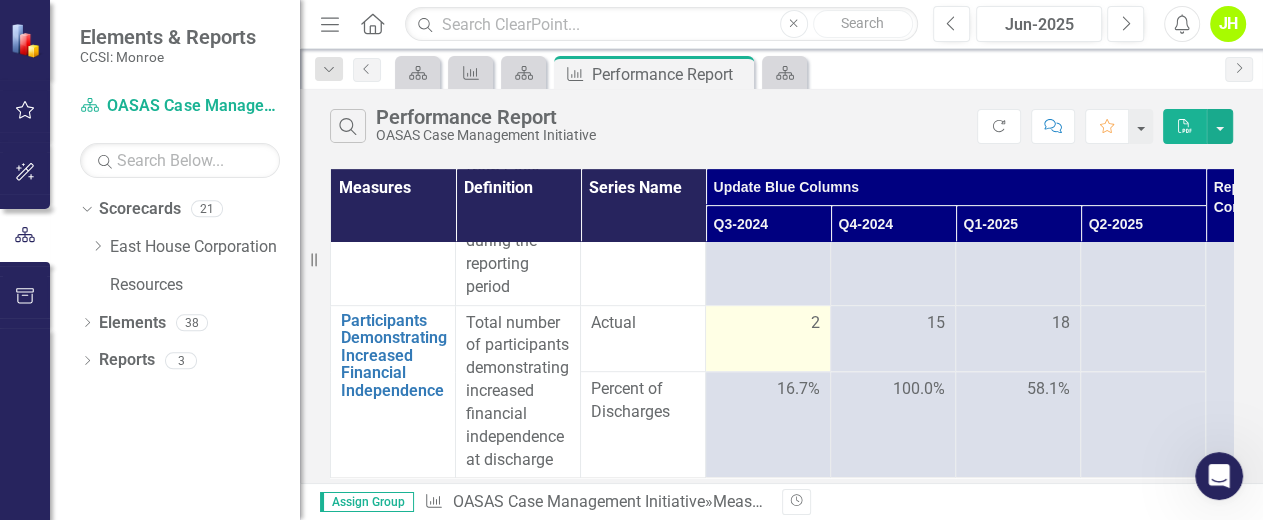scroll, scrollTop: 812, scrollLeft: 0, axis: vertical 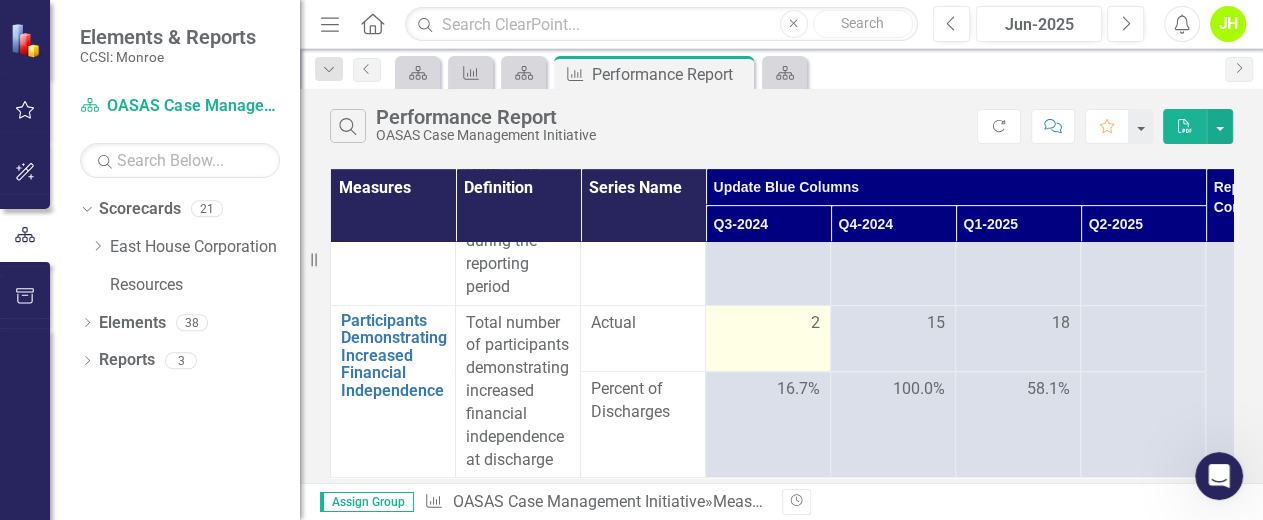 click on "2" at bounding box center [768, 323] 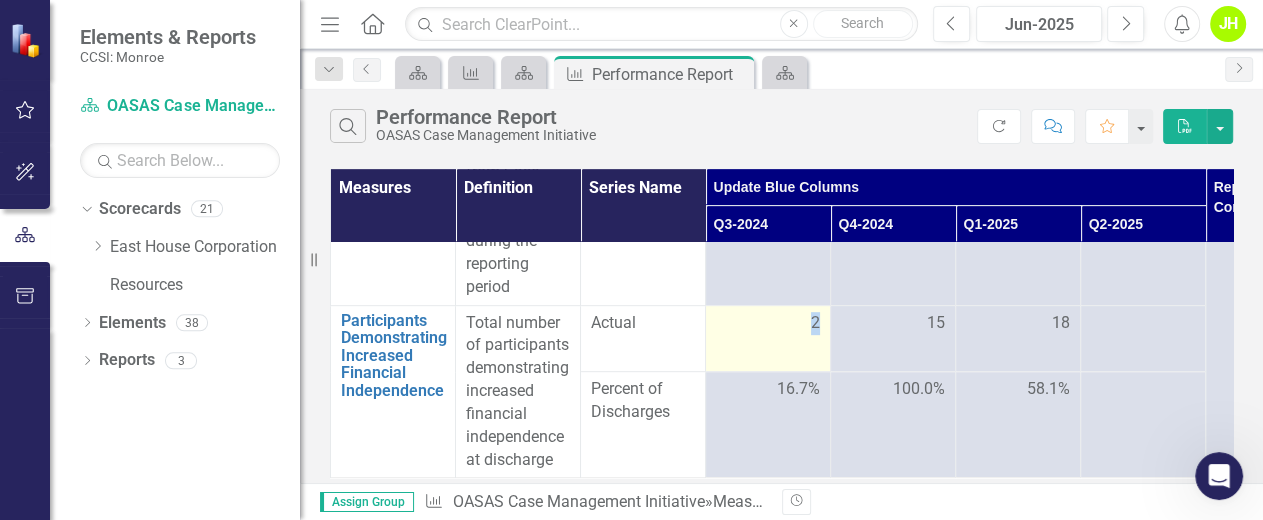 click on "2" at bounding box center (768, 338) 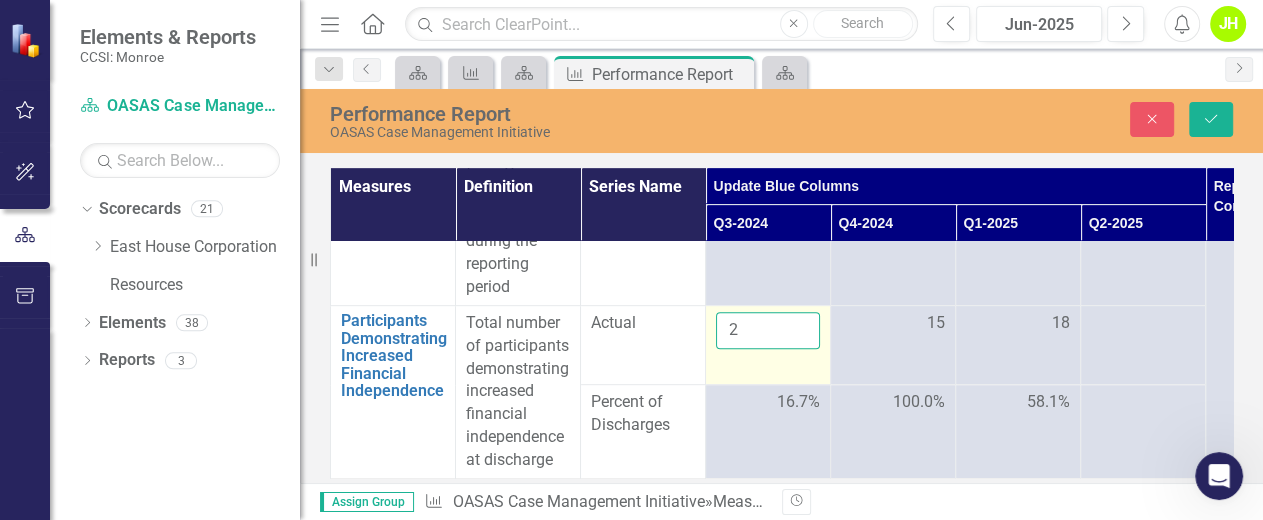click on "2" at bounding box center [768, 330] 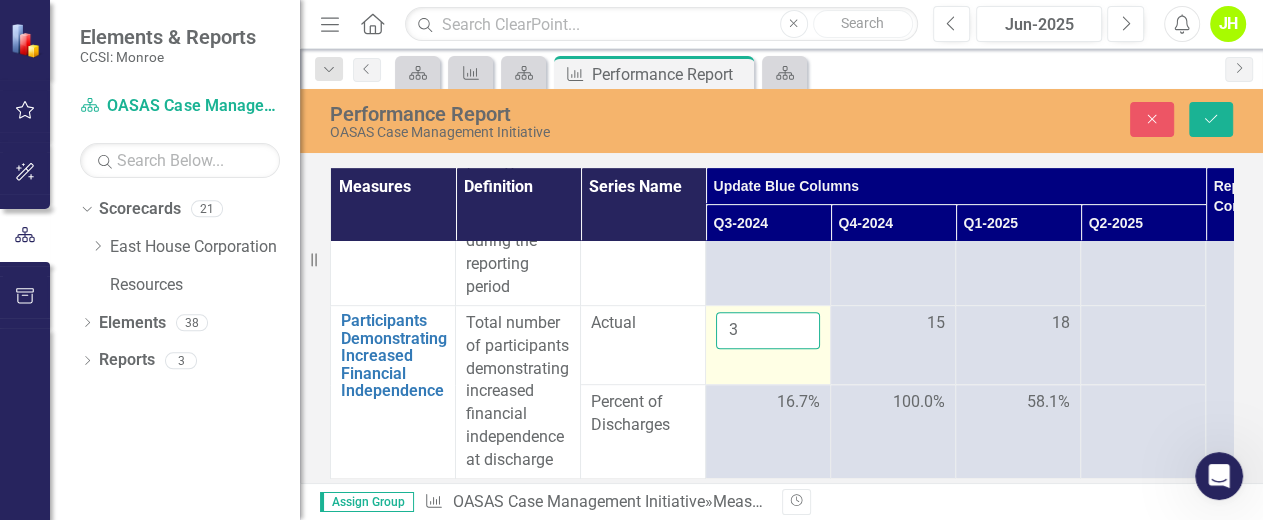 type on "3" 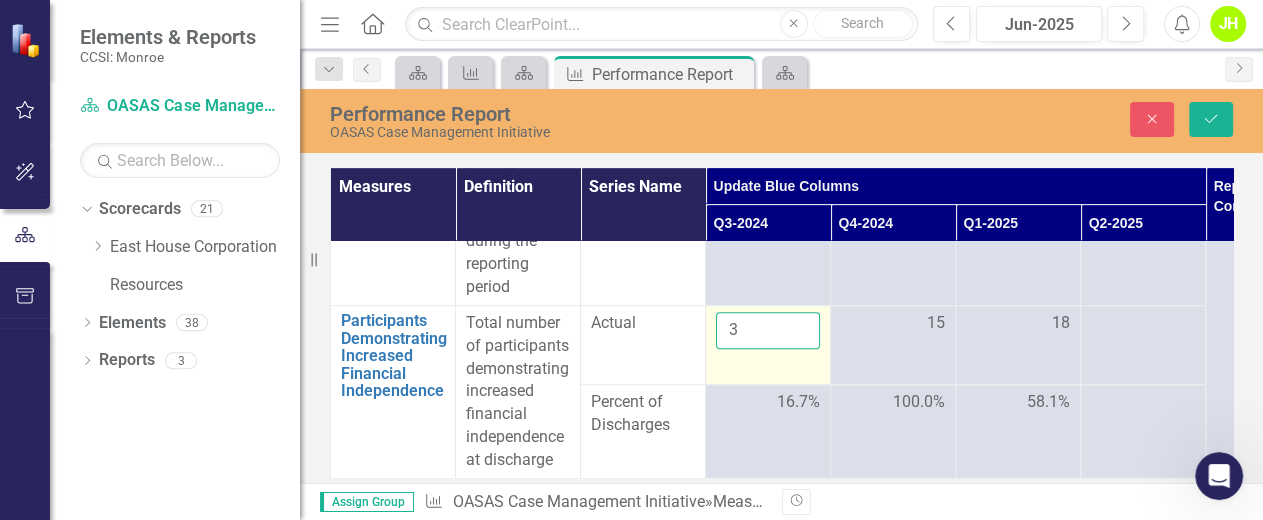 click on "Save" at bounding box center [1211, 119] 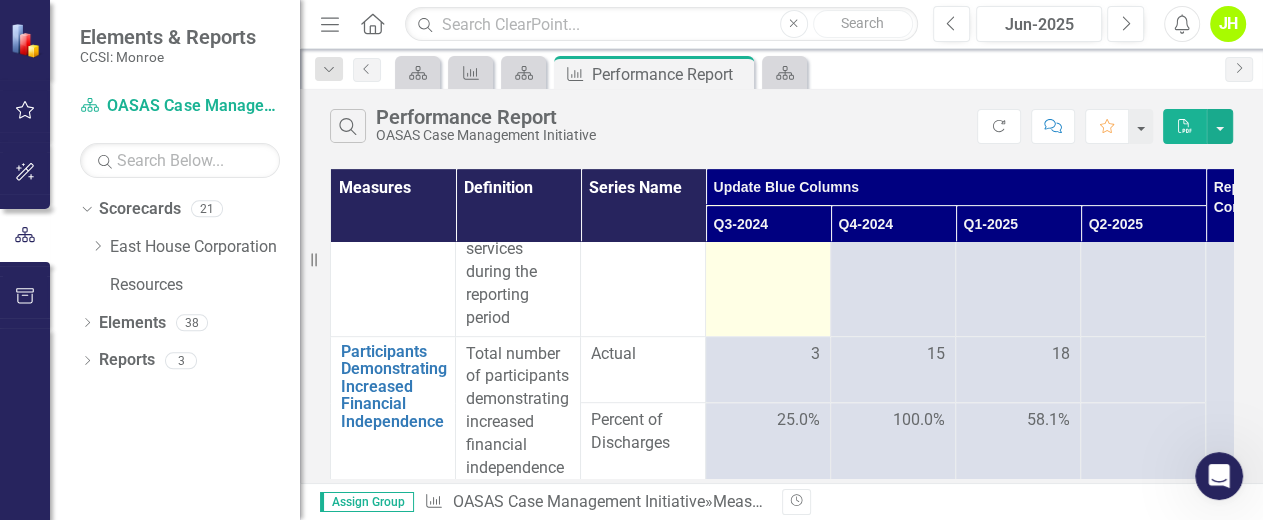 scroll, scrollTop: 812, scrollLeft: 0, axis: vertical 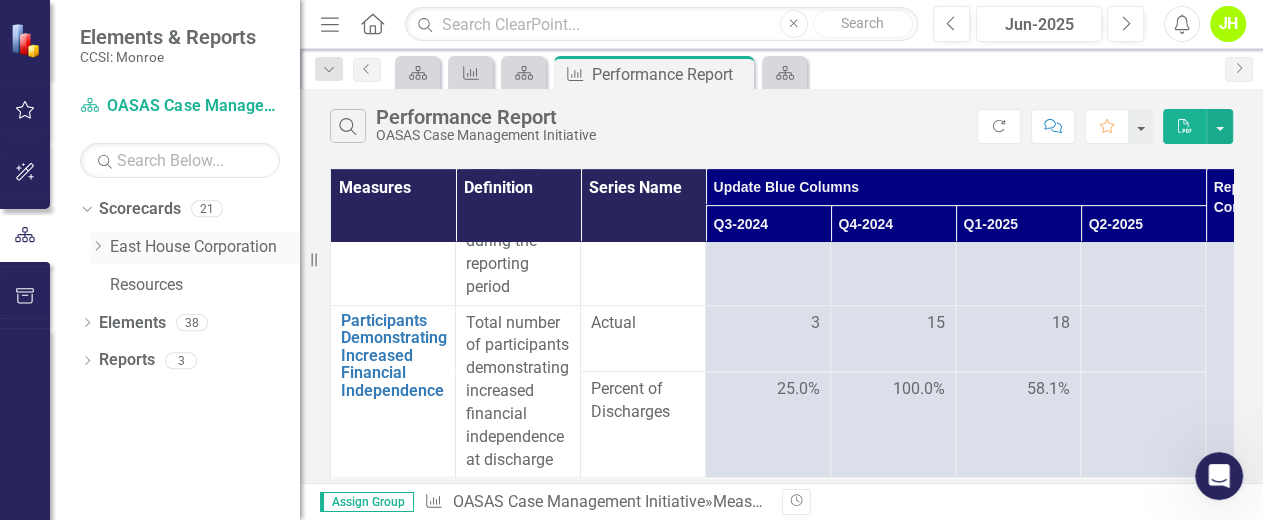 click on "East House Corporation" at bounding box center (205, 247) 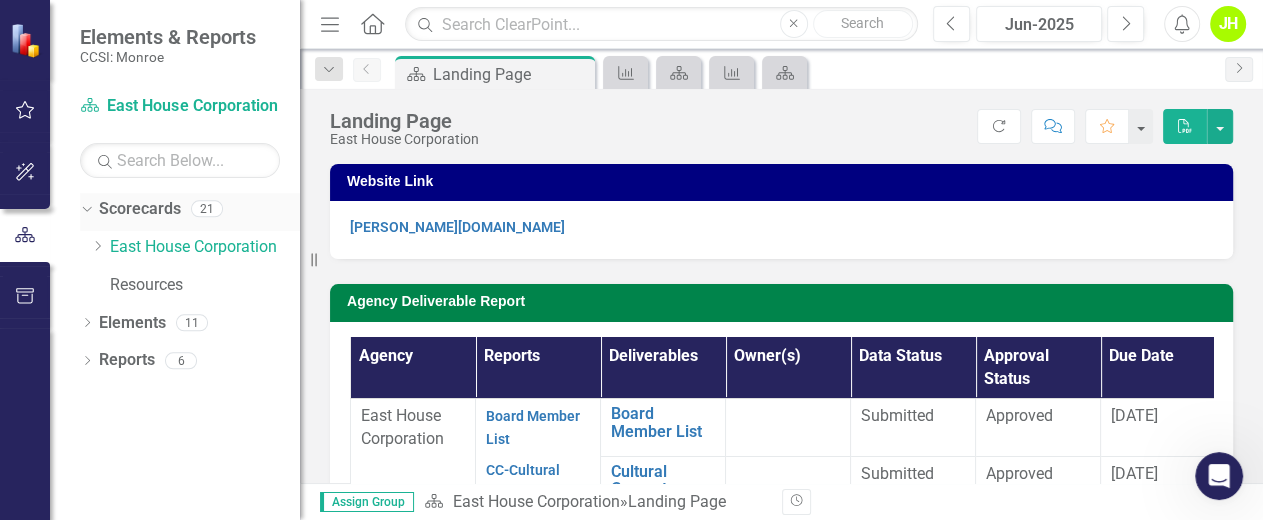 click on "Scorecards" at bounding box center (140, 209) 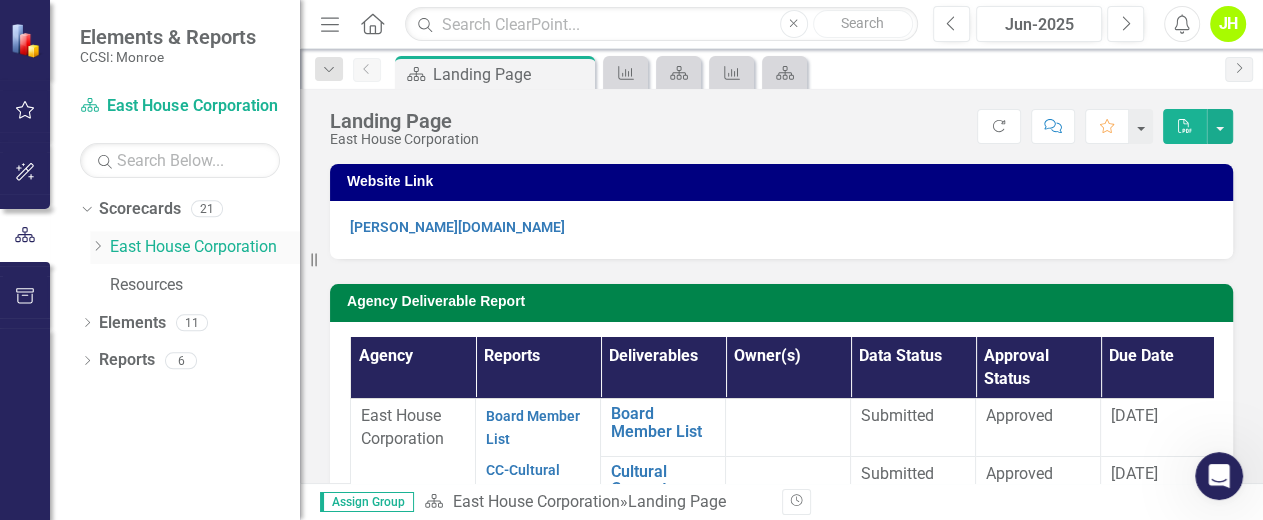 click on "East House Corporation" at bounding box center [205, 247] 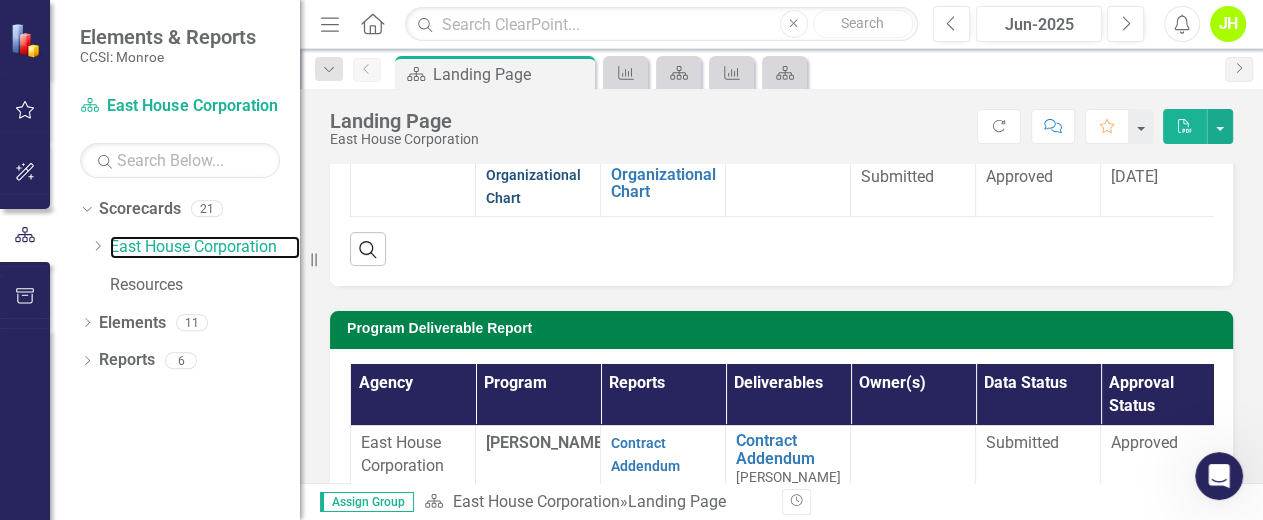 scroll, scrollTop: 533, scrollLeft: 0, axis: vertical 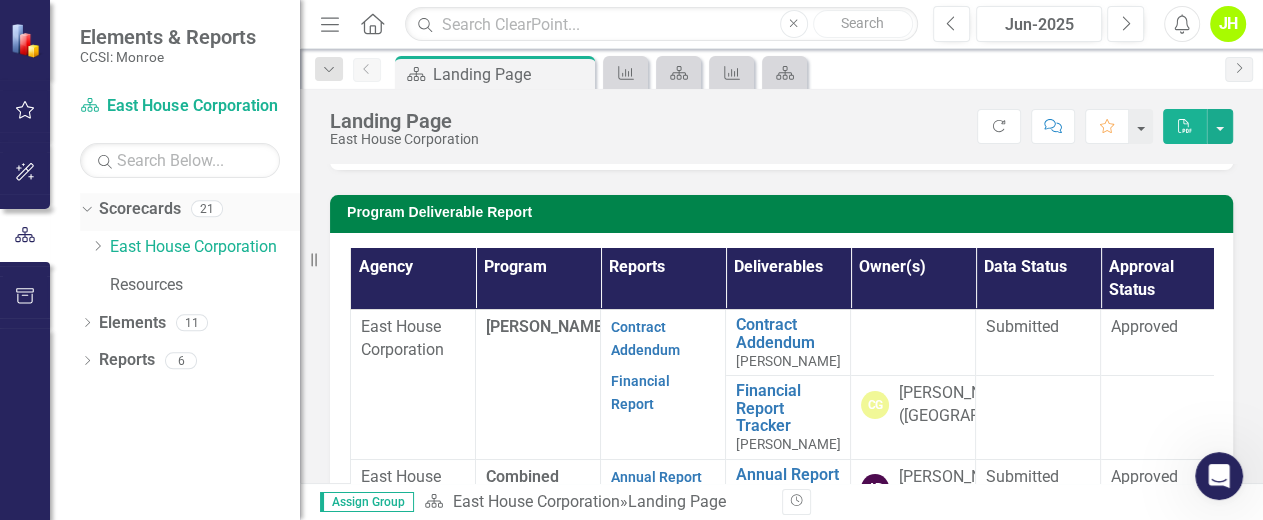 click on "Scorecards" at bounding box center (140, 209) 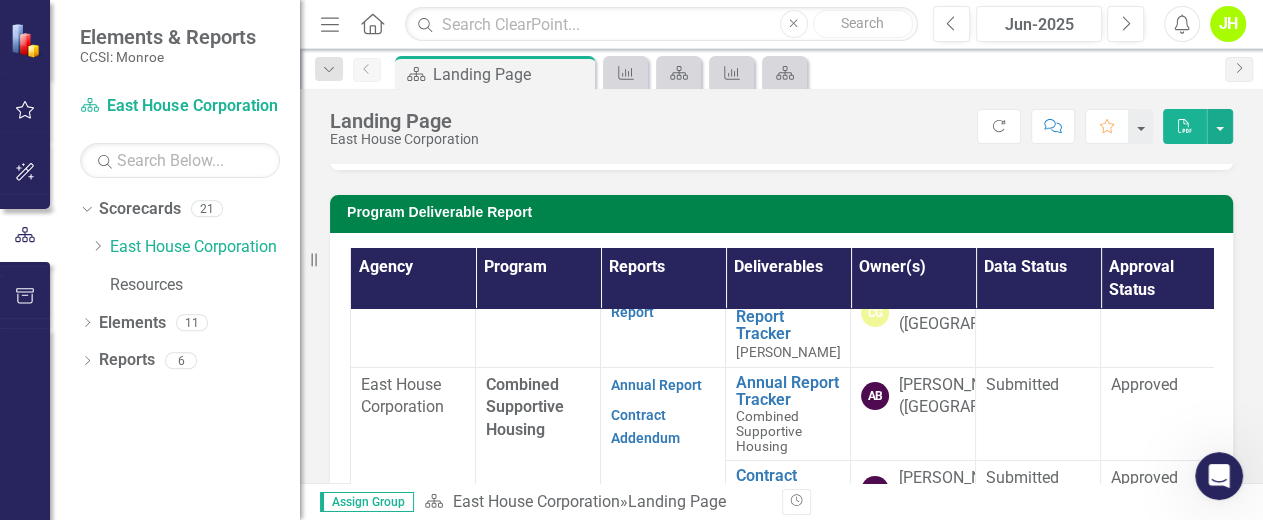 scroll, scrollTop: 0, scrollLeft: 0, axis: both 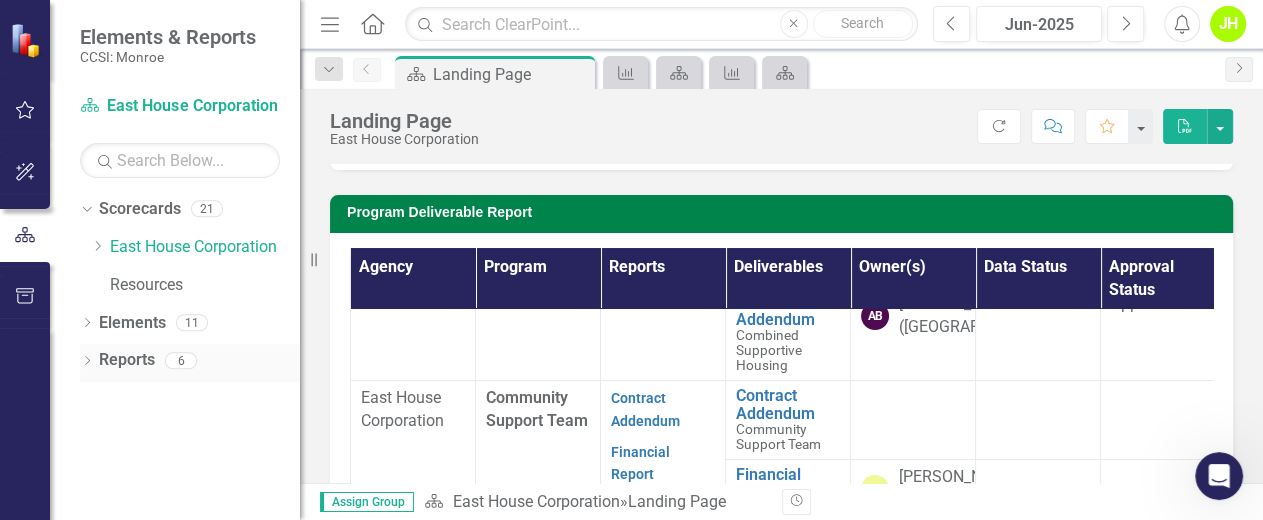 click on "Reports" at bounding box center (127, 360) 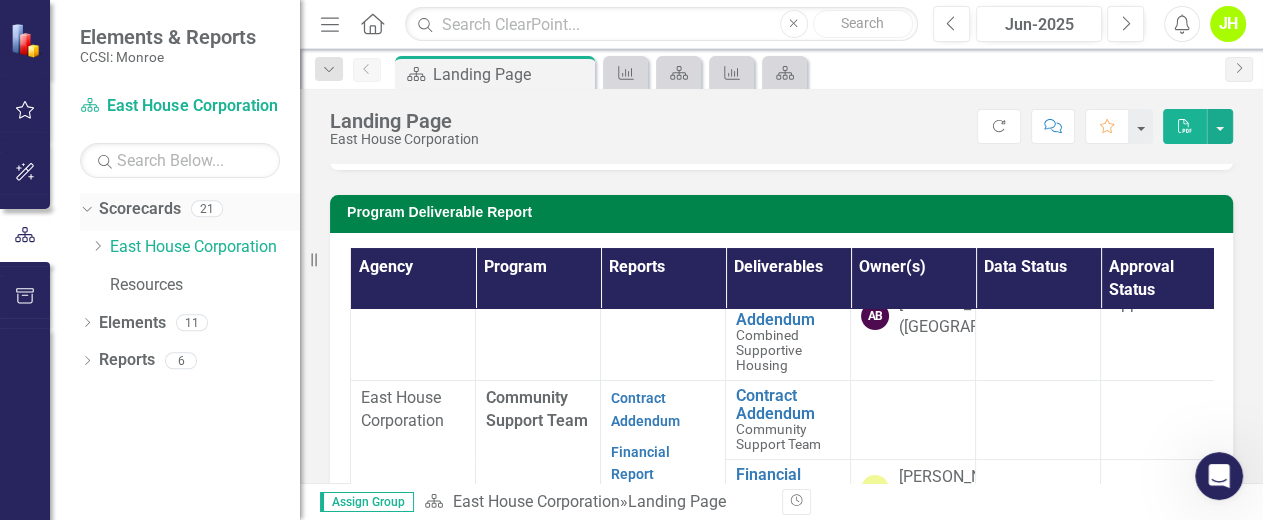 click on "Scorecards" at bounding box center (140, 209) 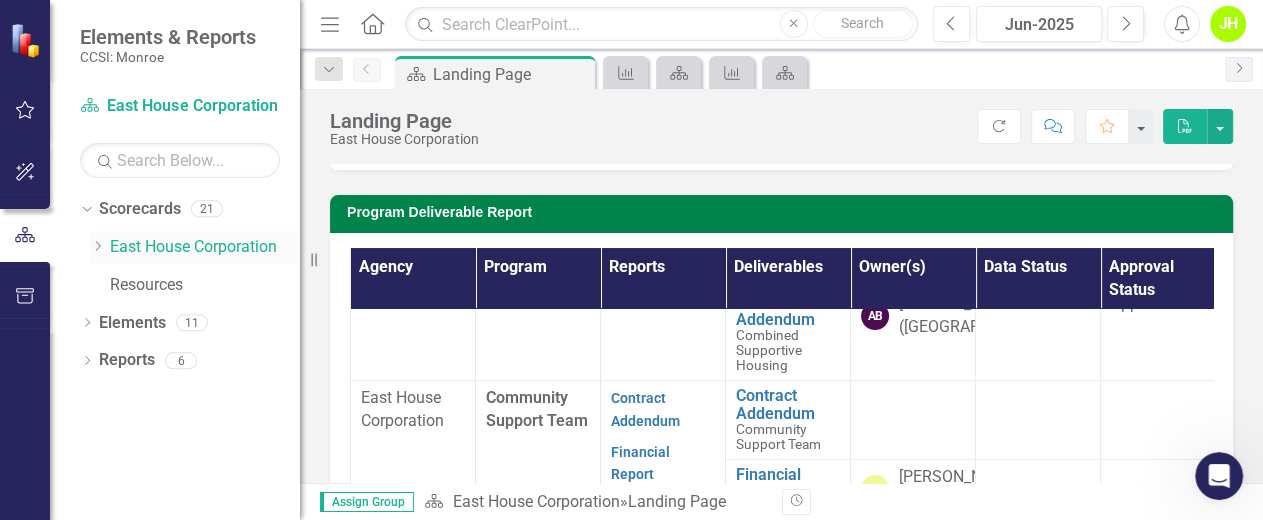 click on "East House Corporation" at bounding box center (205, 247) 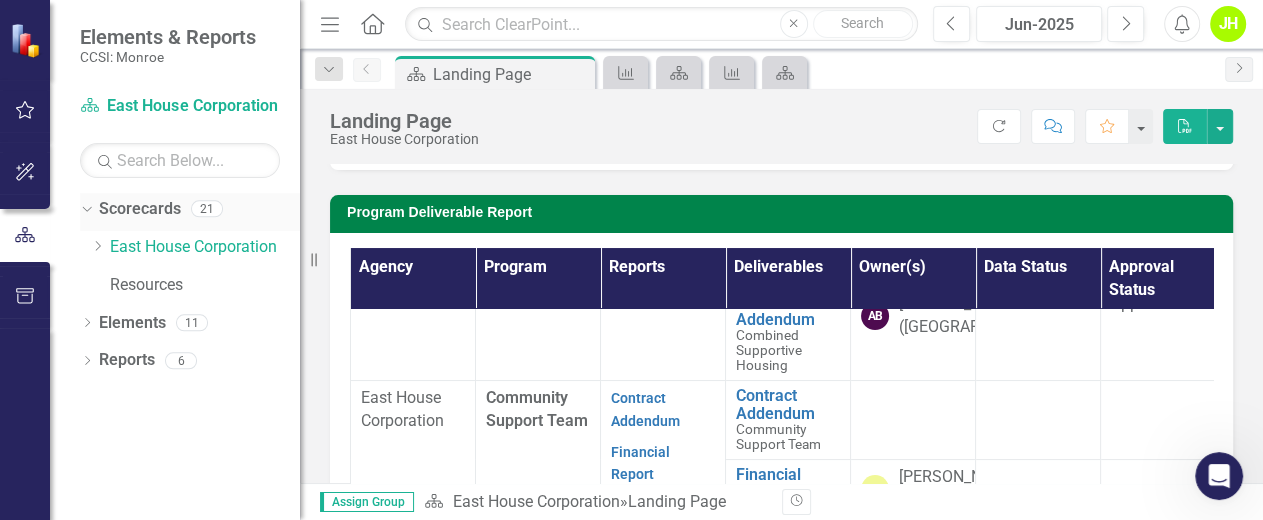 click on "Scorecards" at bounding box center [140, 209] 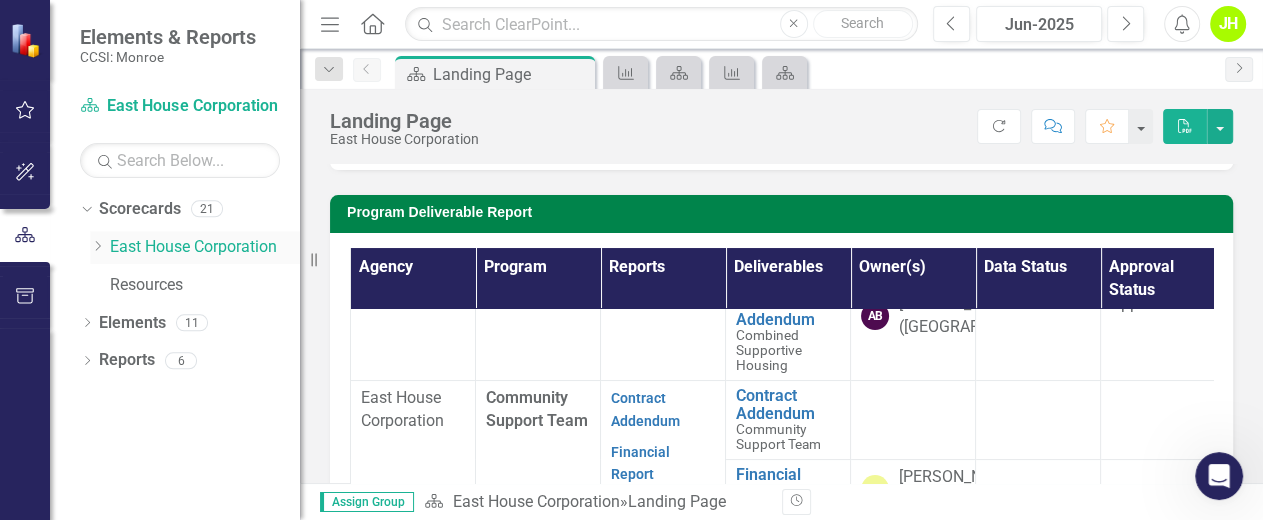 click on "East House Corporation" at bounding box center [205, 247] 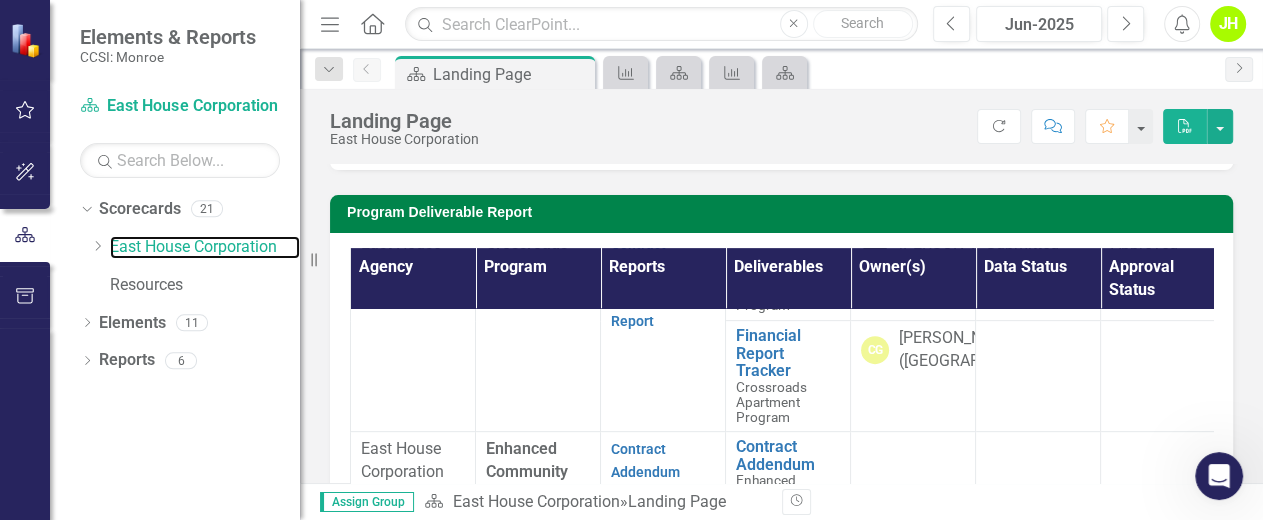 scroll, scrollTop: 867, scrollLeft: 0, axis: vertical 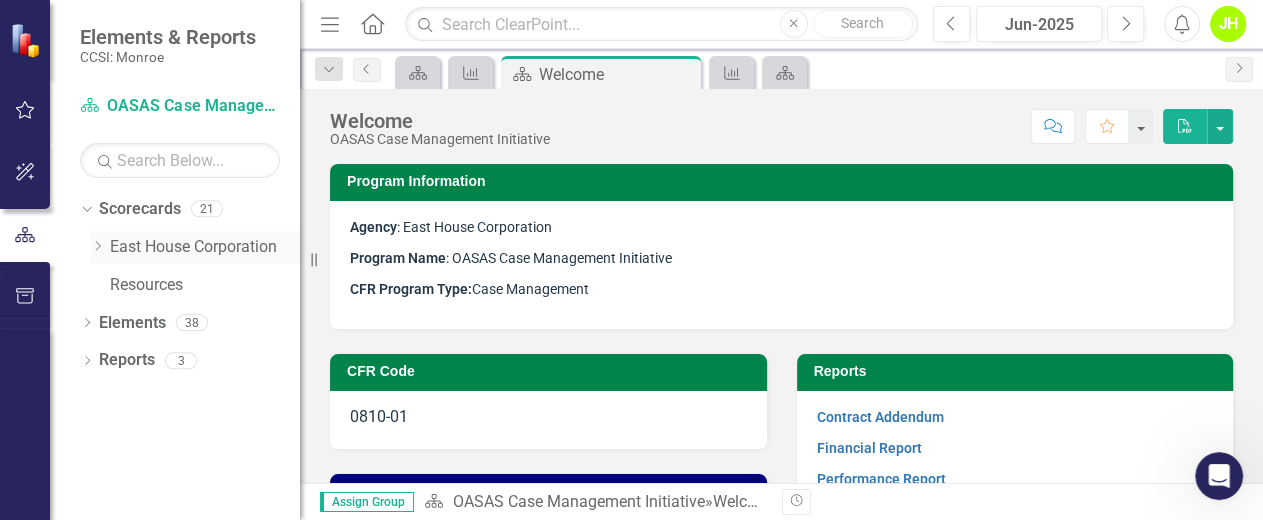 click on "East House Corporation" at bounding box center (205, 247) 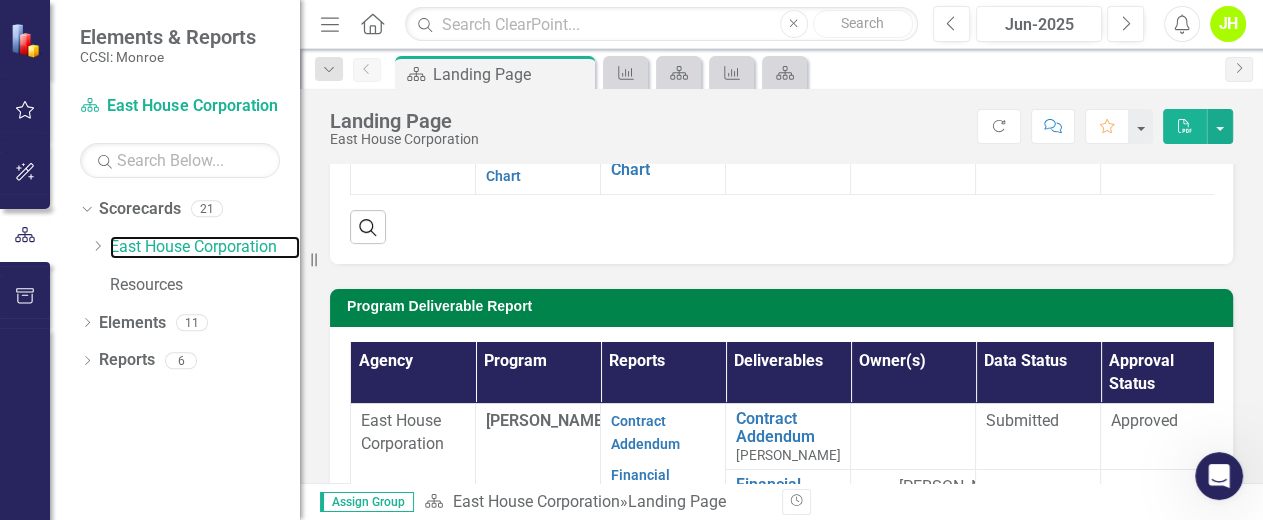 scroll, scrollTop: 533, scrollLeft: 0, axis: vertical 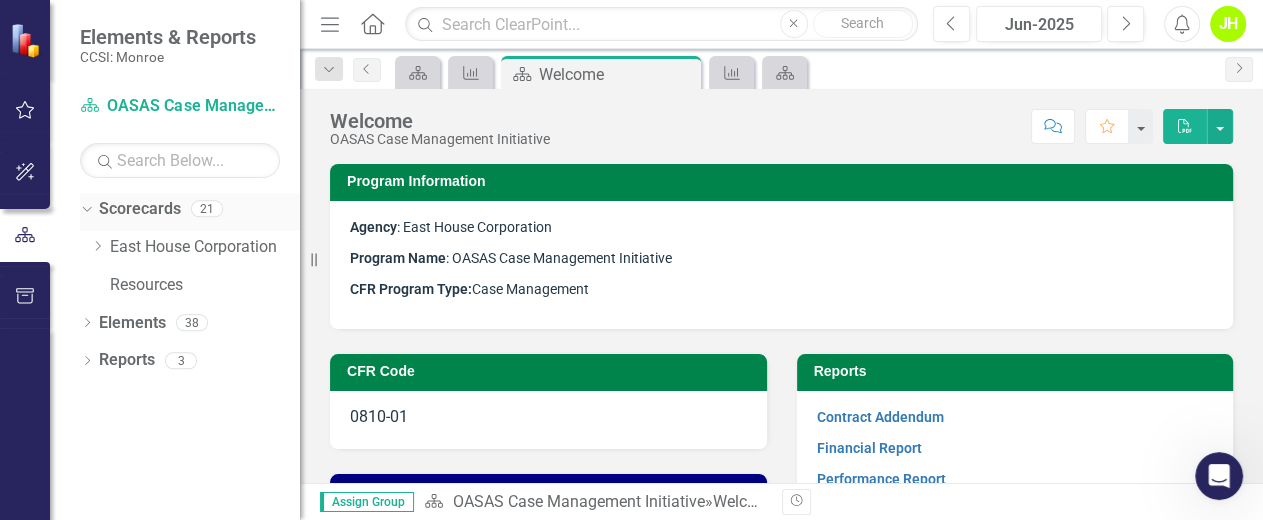 click on "Scorecards" at bounding box center (140, 209) 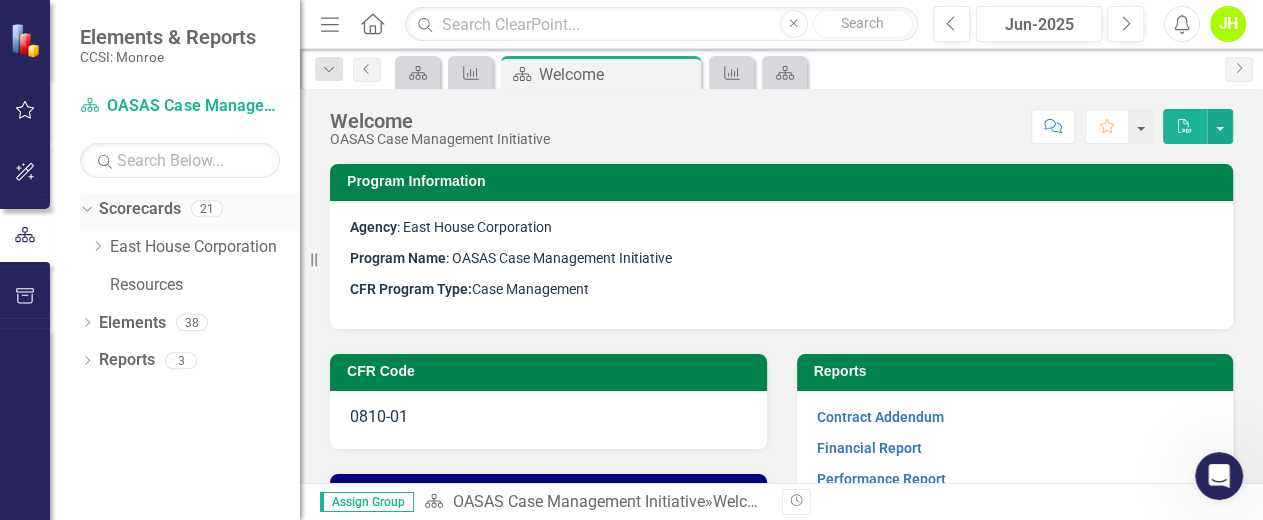 click on "Scorecards" at bounding box center [140, 209] 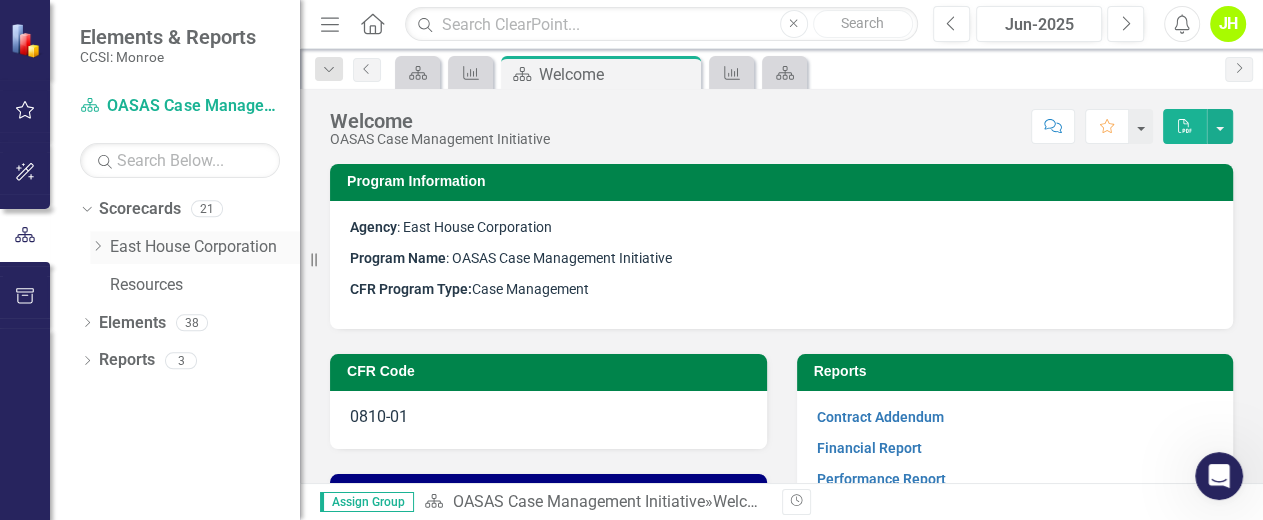 click on "East House Corporation" at bounding box center (205, 247) 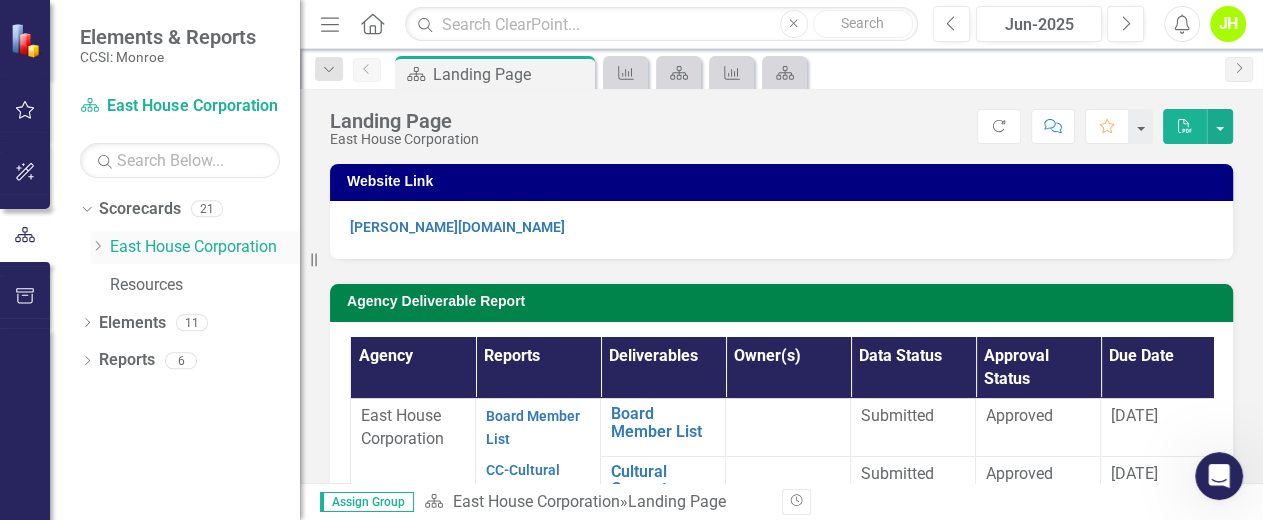 click on "Dropdown" 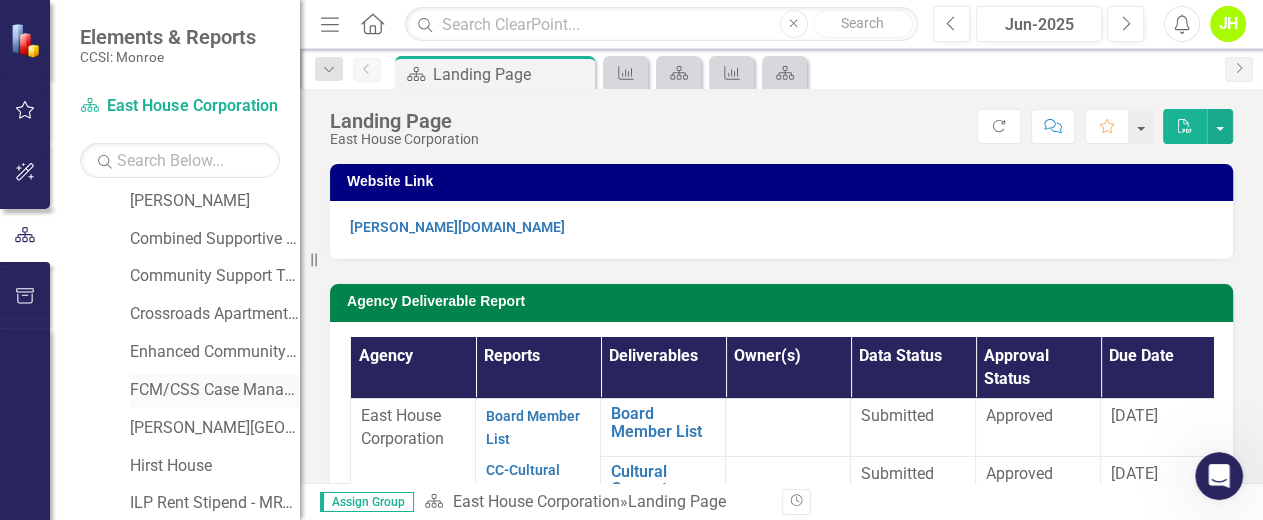 scroll, scrollTop: 133, scrollLeft: 0, axis: vertical 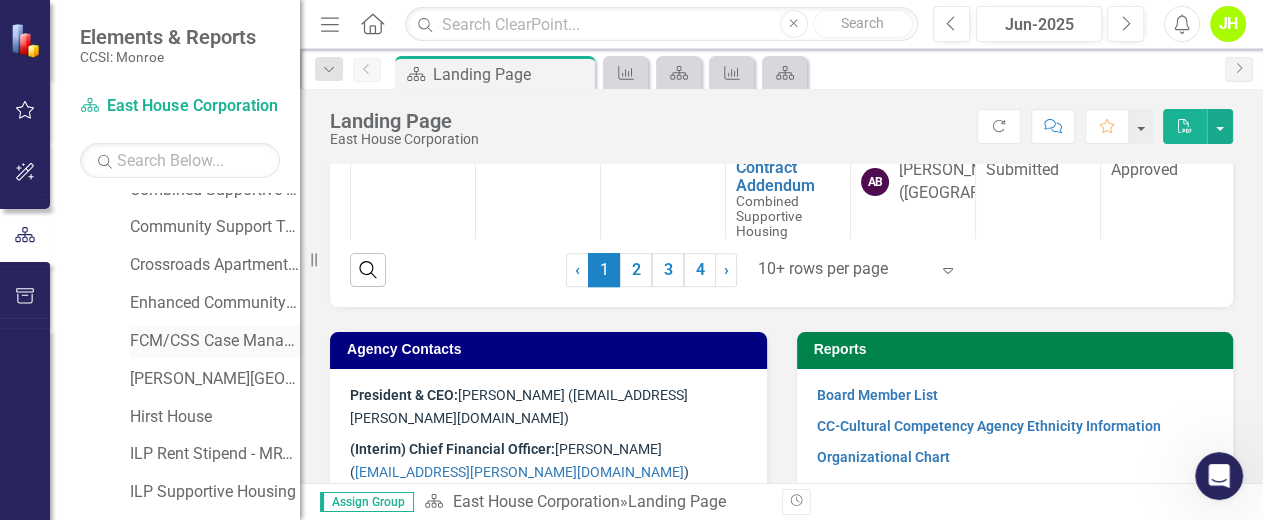 click on "FCM/CSS Case Management" at bounding box center (215, 341) 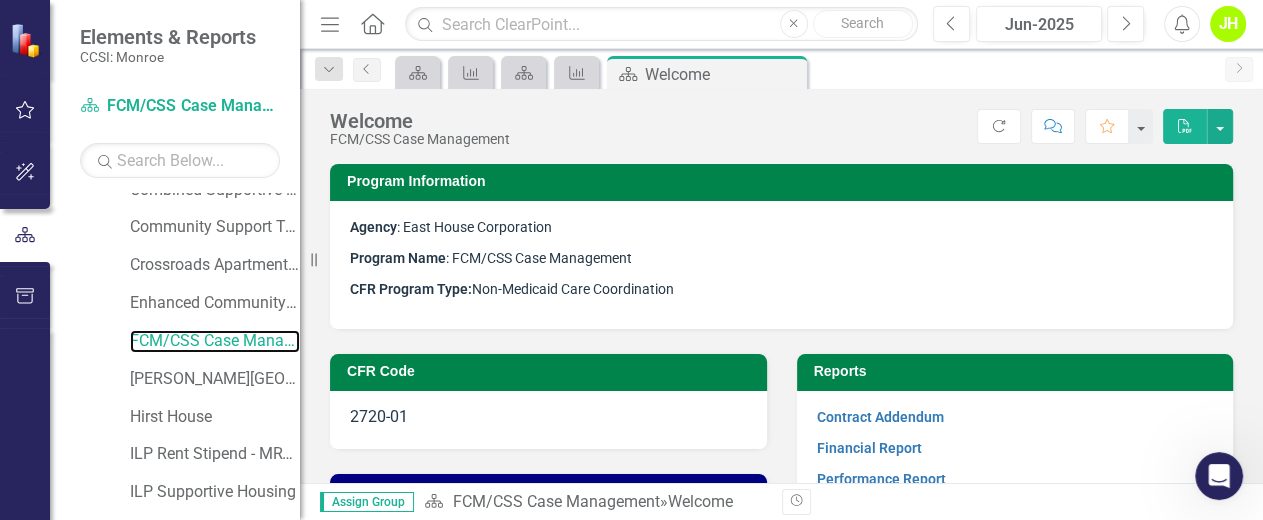 scroll, scrollTop: 133, scrollLeft: 0, axis: vertical 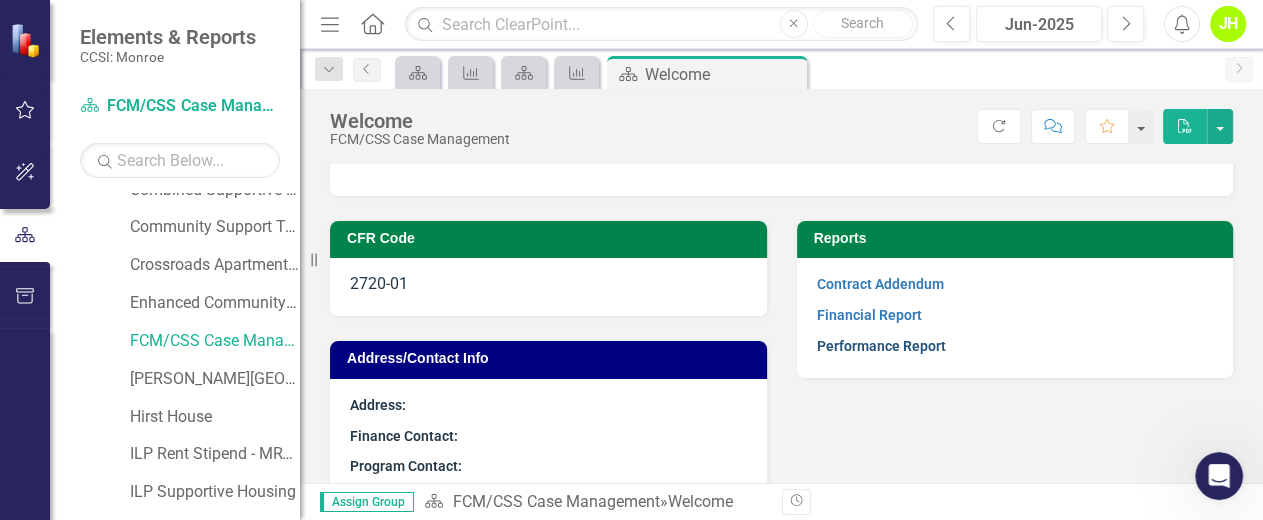 click on "Performance Report" at bounding box center (881, 346) 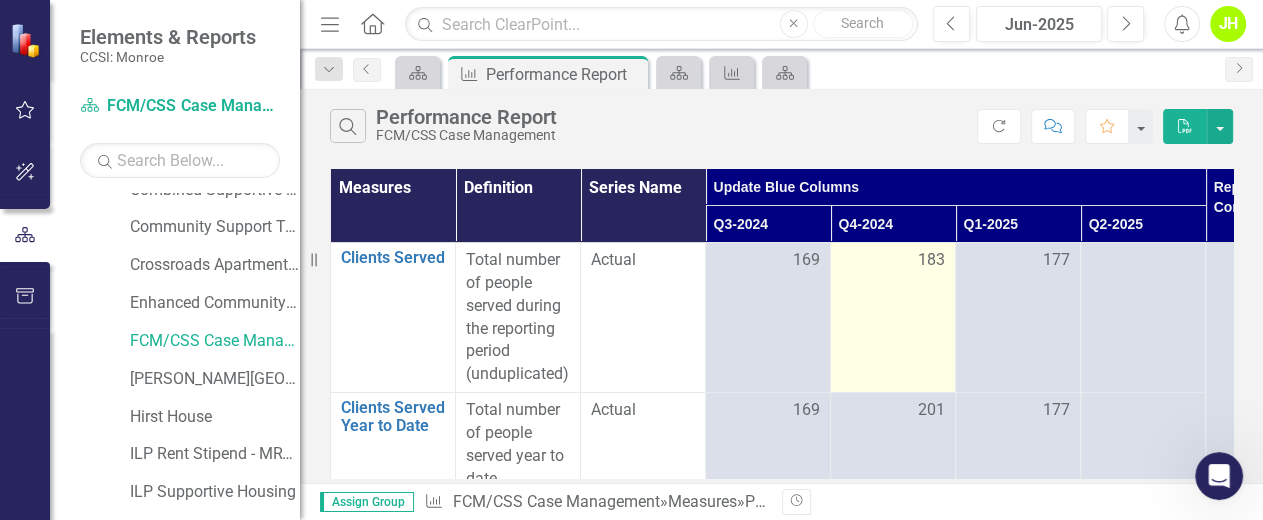 click on "183" at bounding box center (931, 260) 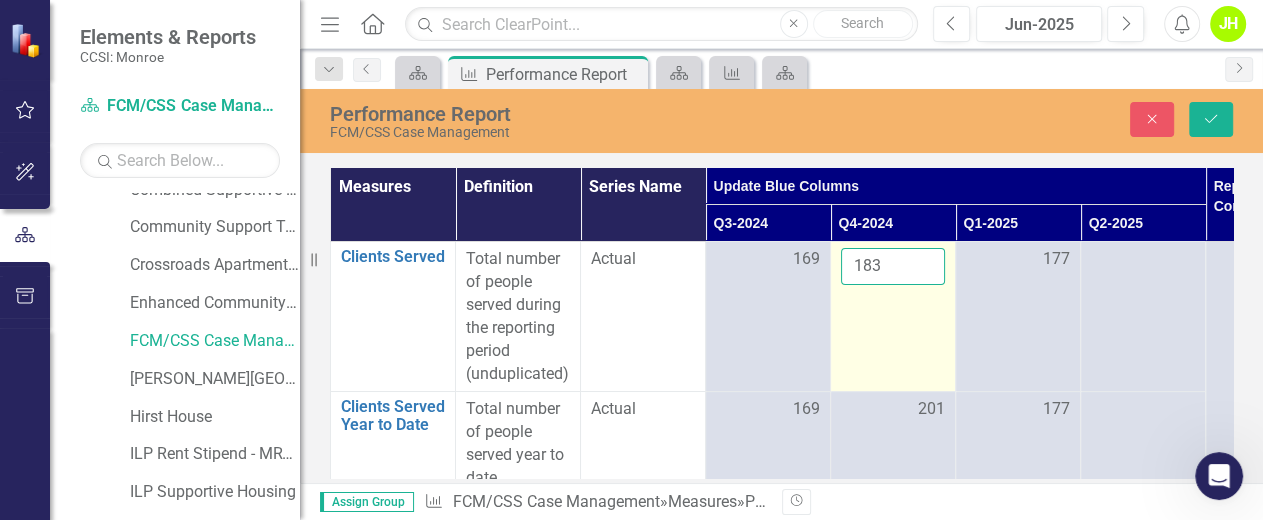 click on "183" at bounding box center [893, 266] 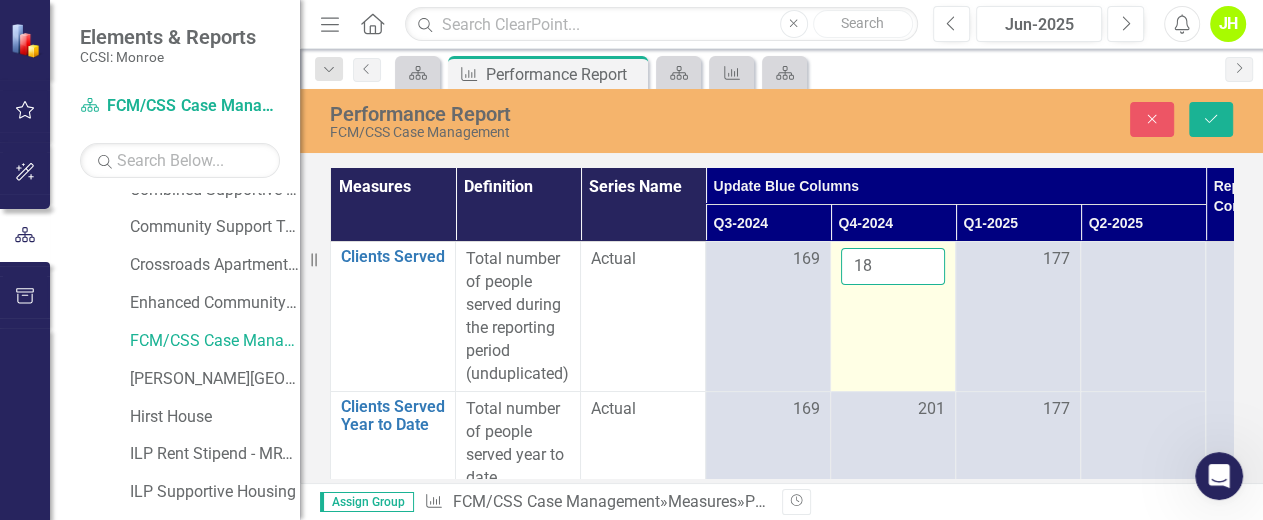 type on "1" 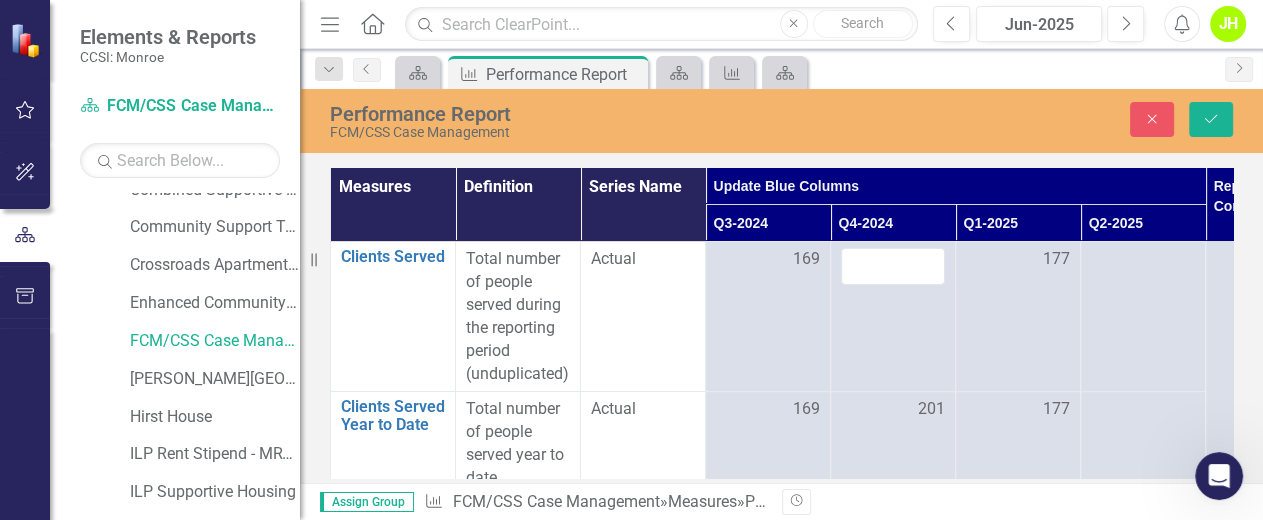 click on "Q3-2024" at bounding box center (768, 223) 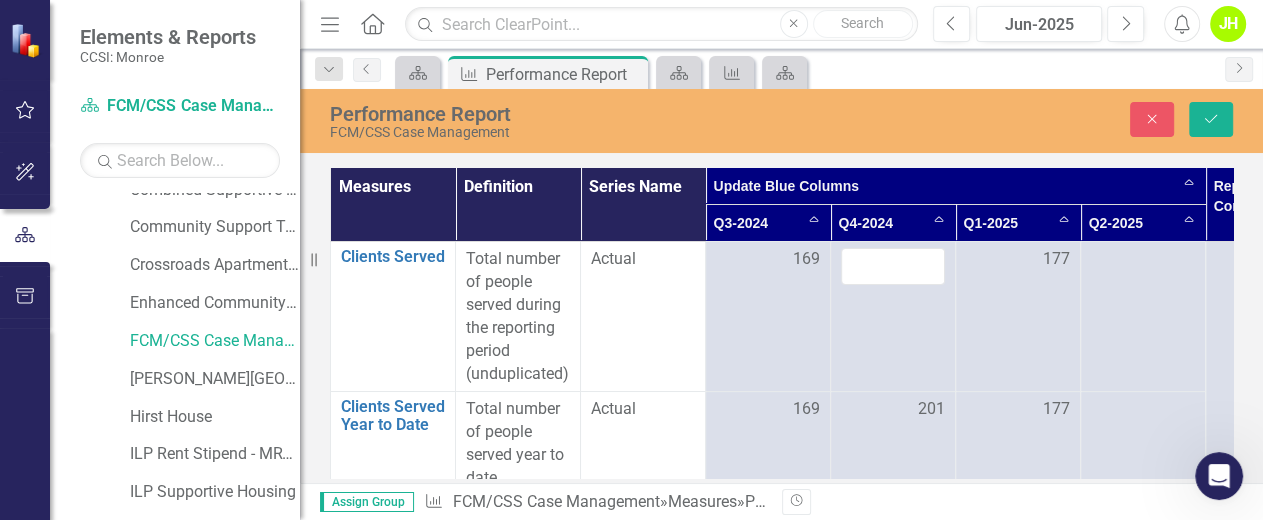 type on "183" 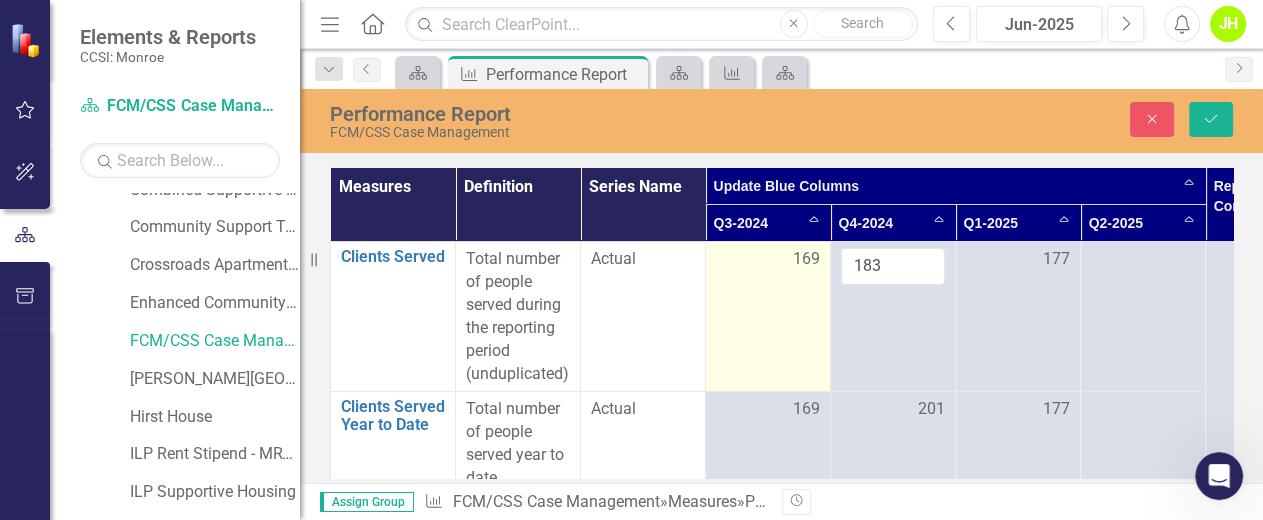 click on "169" at bounding box center (768, 259) 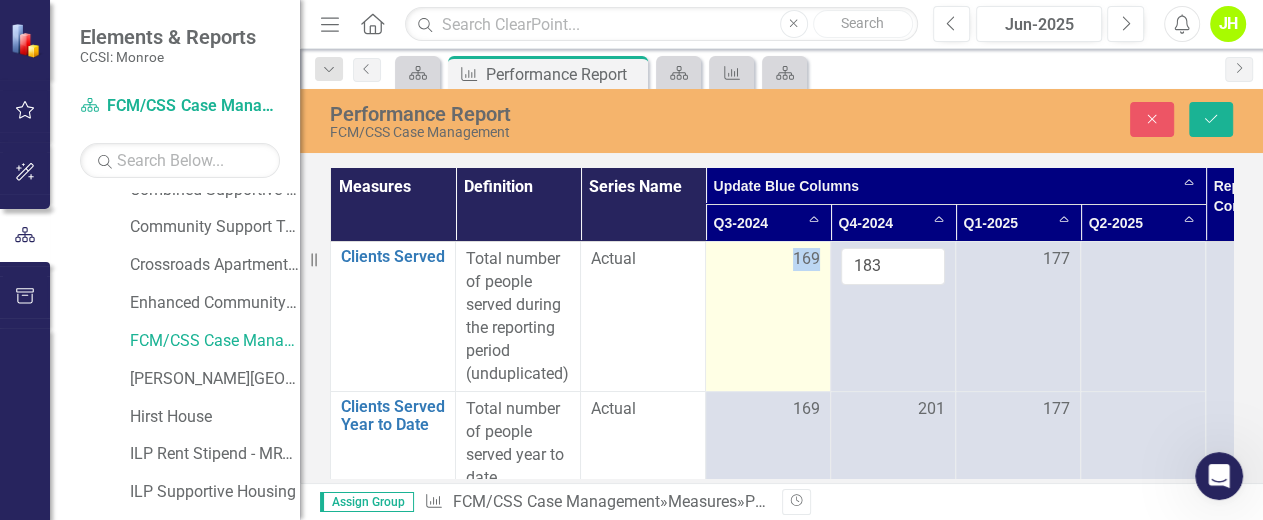click on "169" at bounding box center [806, 259] 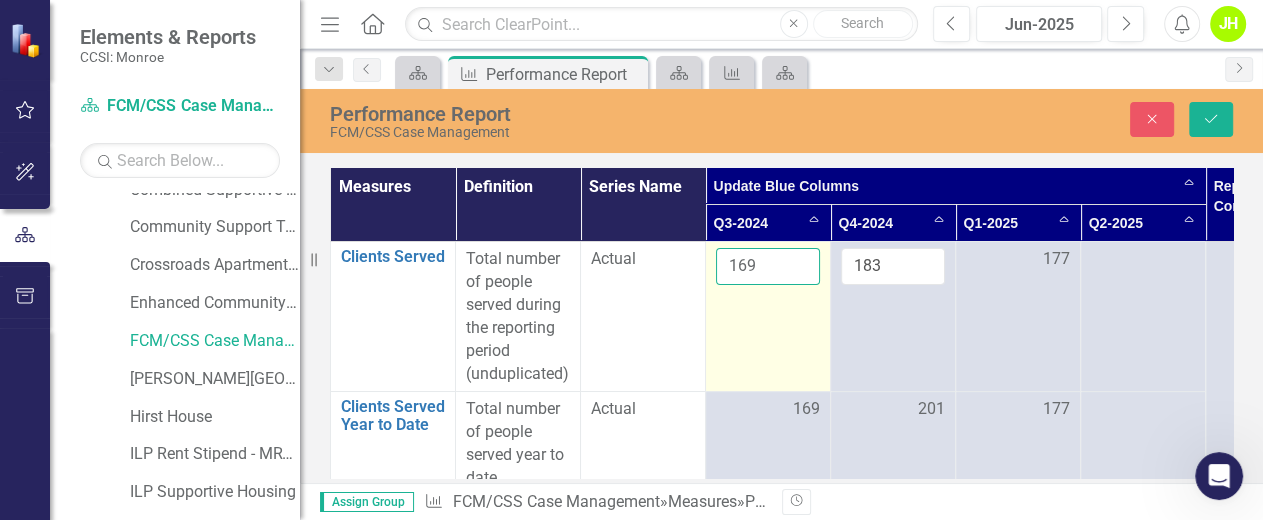 drag, startPoint x: 811, startPoint y: 262, endPoint x: 779, endPoint y: 262, distance: 32 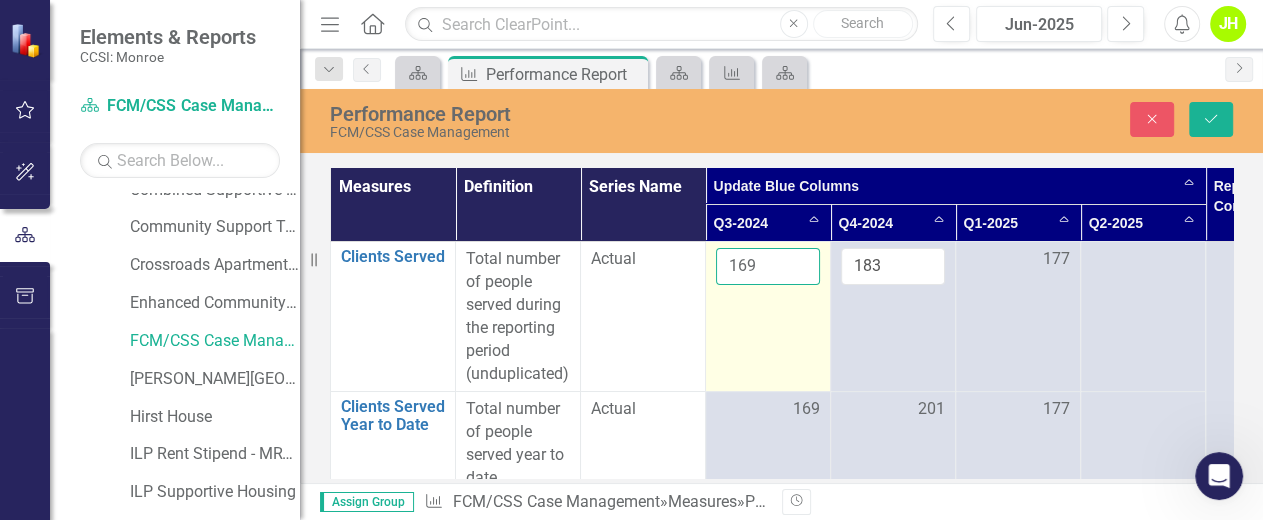 click on "169" at bounding box center [768, 266] 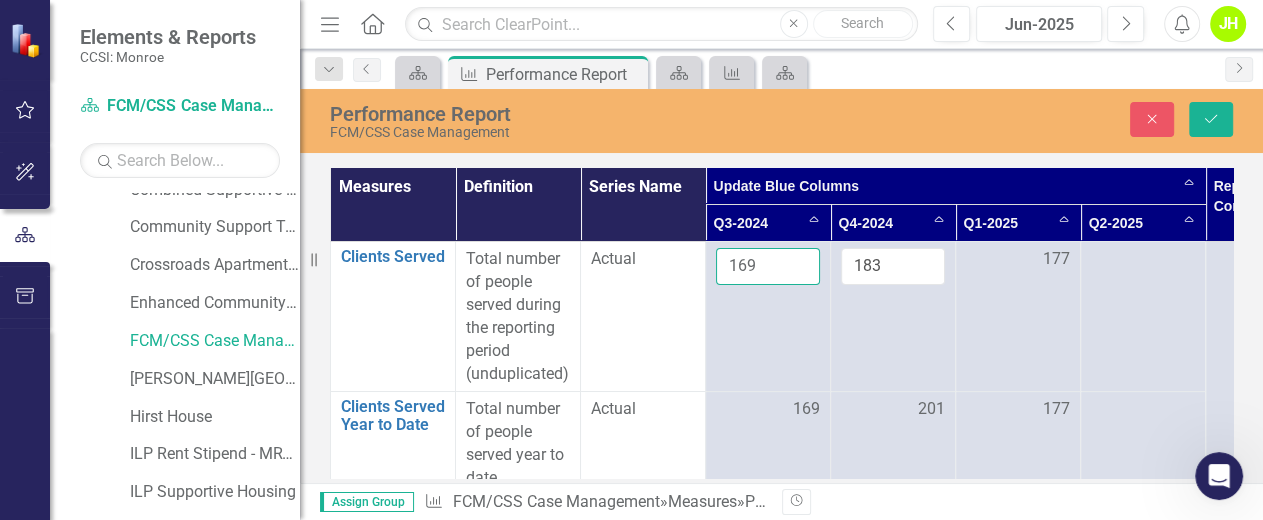 drag, startPoint x: 773, startPoint y: 264, endPoint x: 641, endPoint y: 299, distance: 136.56134 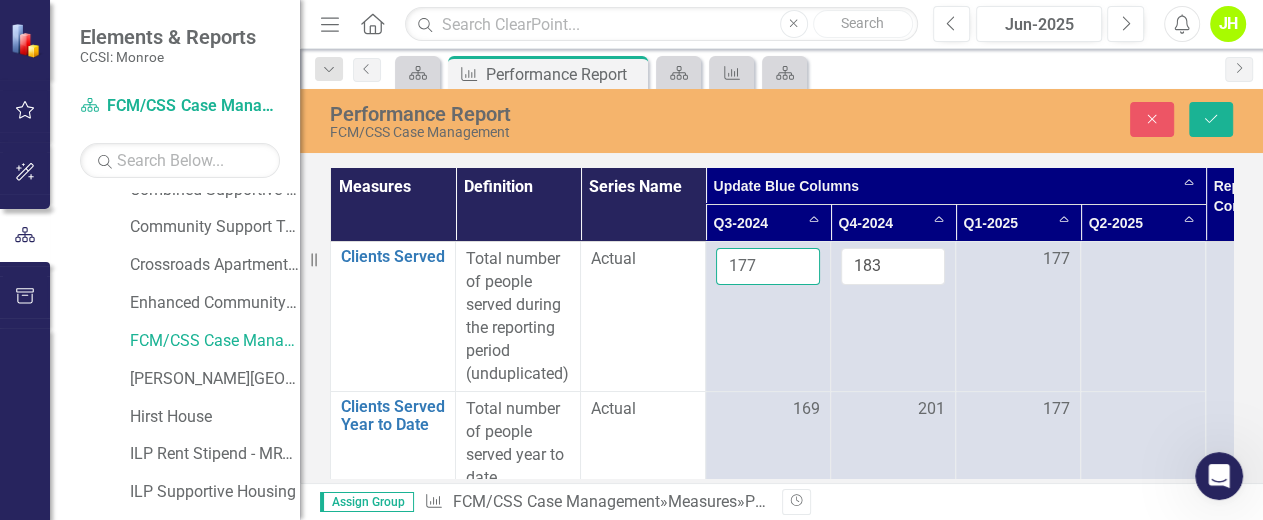type on "177" 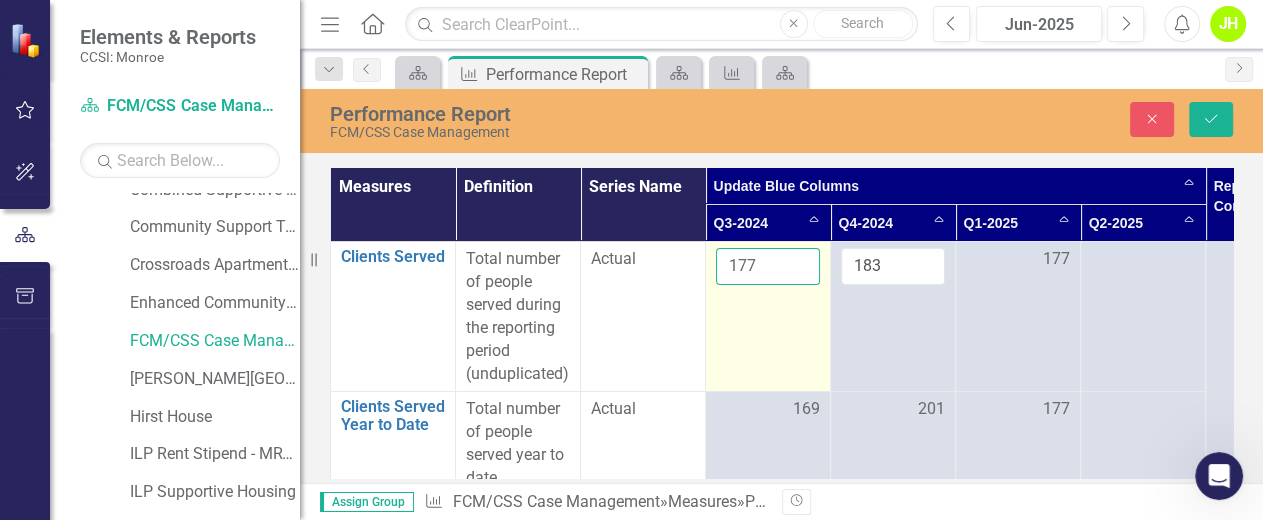 click on "177" at bounding box center (768, 266) 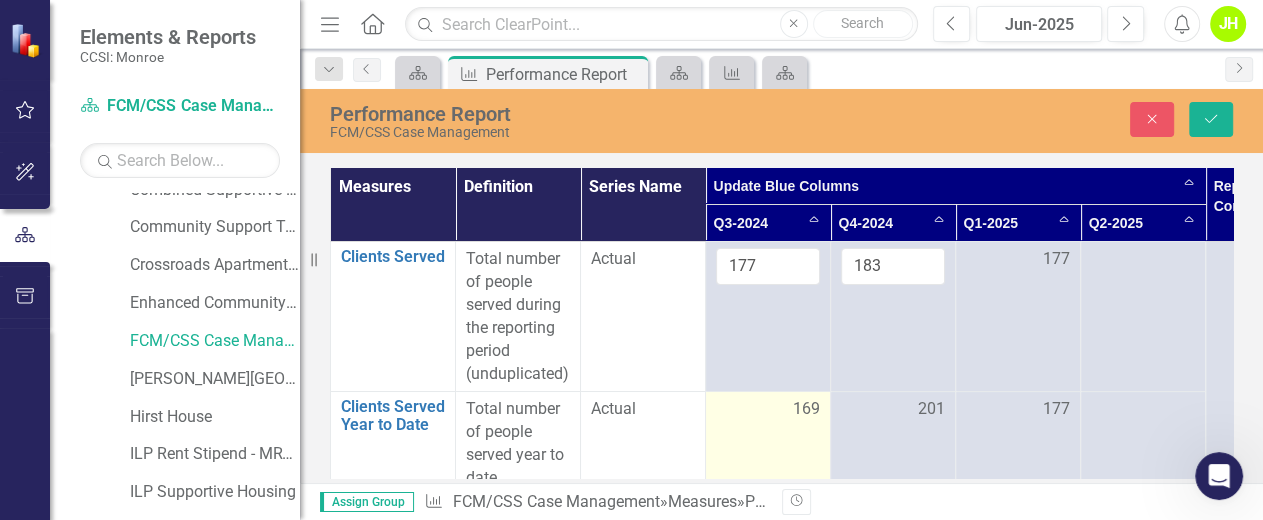 click on "169" at bounding box center [768, 455] 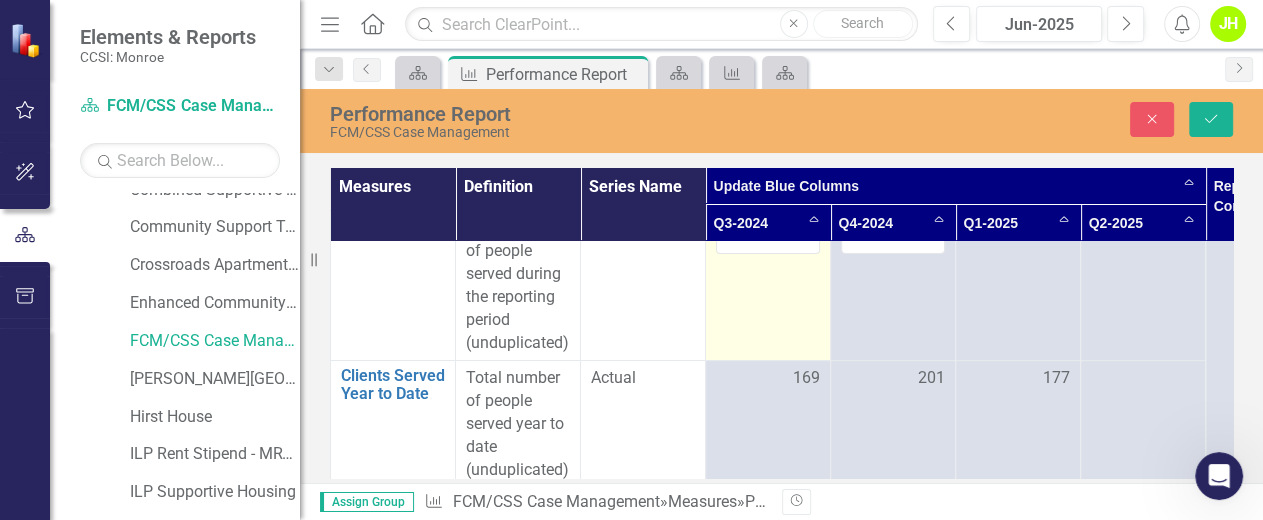 scroll, scrollTop: 0, scrollLeft: 0, axis: both 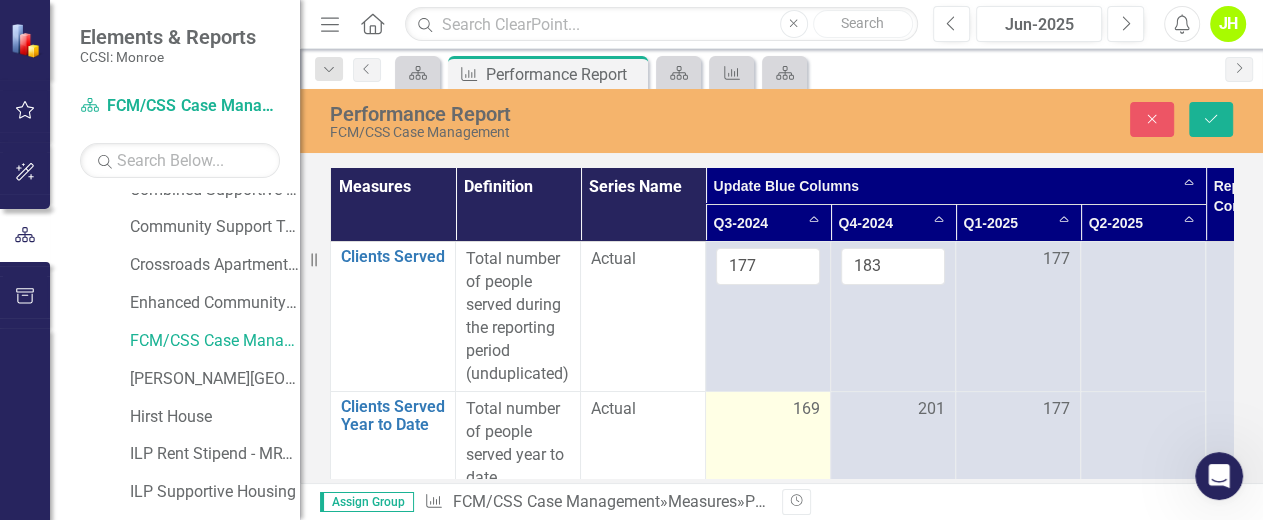 click on "169" at bounding box center (768, 409) 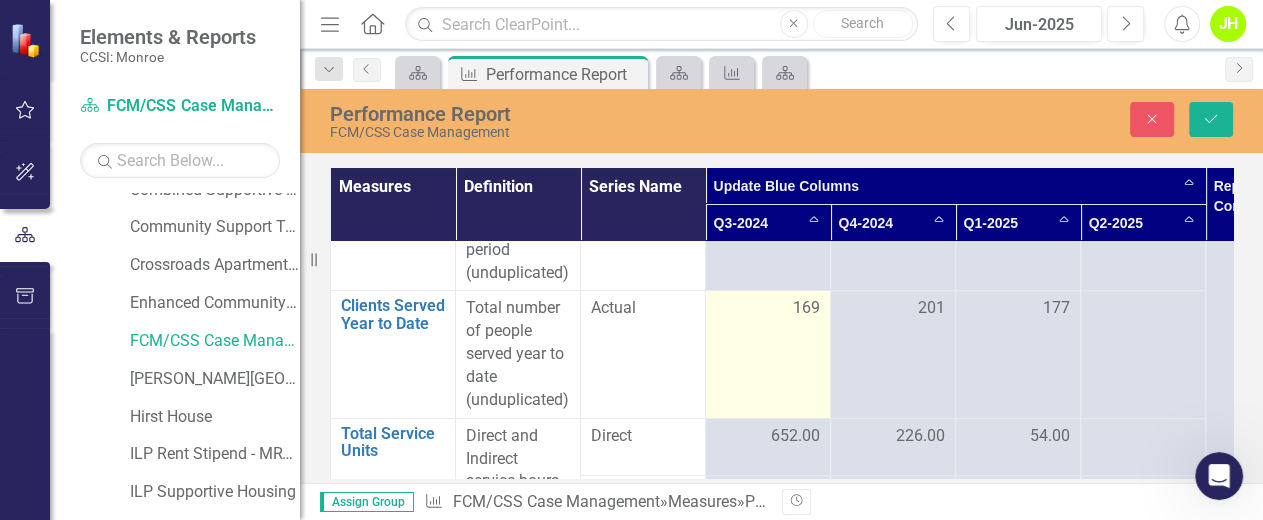 scroll, scrollTop: 133, scrollLeft: 0, axis: vertical 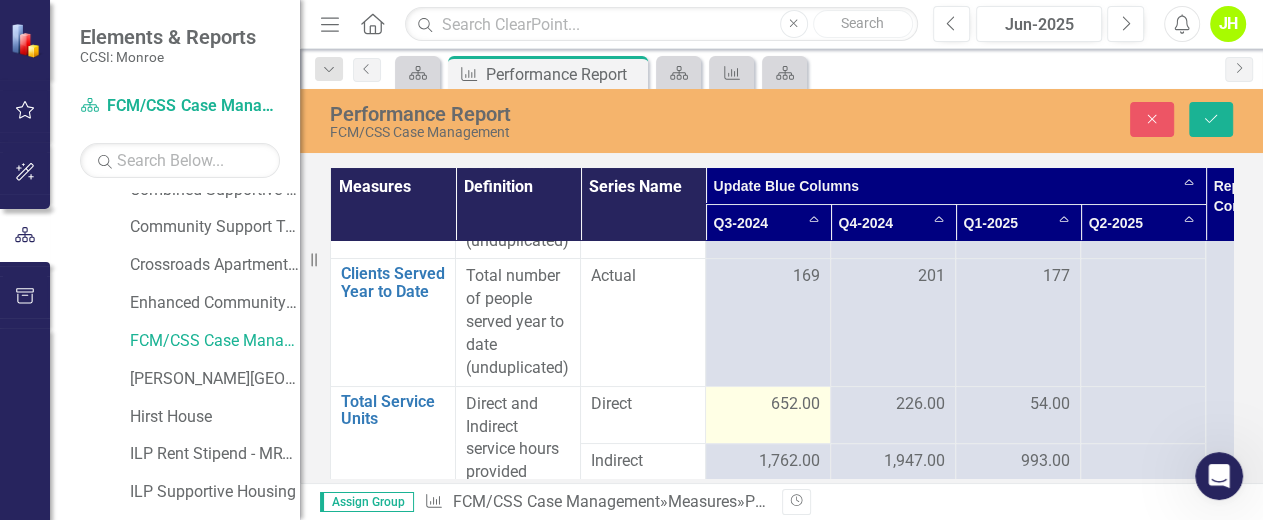 click on "652.00" at bounding box center [768, 404] 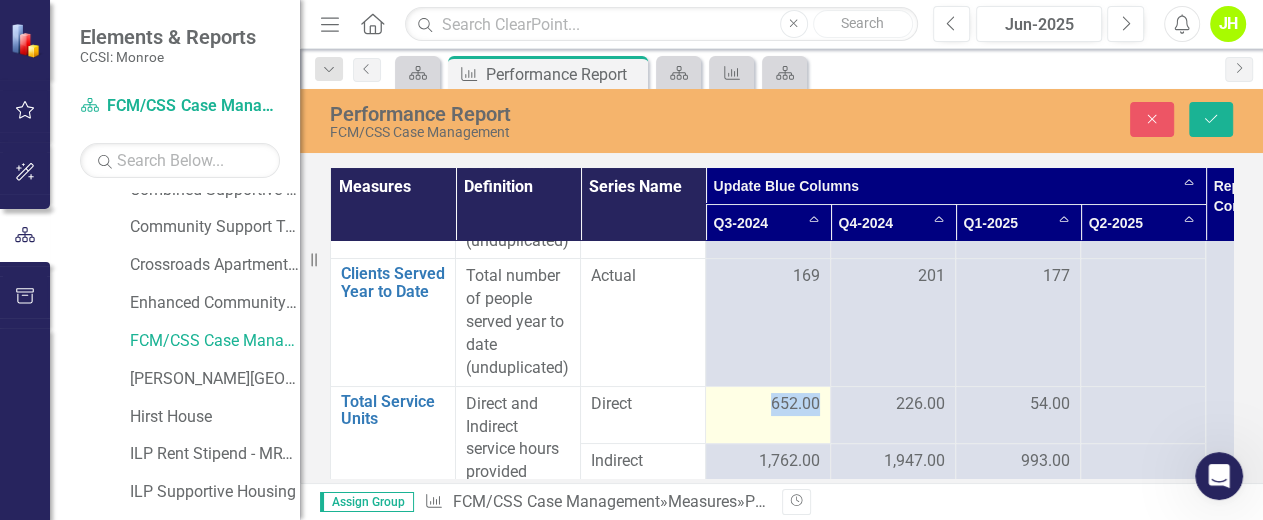 click on "652.00" at bounding box center (795, 404) 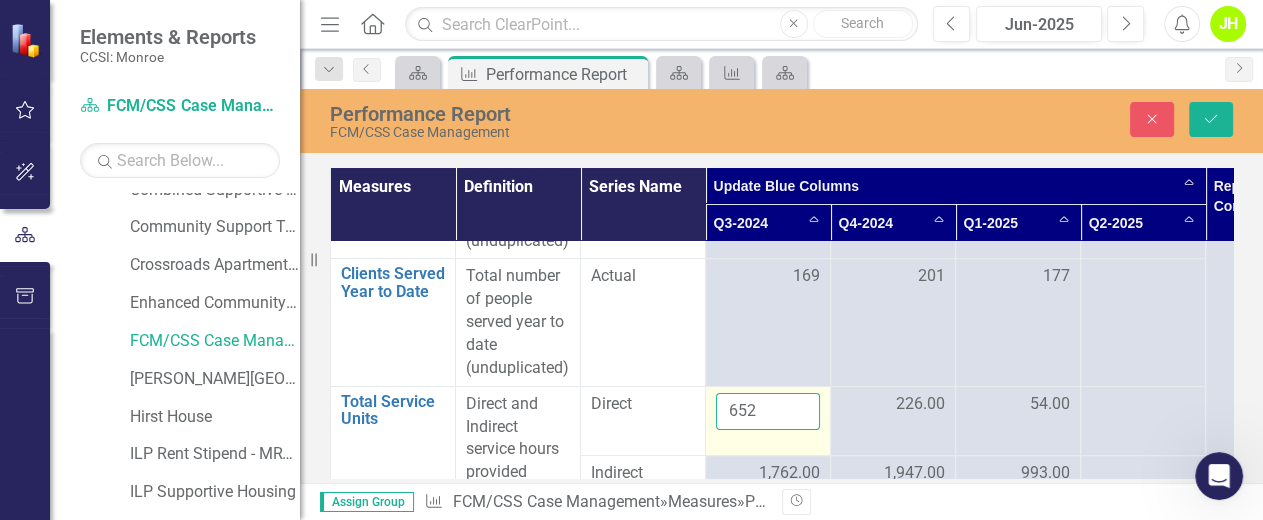 drag, startPoint x: 780, startPoint y: 394, endPoint x: 776, endPoint y: 405, distance: 11.7046995 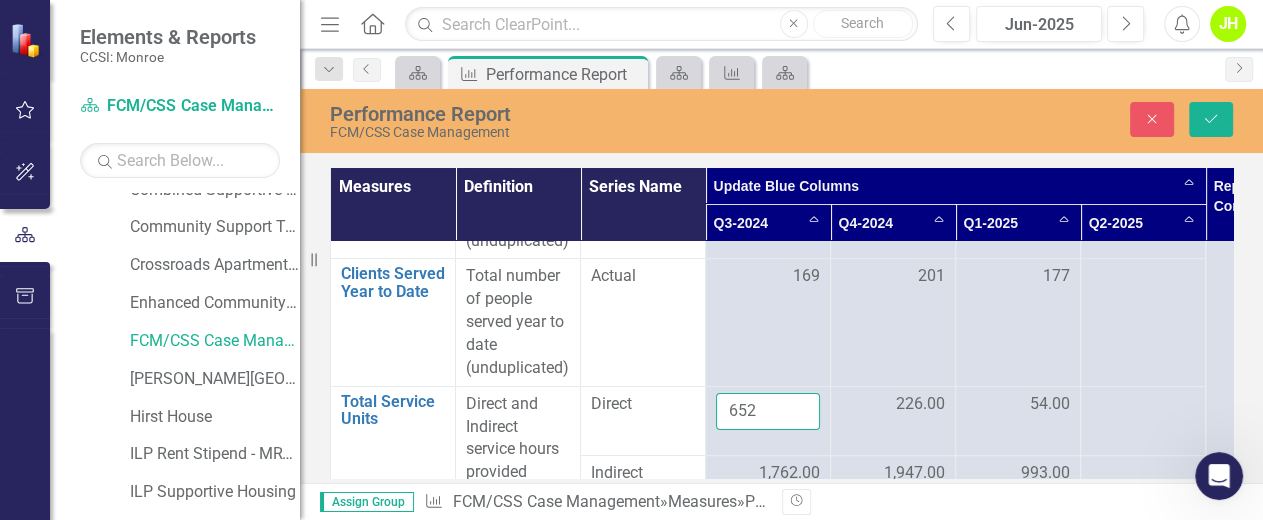 drag, startPoint x: 776, startPoint y: 406, endPoint x: 688, endPoint y: 397, distance: 88.45903 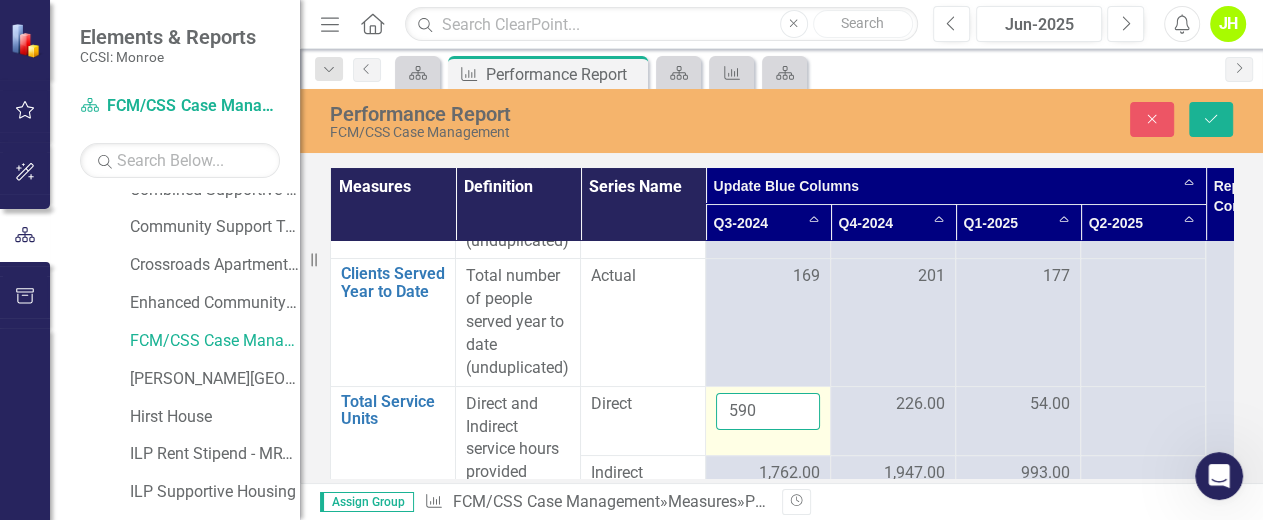 scroll, scrollTop: 266, scrollLeft: 0, axis: vertical 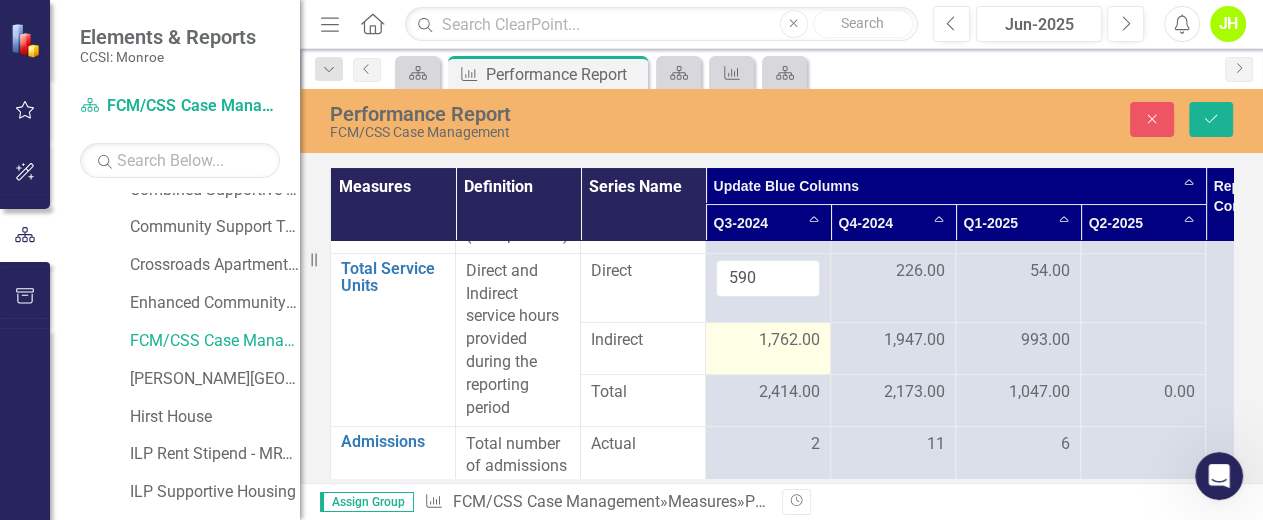 click on "1,762.00" at bounding box center (789, 340) 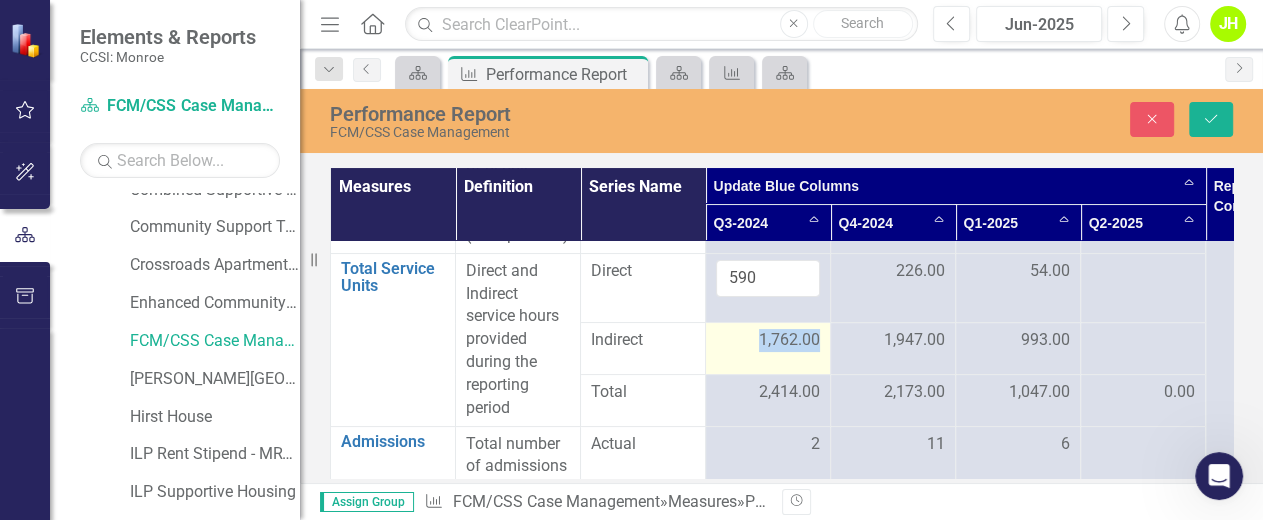 click on "1,762.00" at bounding box center [789, 340] 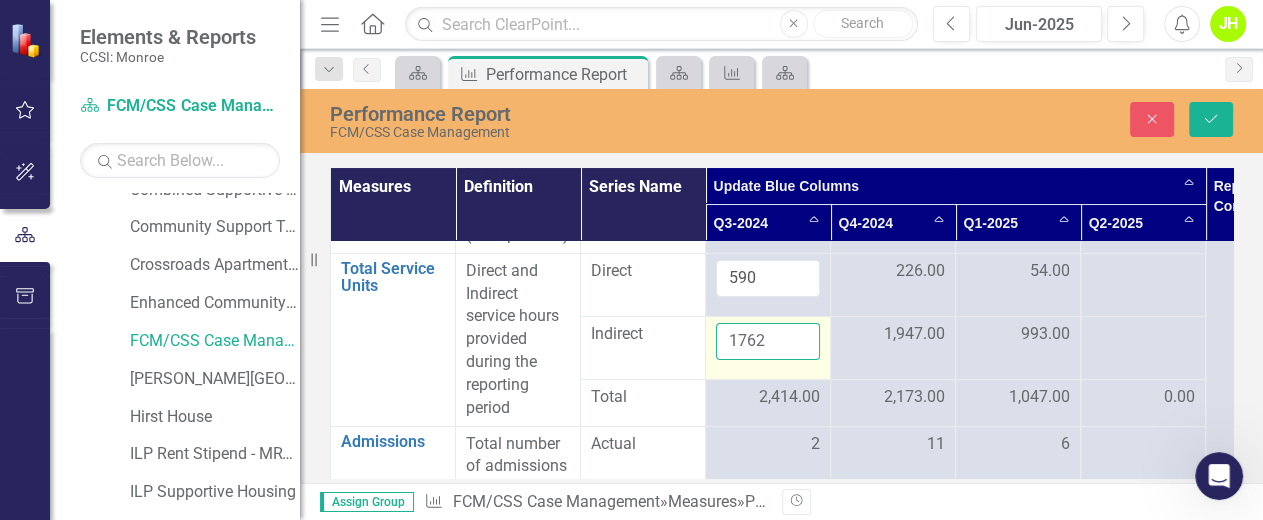 drag, startPoint x: 793, startPoint y: 341, endPoint x: 782, endPoint y: 333, distance: 13.601471 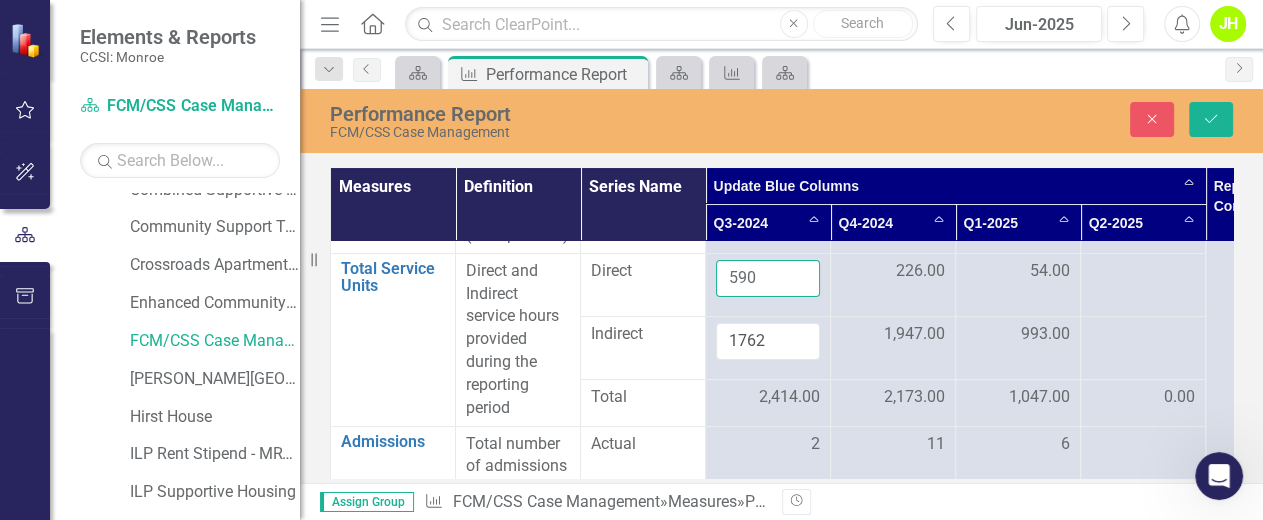 drag, startPoint x: 785, startPoint y: 272, endPoint x: 694, endPoint y: 264, distance: 91.350975 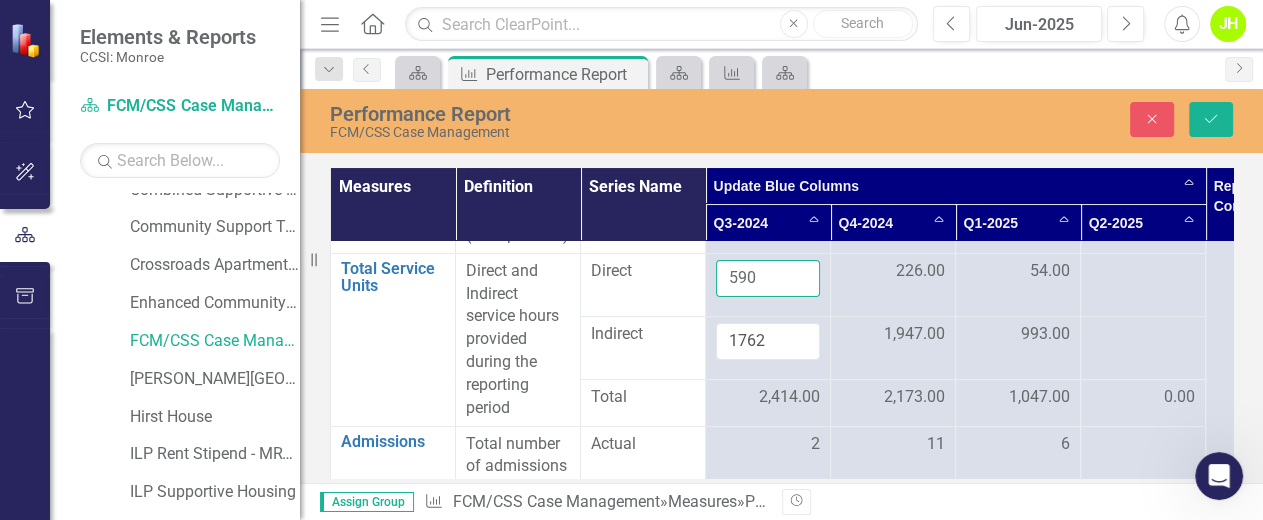 click on "Total Service Units Link Open Element Direct and Indirect service hours provided during the reporting period Direct 590 226.00 54.00" at bounding box center (956, 284) 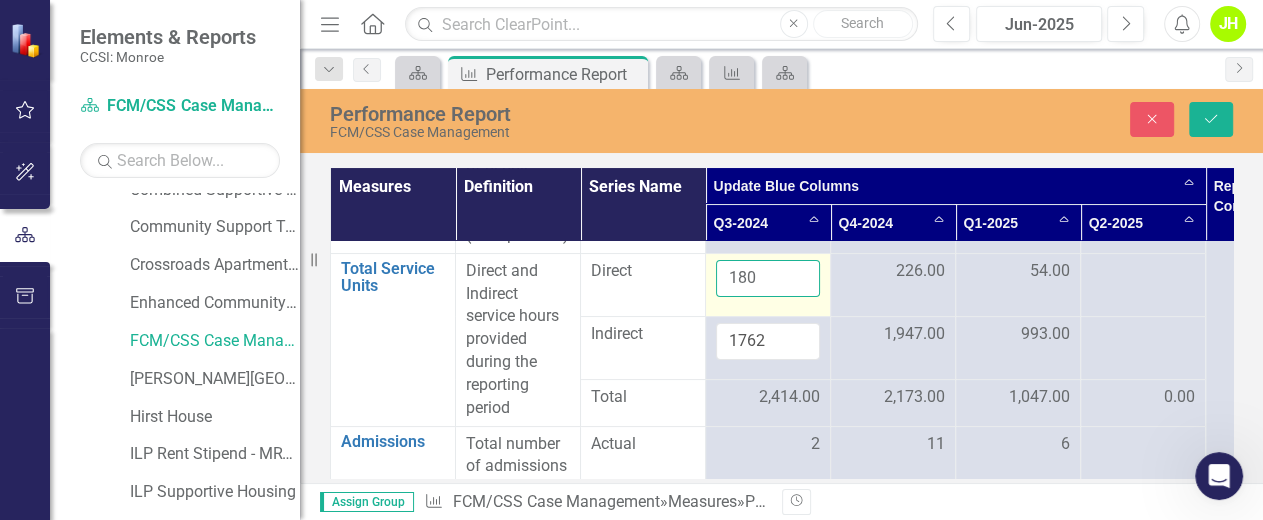 click on "180" at bounding box center [768, 278] 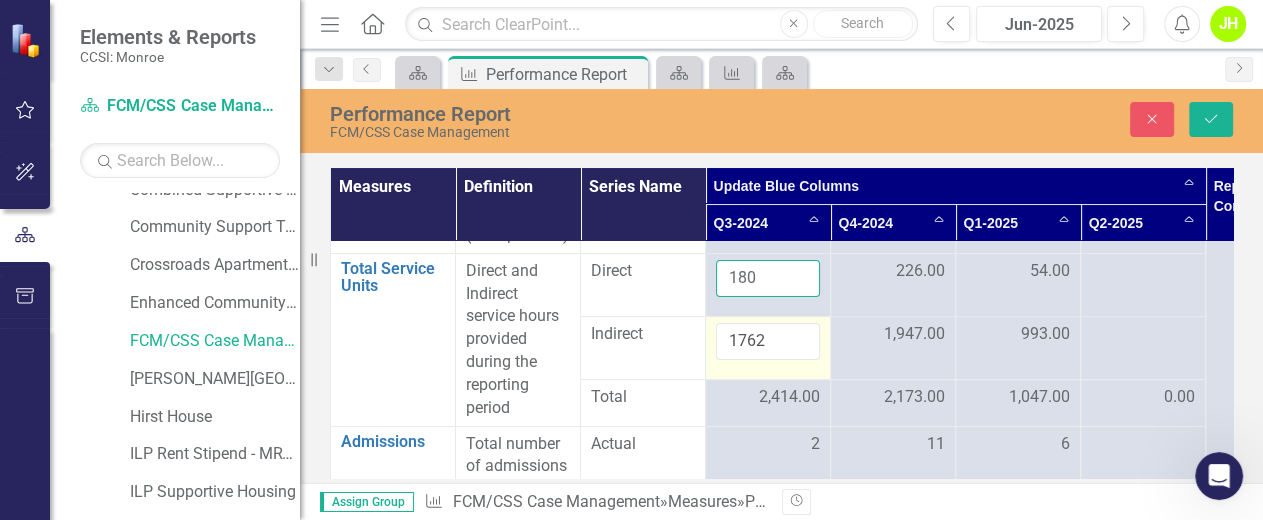 type on "180" 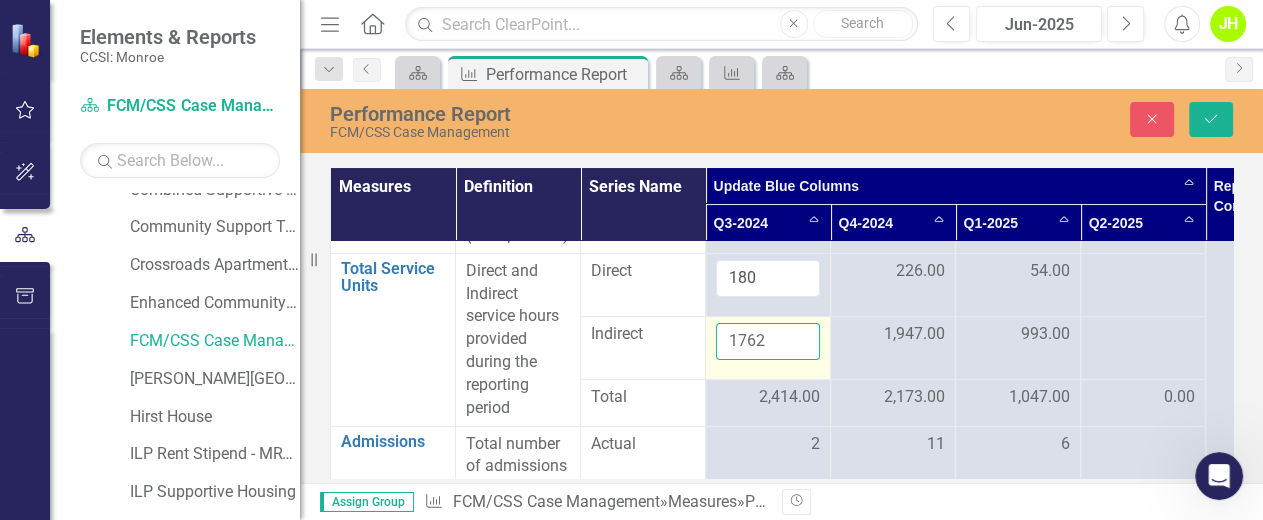 click on "1762" at bounding box center (768, 341) 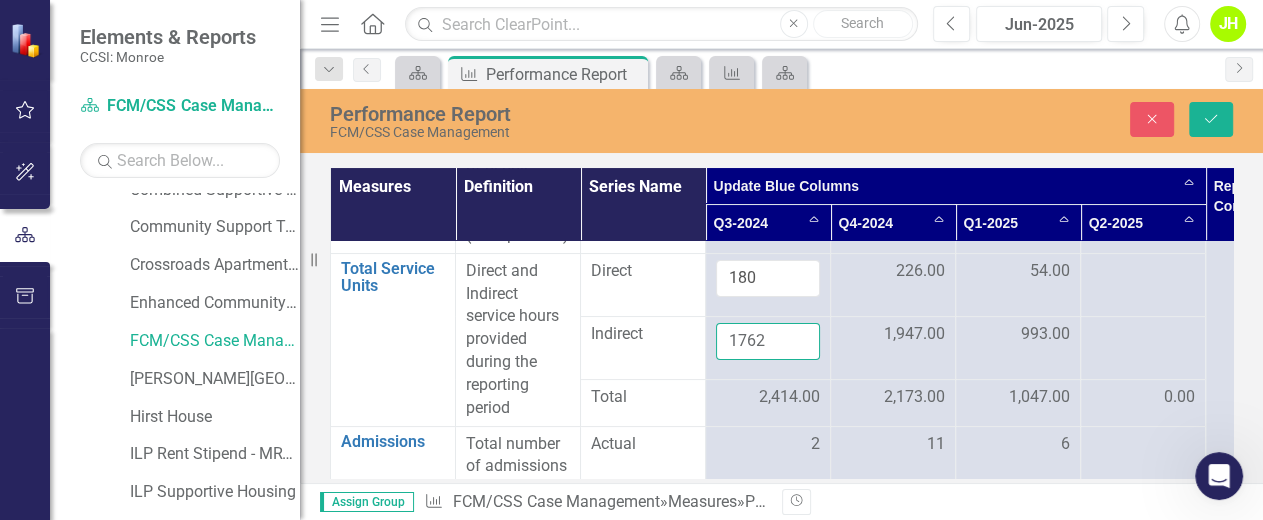 drag, startPoint x: 783, startPoint y: 336, endPoint x: 689, endPoint y: 340, distance: 94.08507 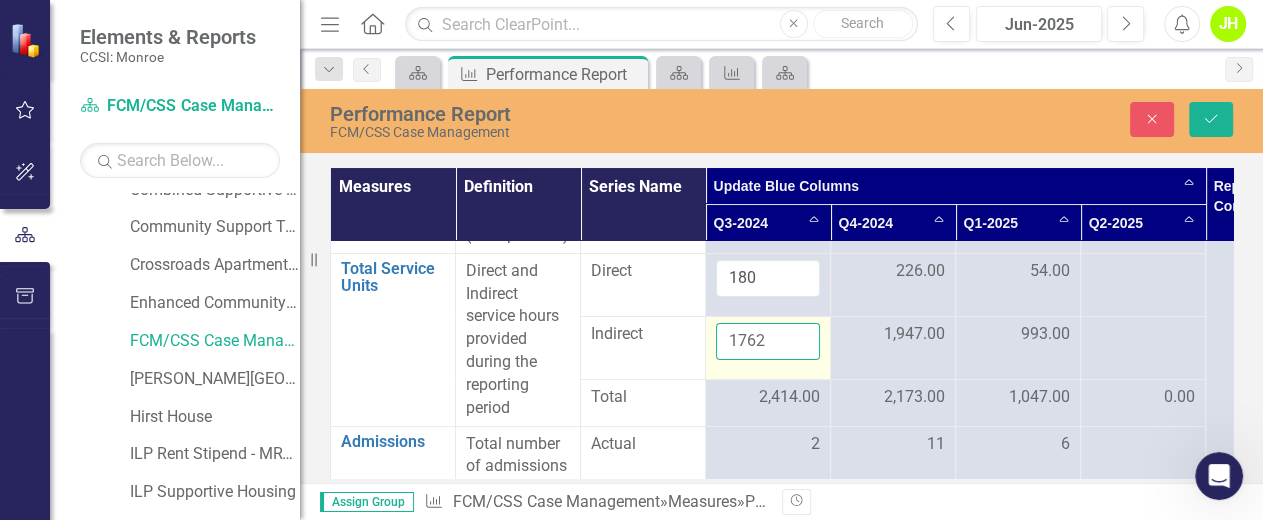 click on "1762" at bounding box center [768, 341] 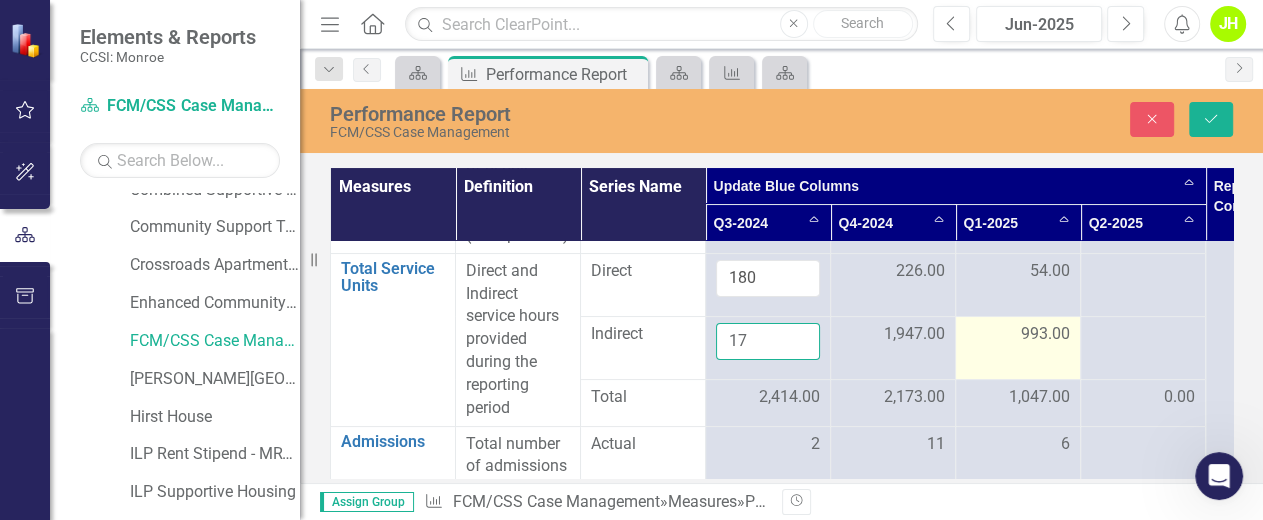 type on "1" 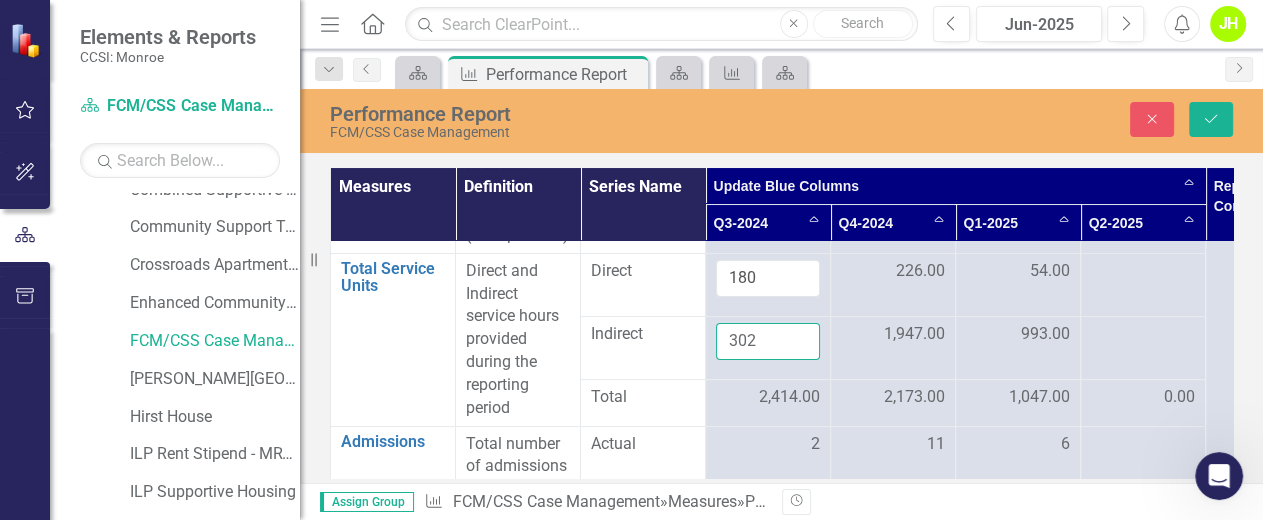type on "302" 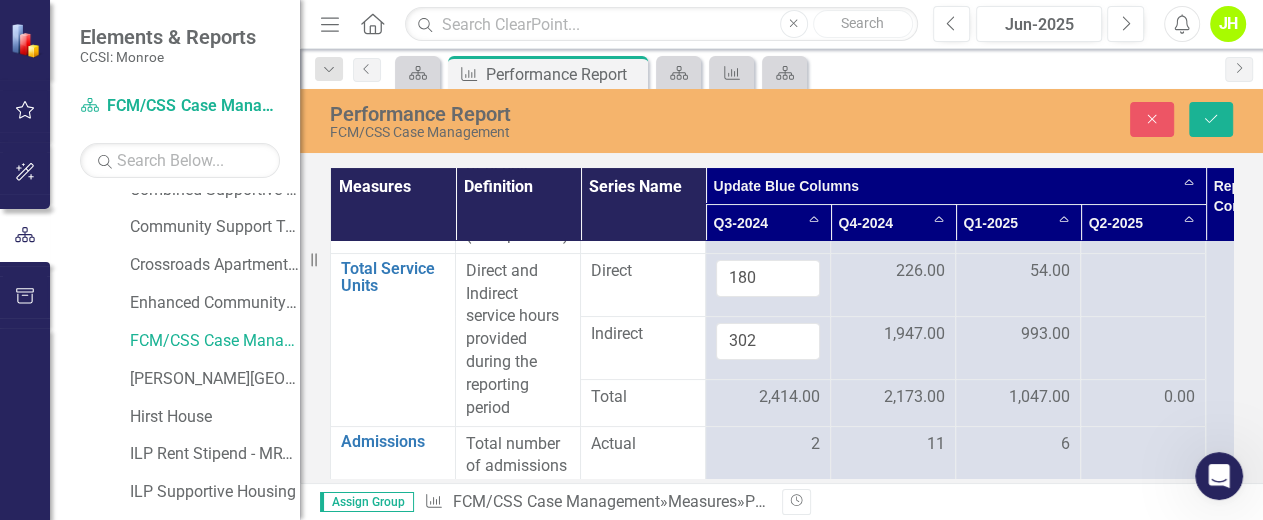 click on "2,414.00" at bounding box center (789, 397) 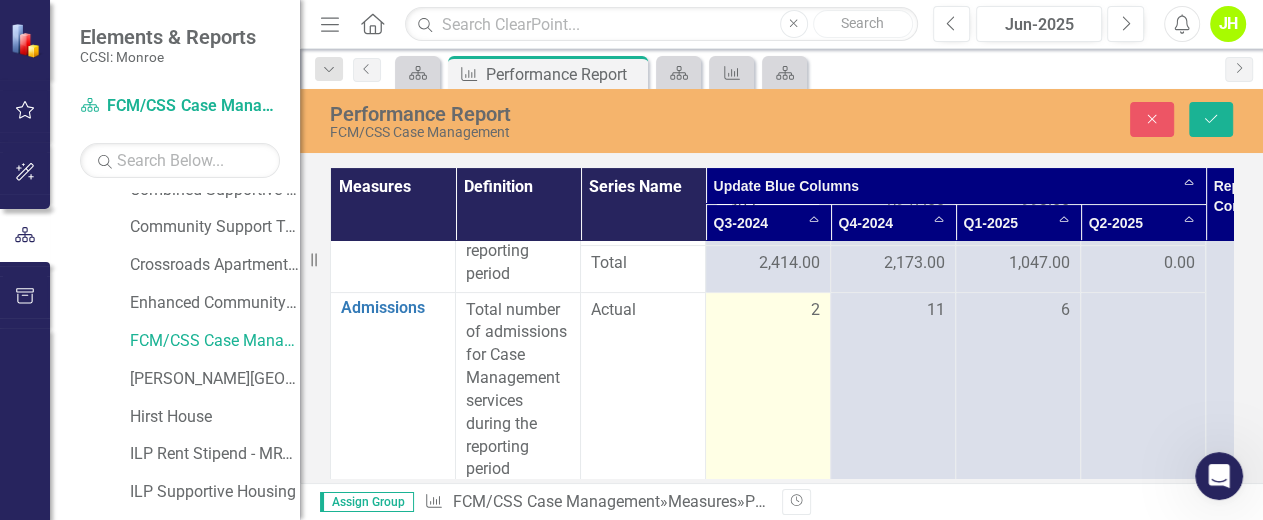 click on "2" at bounding box center (768, 390) 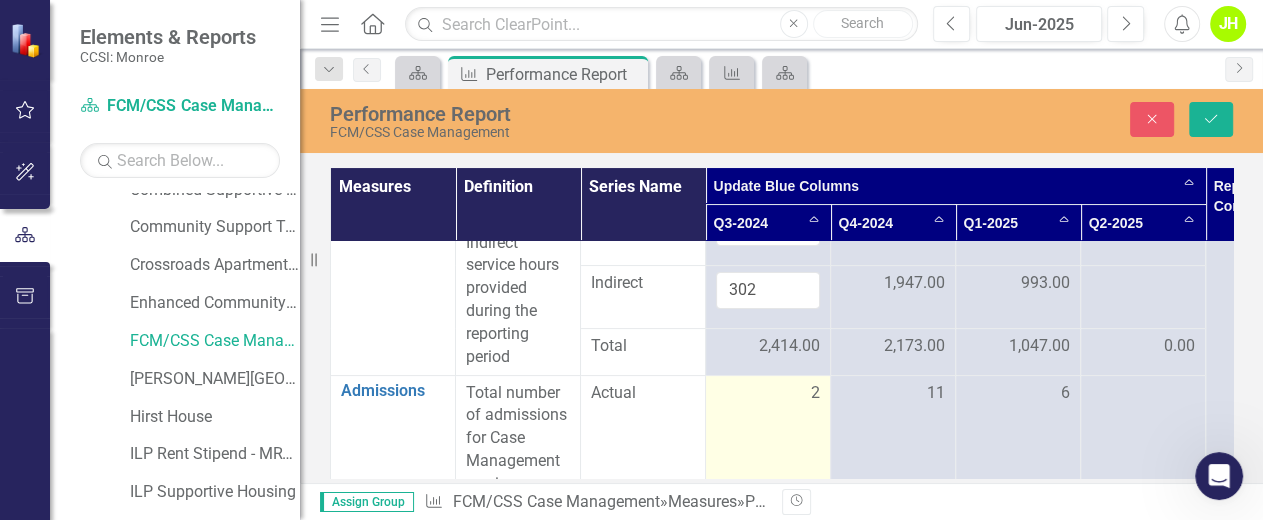 scroll, scrollTop: 266, scrollLeft: 0, axis: vertical 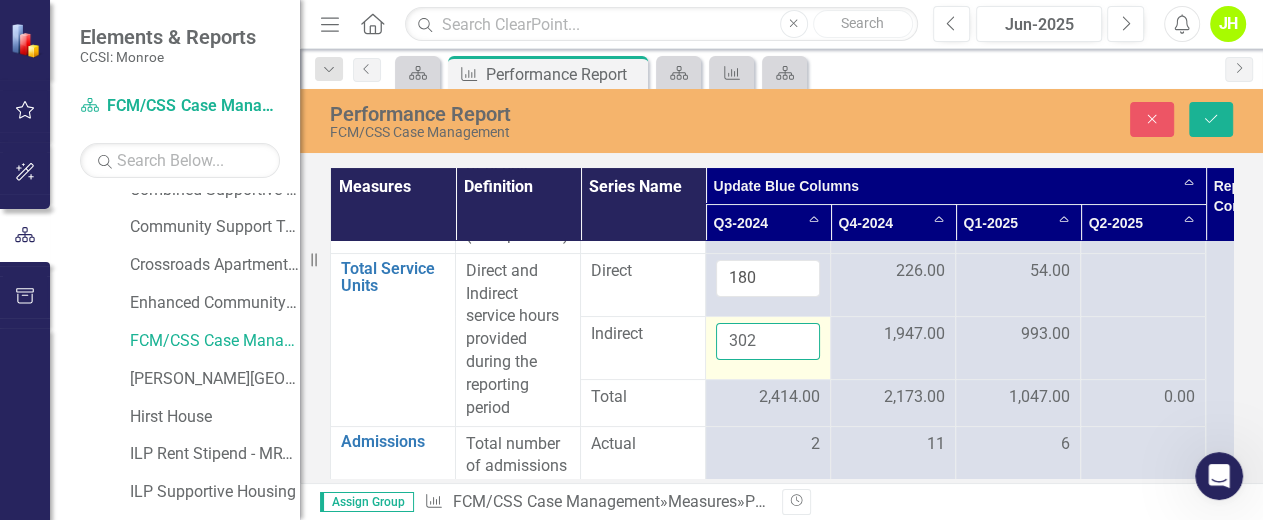 click on "302" at bounding box center (768, 341) 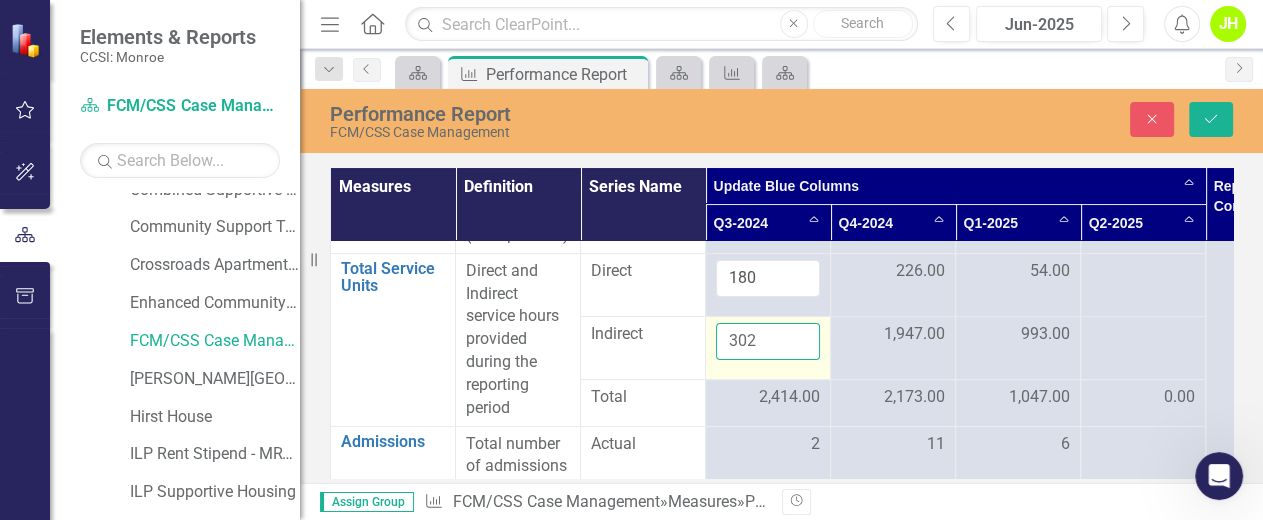 click on "Save" at bounding box center (1211, 119) 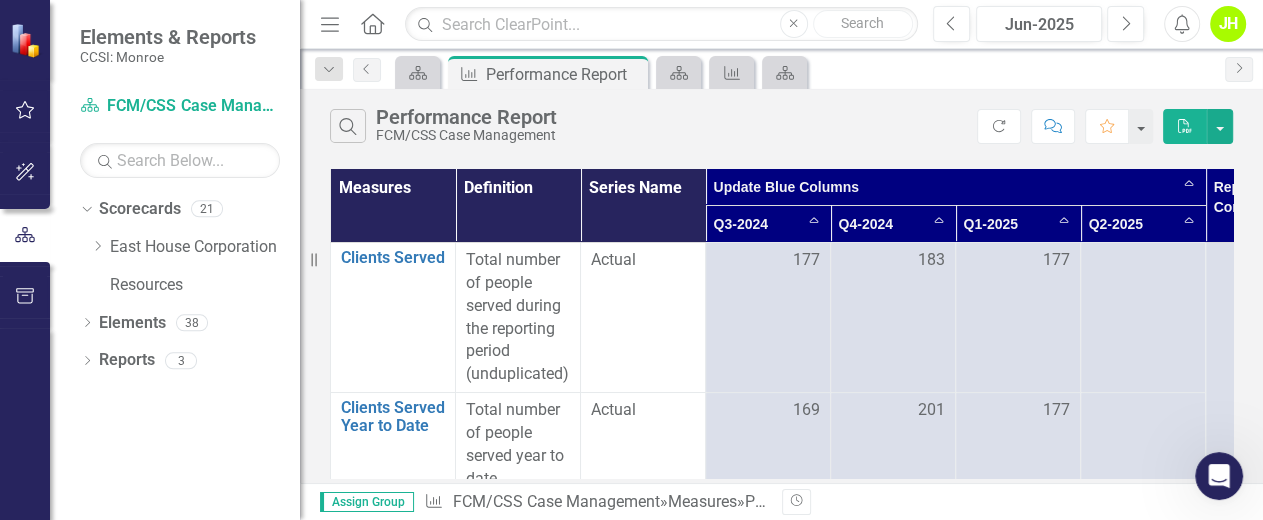 scroll, scrollTop: 0, scrollLeft: 0, axis: both 